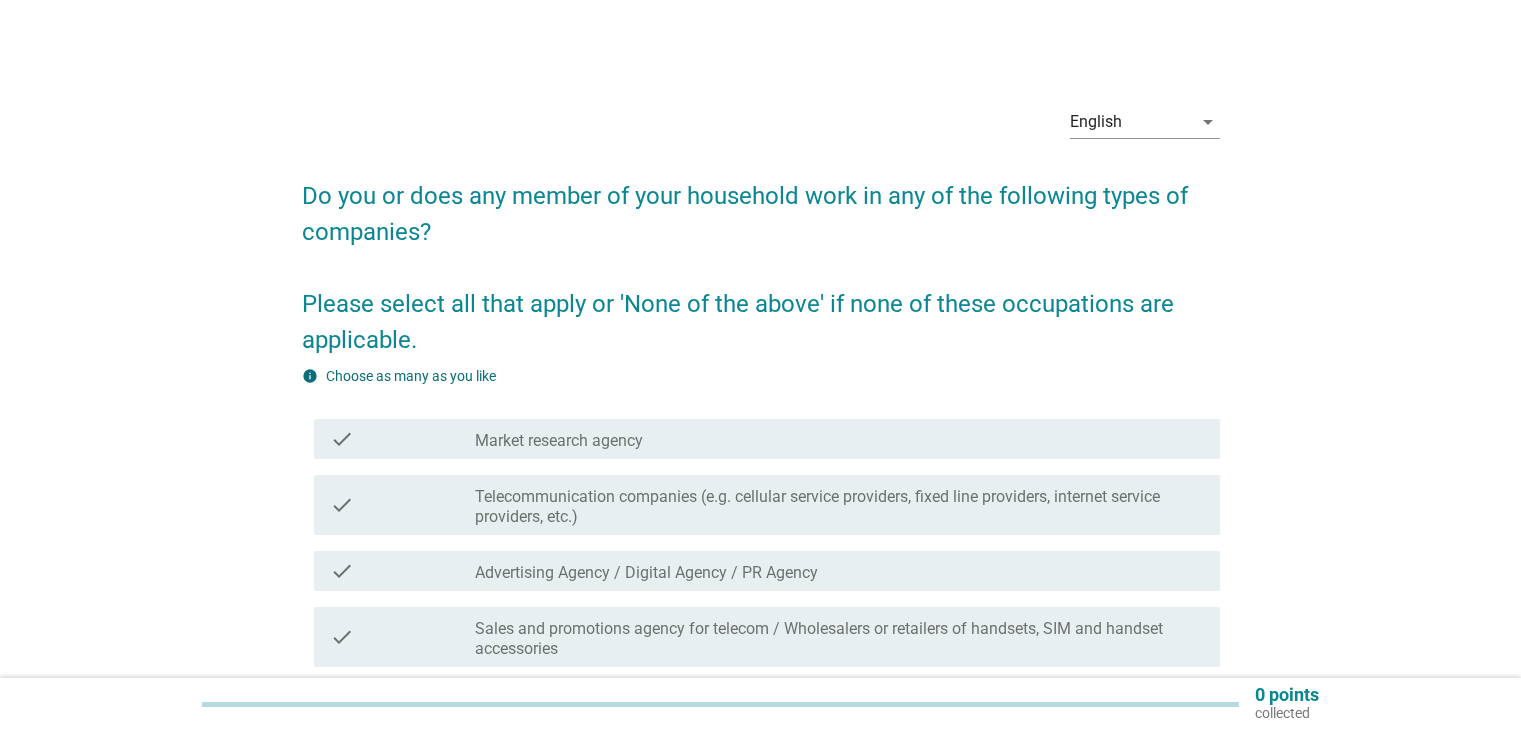 scroll, scrollTop: 0, scrollLeft: 0, axis: both 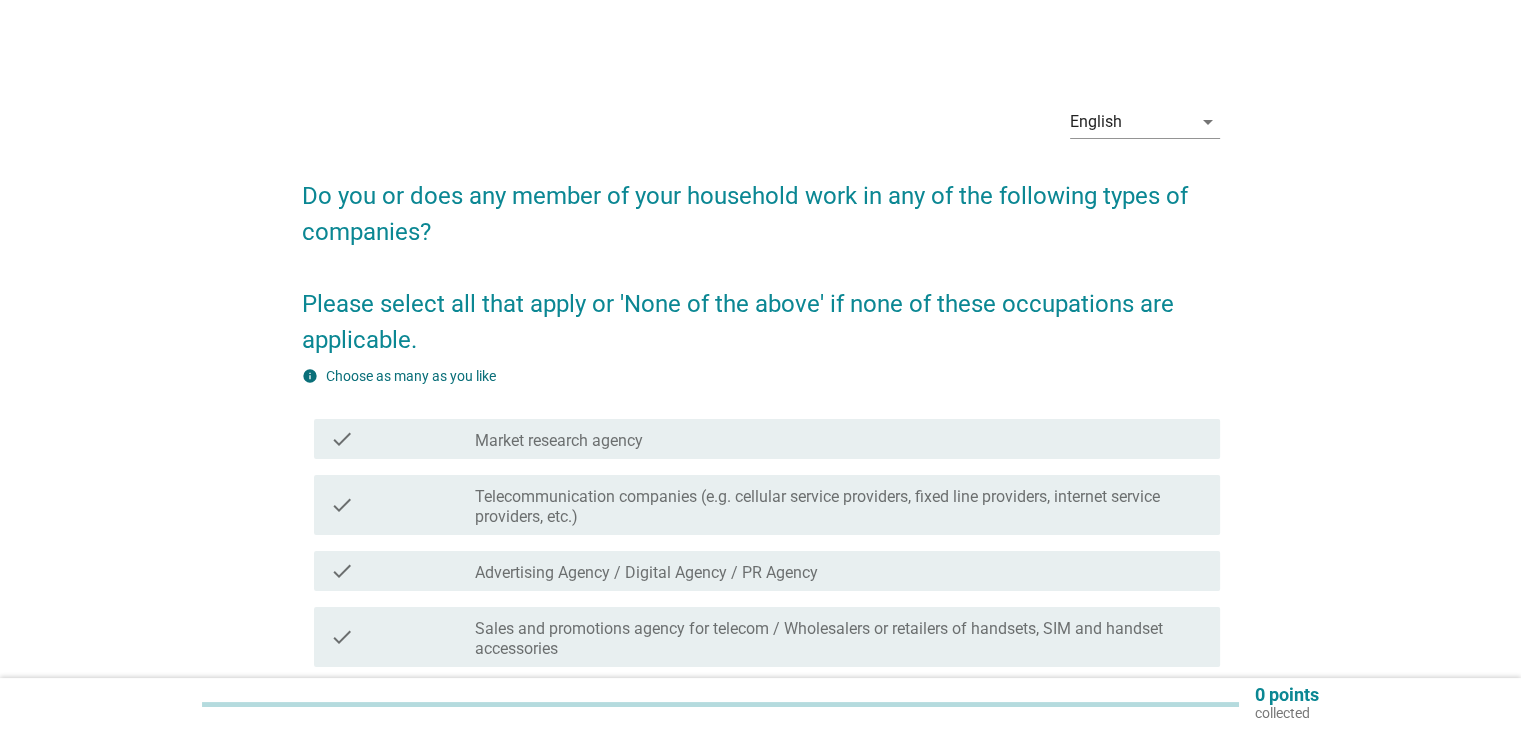 click on "English arrow_drop_down" at bounding box center (1145, 126) 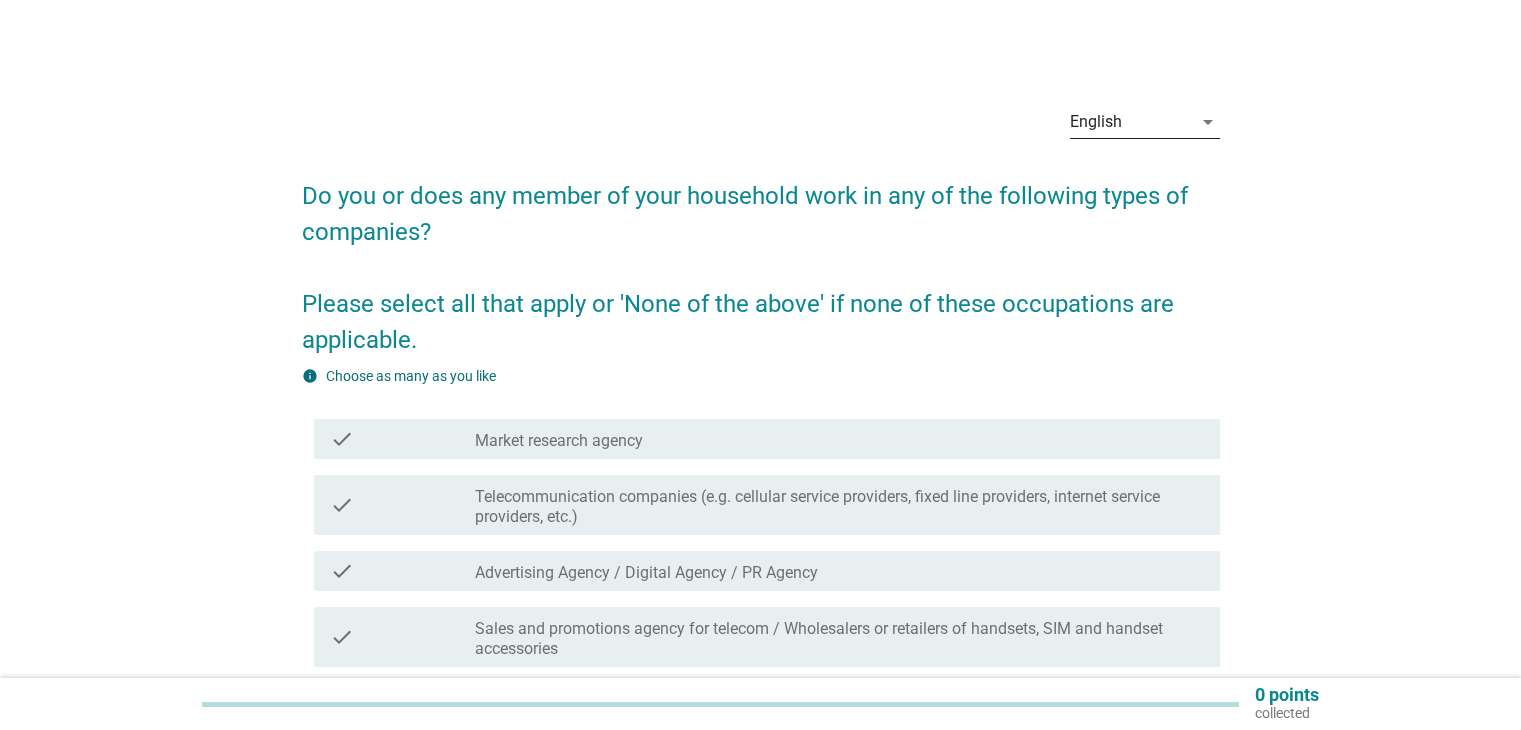 click on "English" at bounding box center [1131, 122] 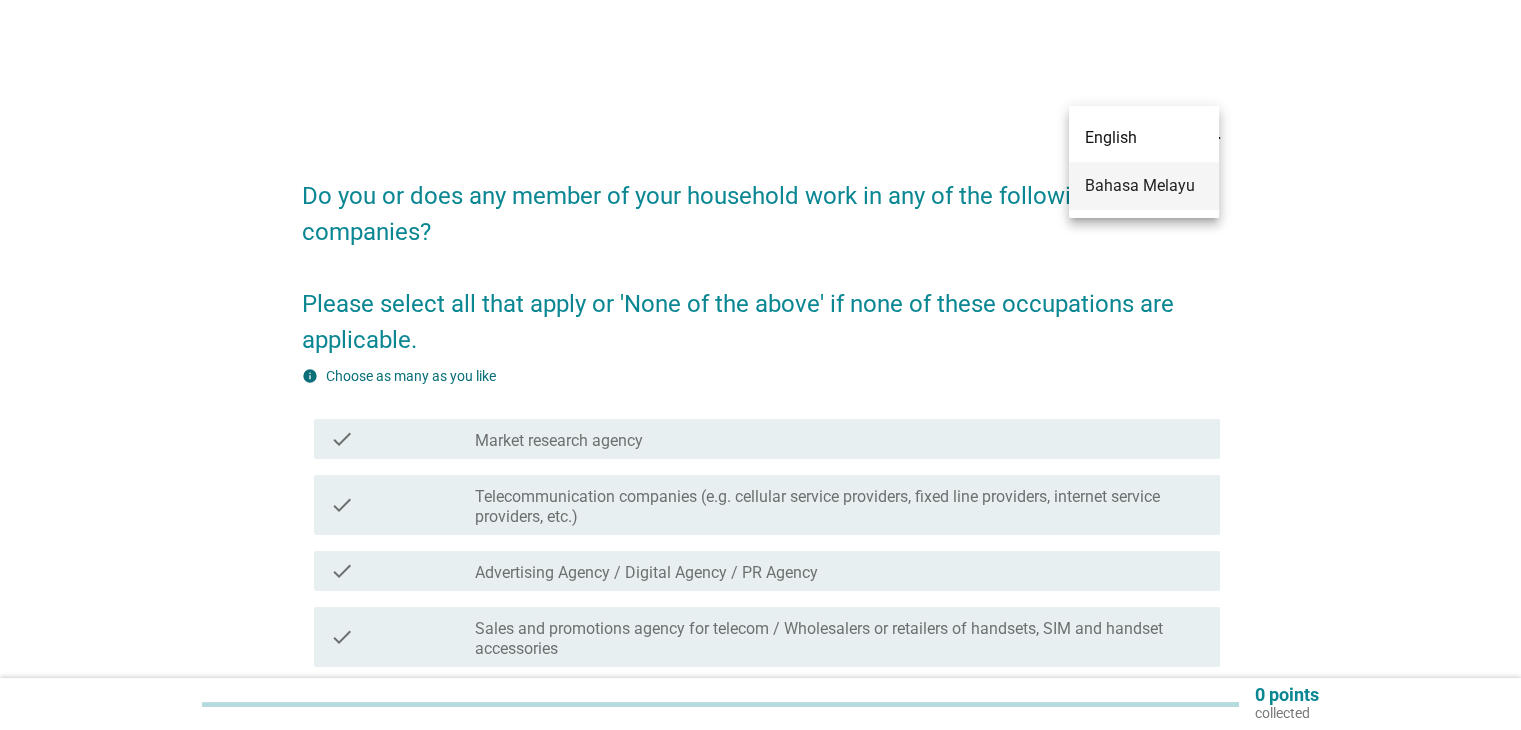 click on "Bahasa Melayu" at bounding box center (1144, 186) 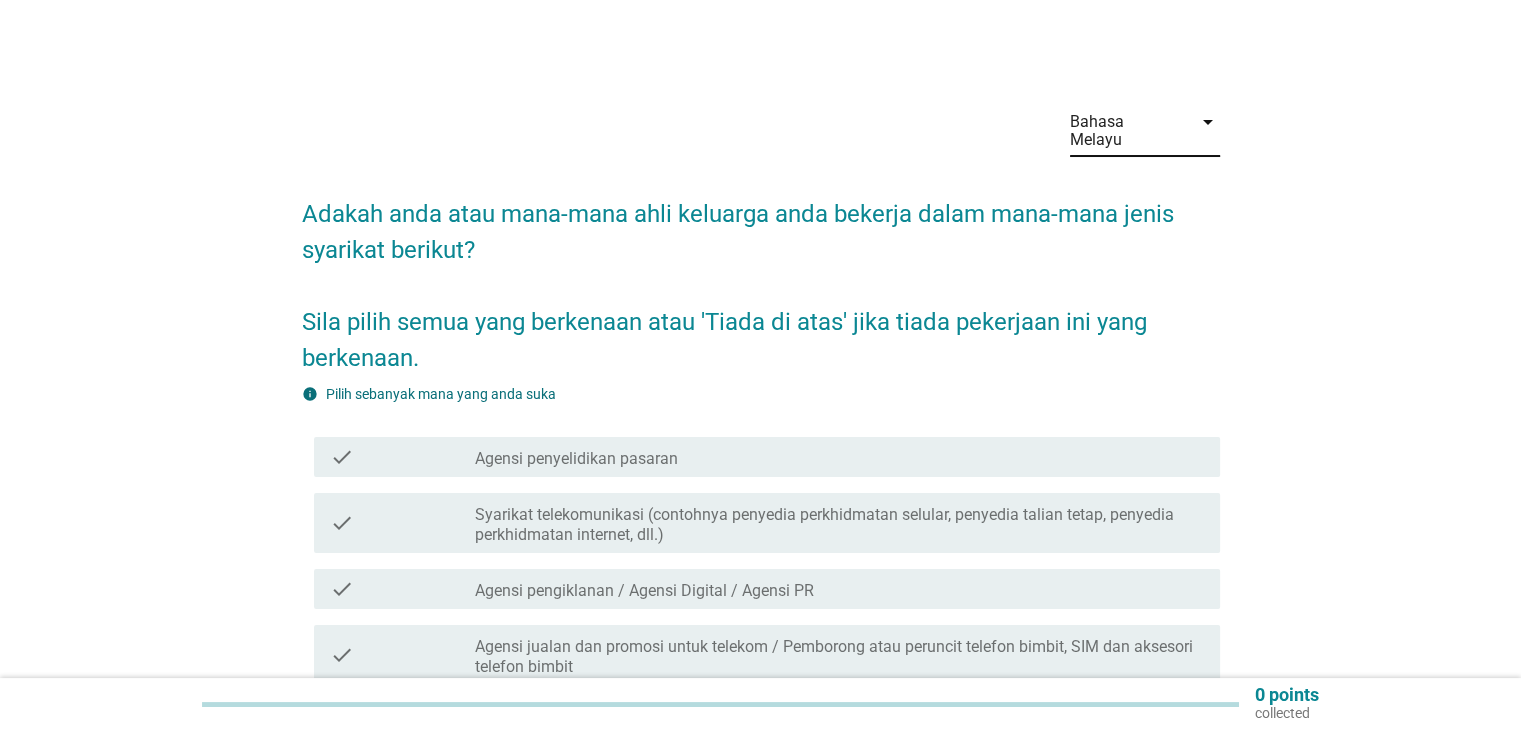 click on "Bahasa Melayu arrow_drop_down" at bounding box center [1145, 141] 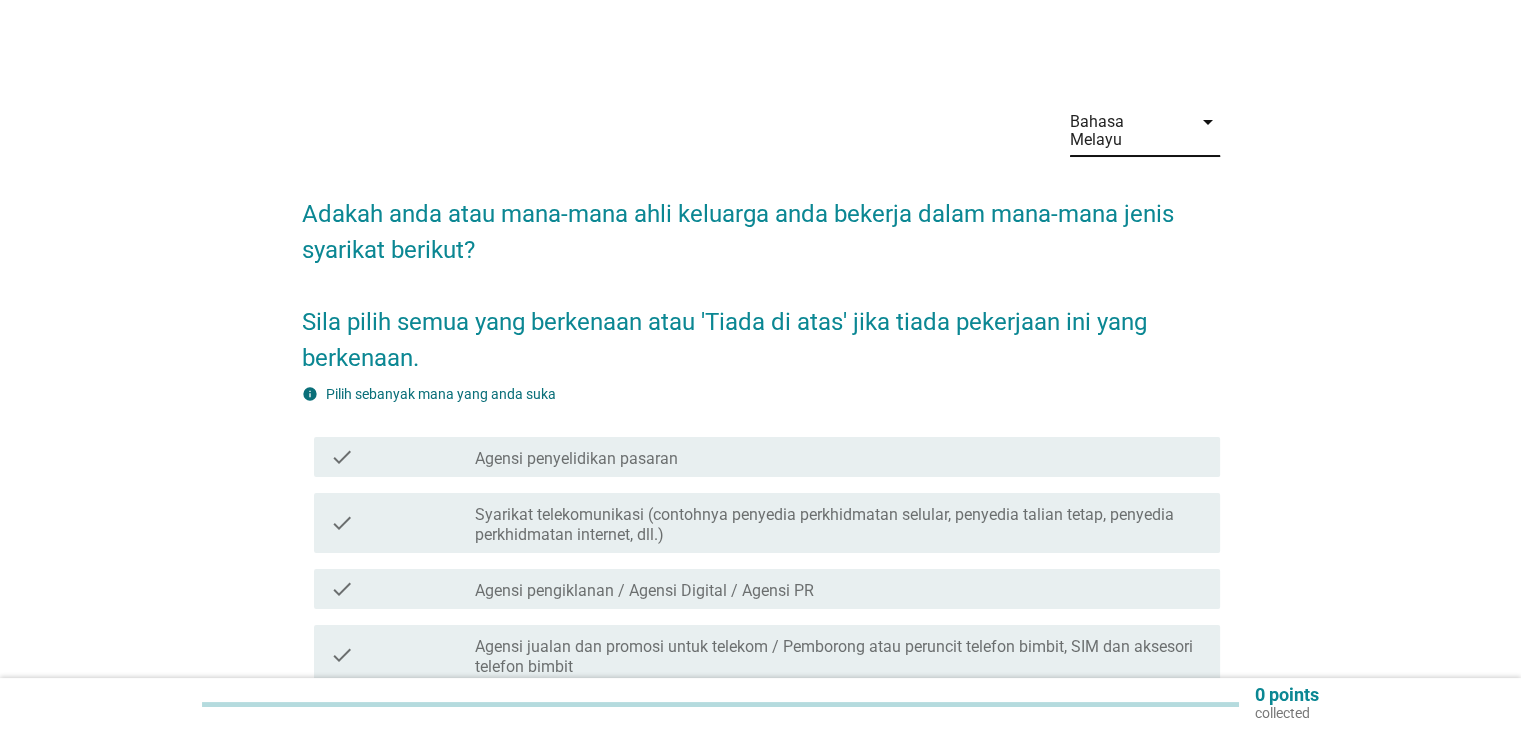 click on "Bahasa Melayu" at bounding box center [1125, 131] 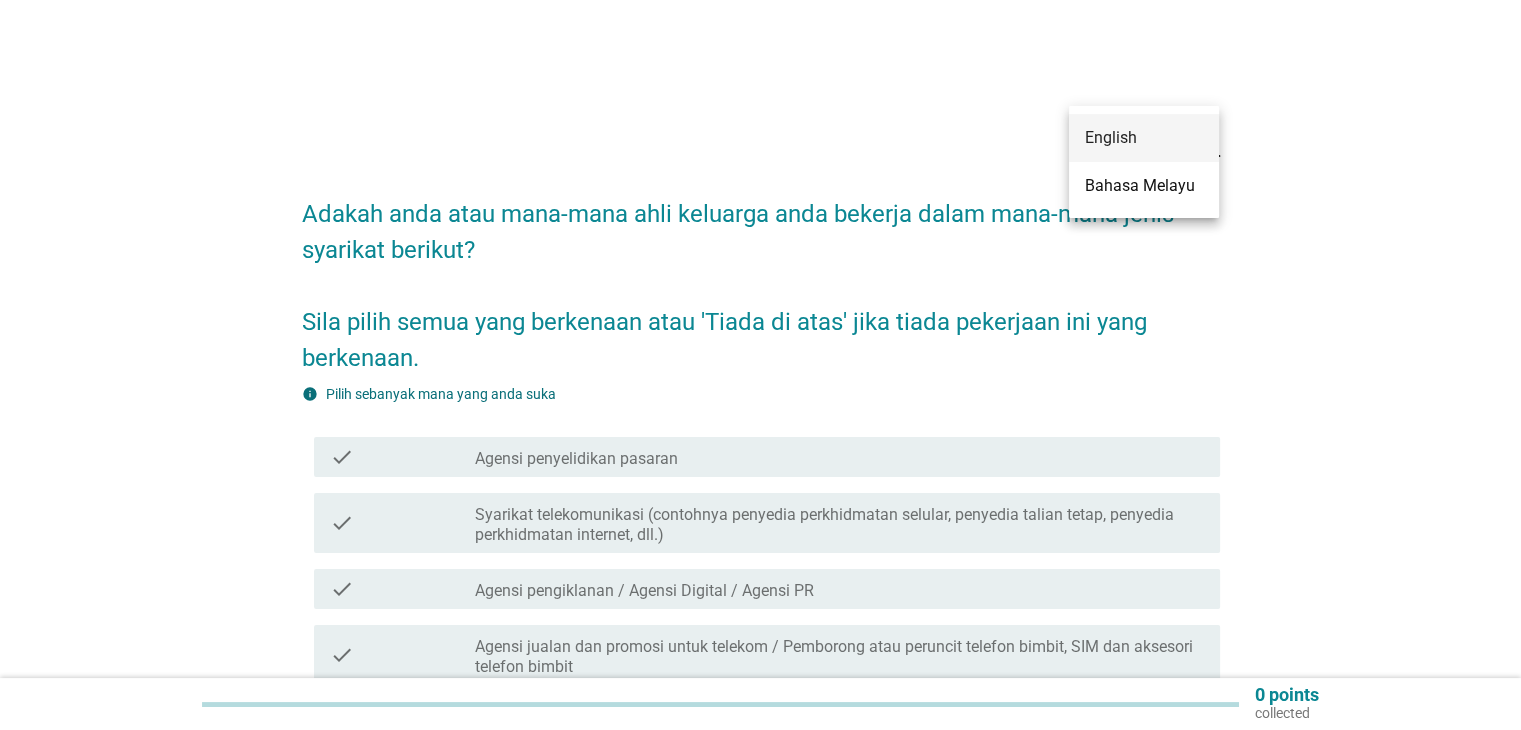 click on "English" at bounding box center [1144, 138] 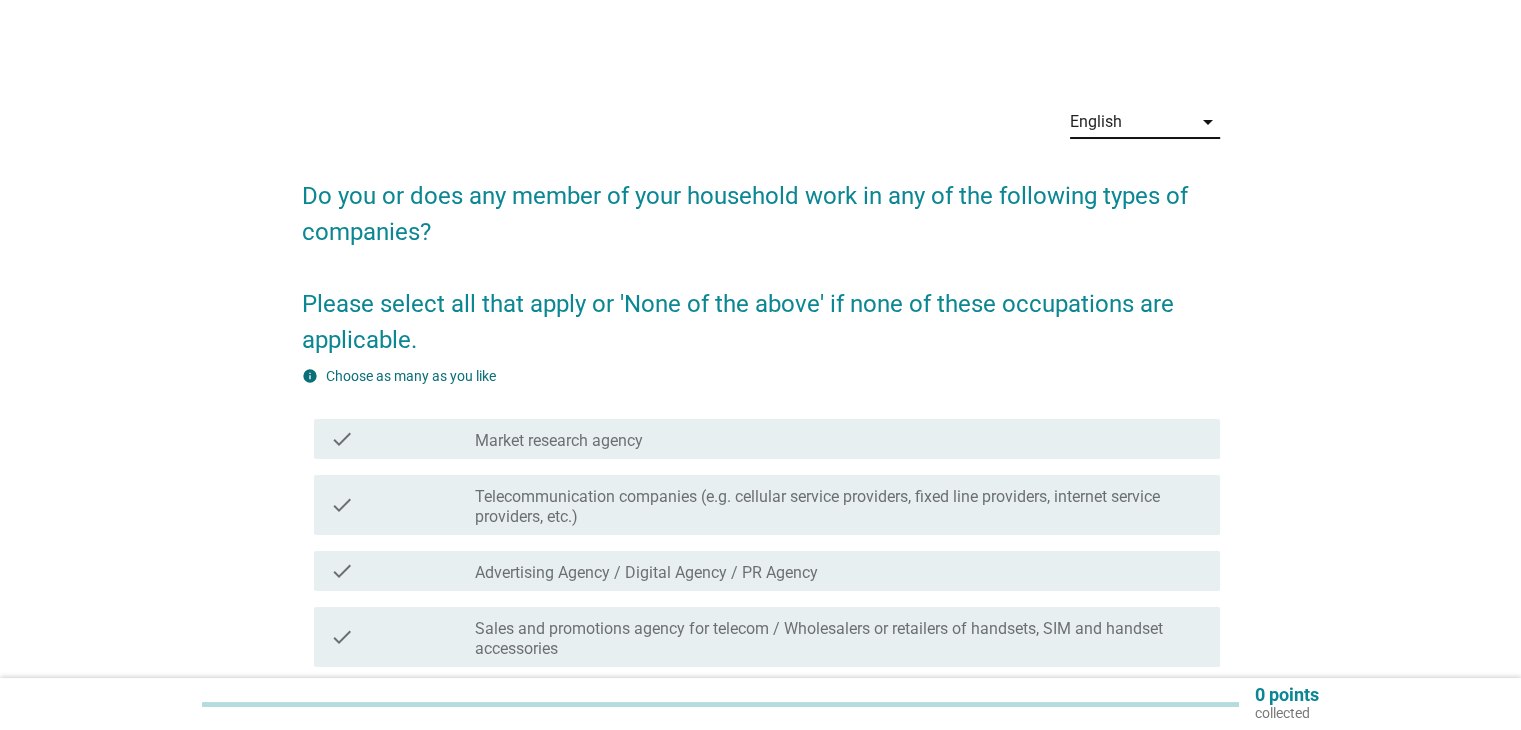 scroll, scrollTop: 400, scrollLeft: 0, axis: vertical 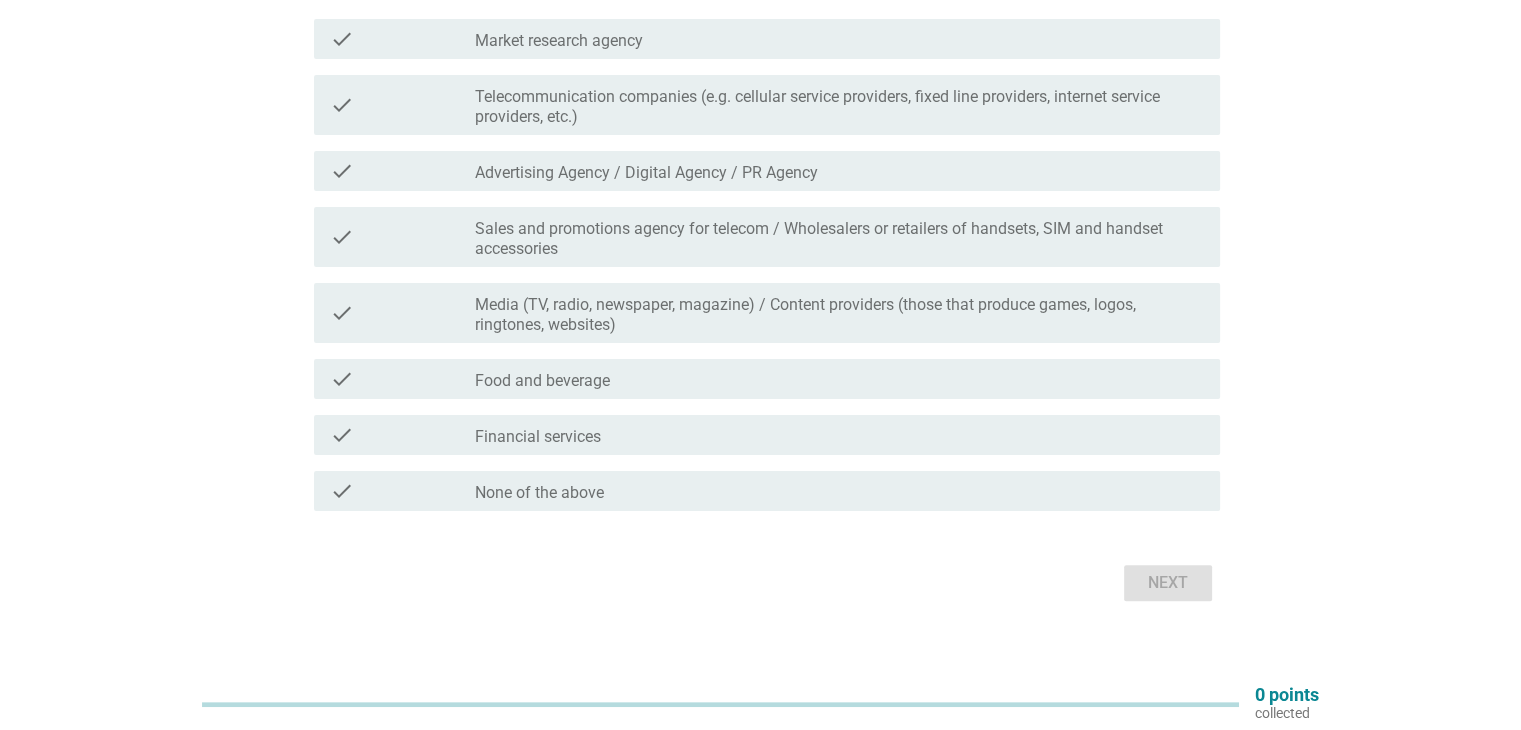 click on "check_box_outline_blank None of the above" at bounding box center [839, 491] 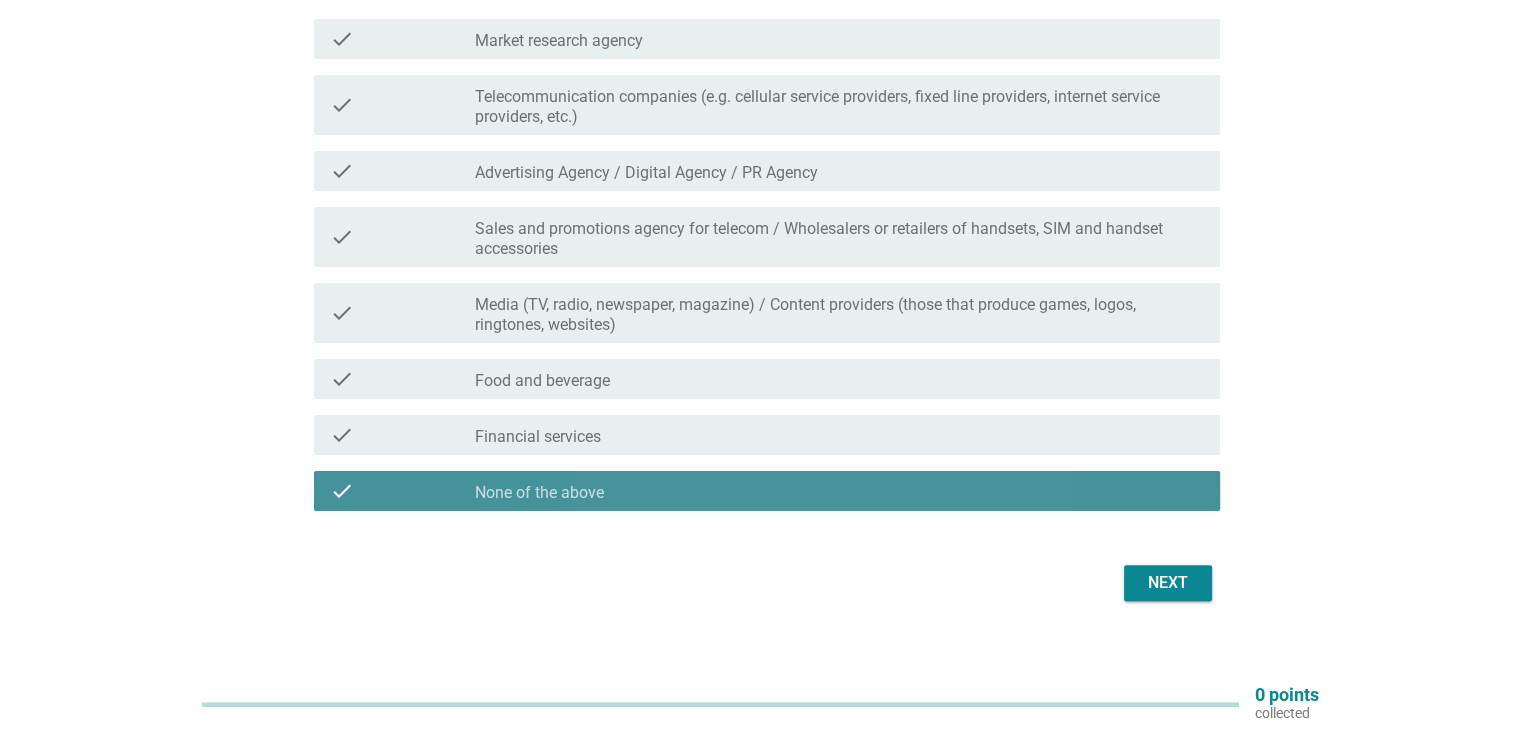 click on "Next" at bounding box center [1168, 583] 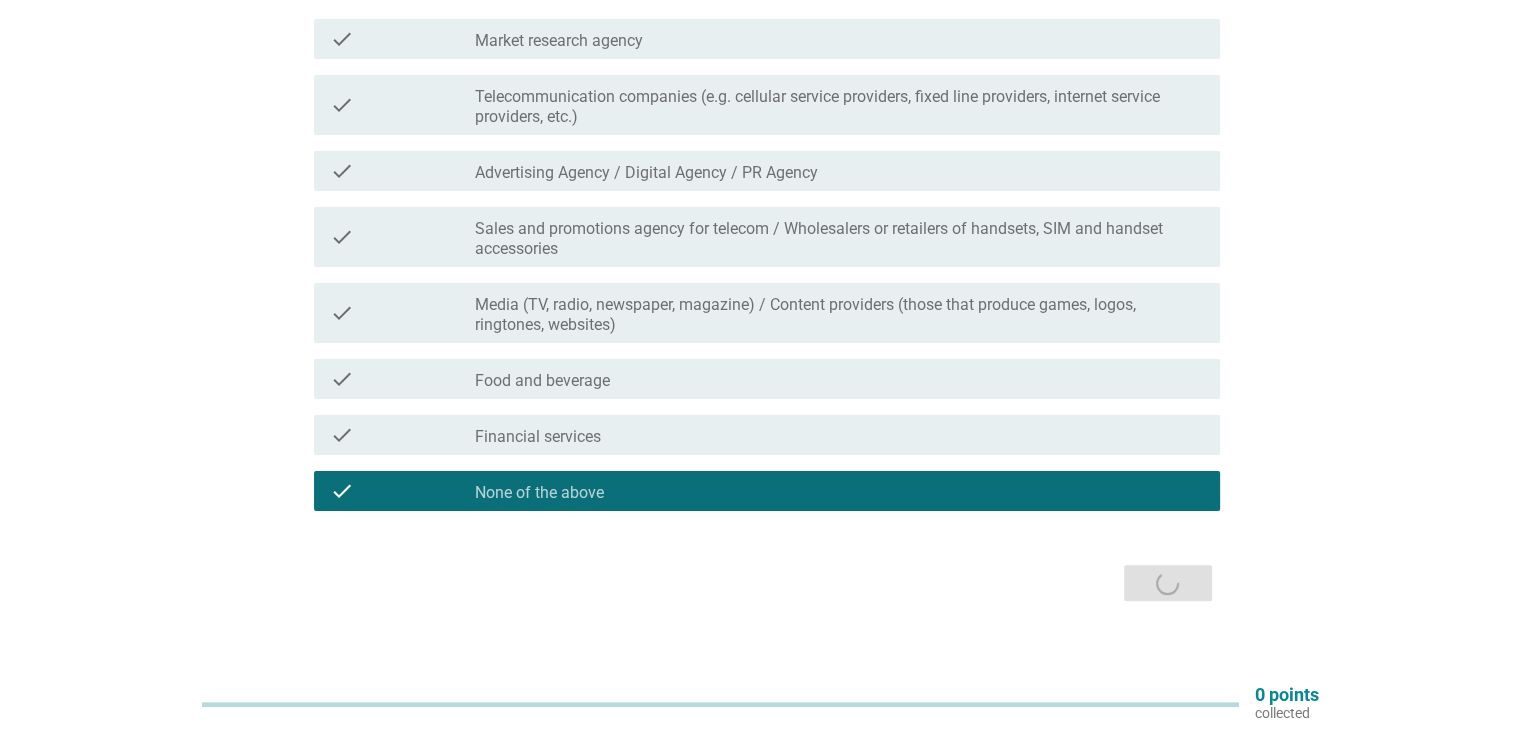 scroll, scrollTop: 0, scrollLeft: 0, axis: both 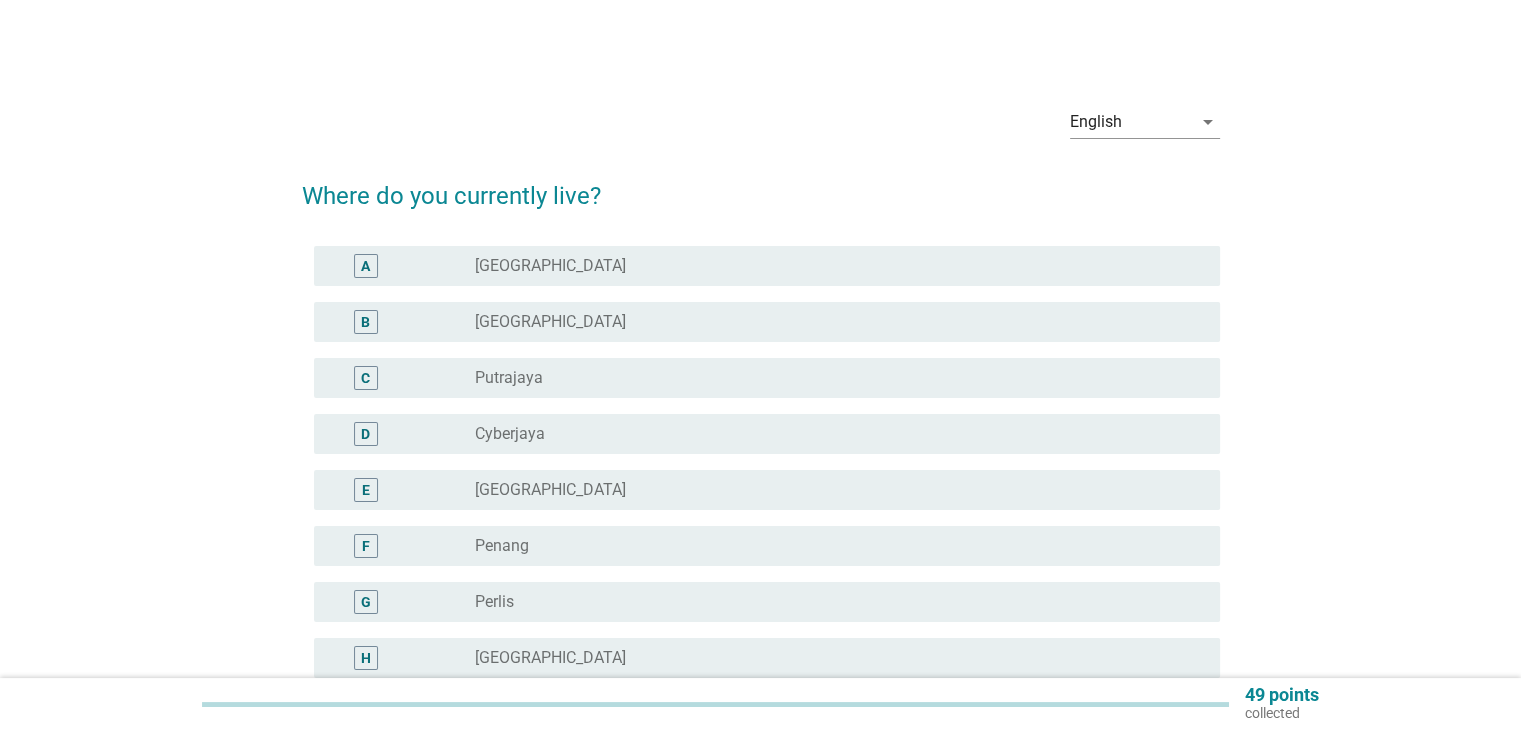 click on "radio_button_unchecked [GEOGRAPHIC_DATA]" at bounding box center (831, 322) 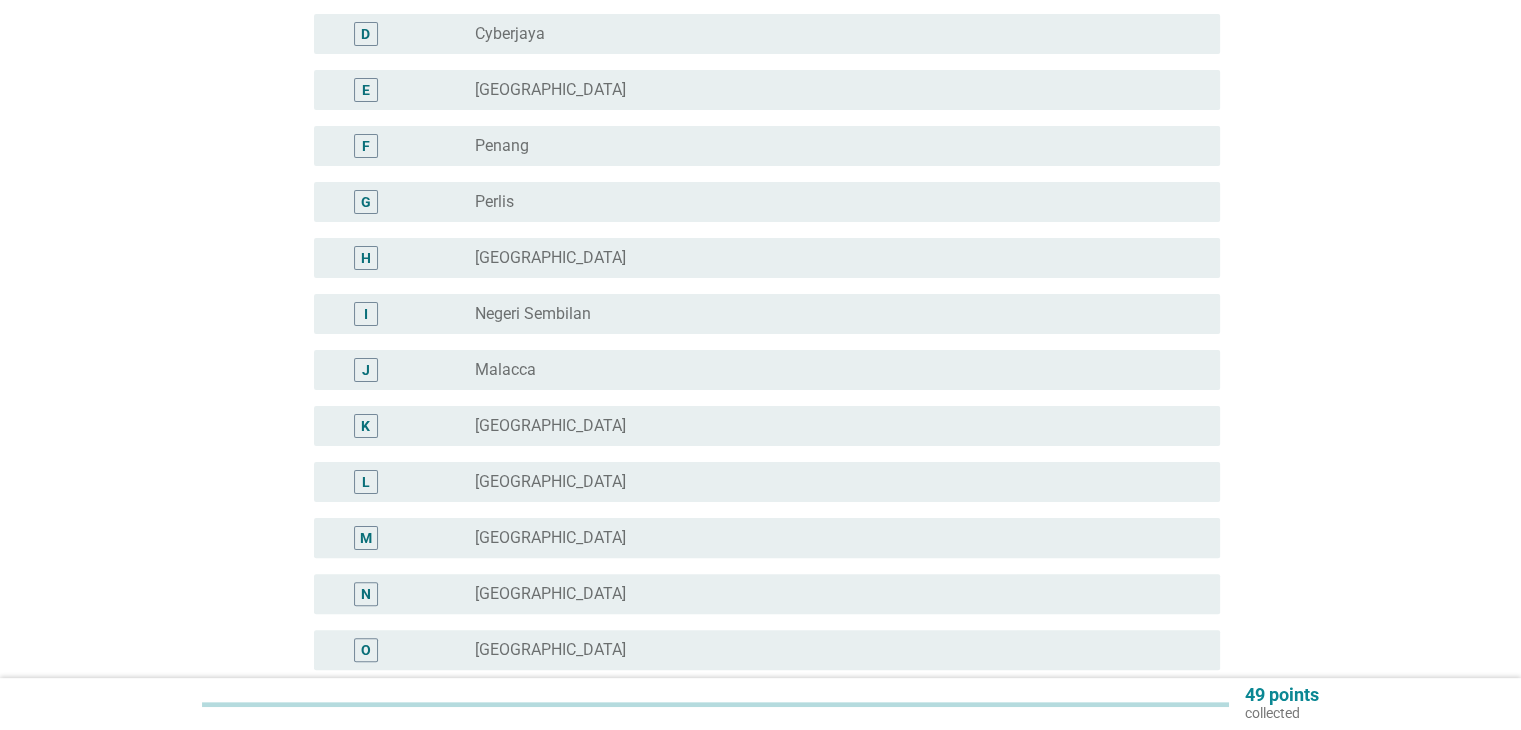 scroll, scrollTop: 714, scrollLeft: 0, axis: vertical 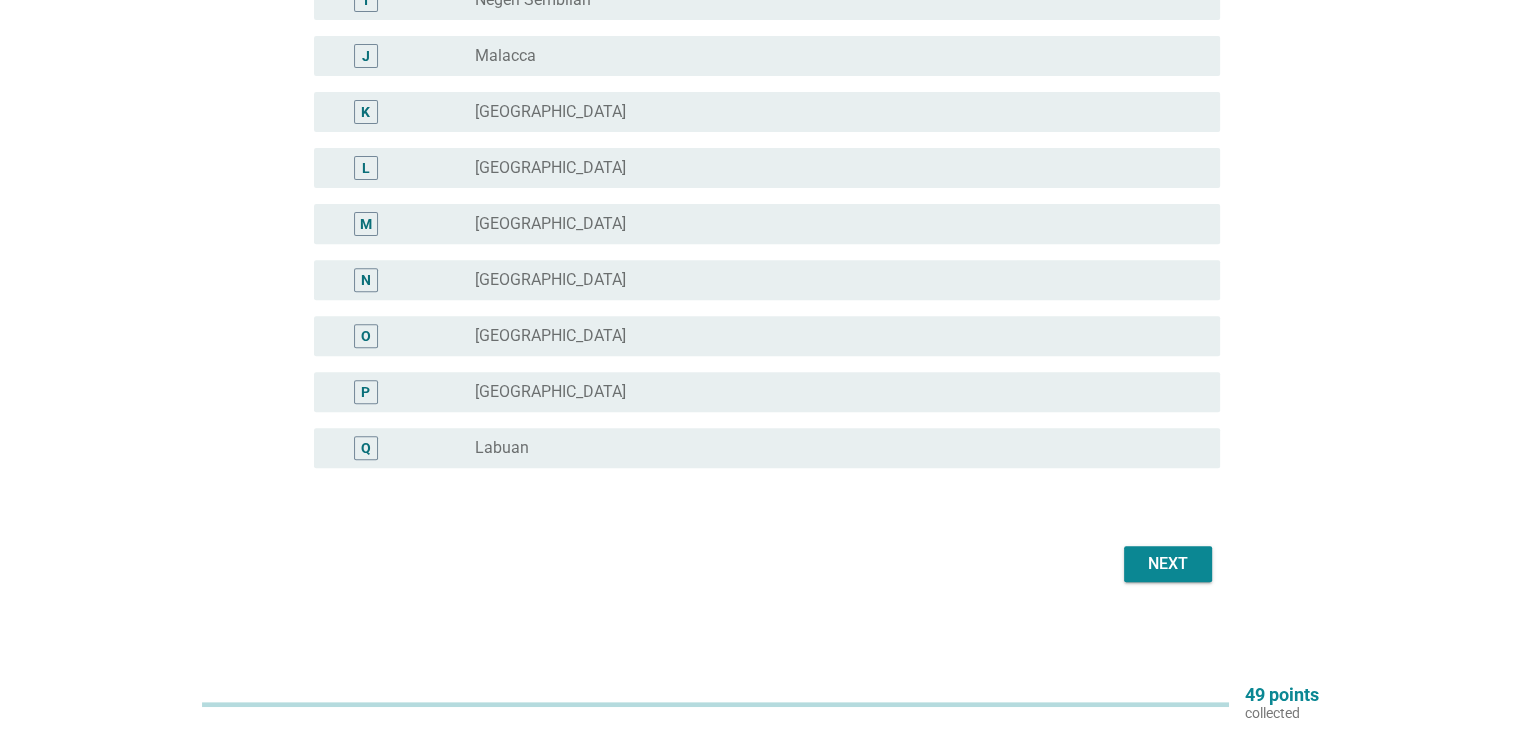 click on "Next" at bounding box center (1168, 564) 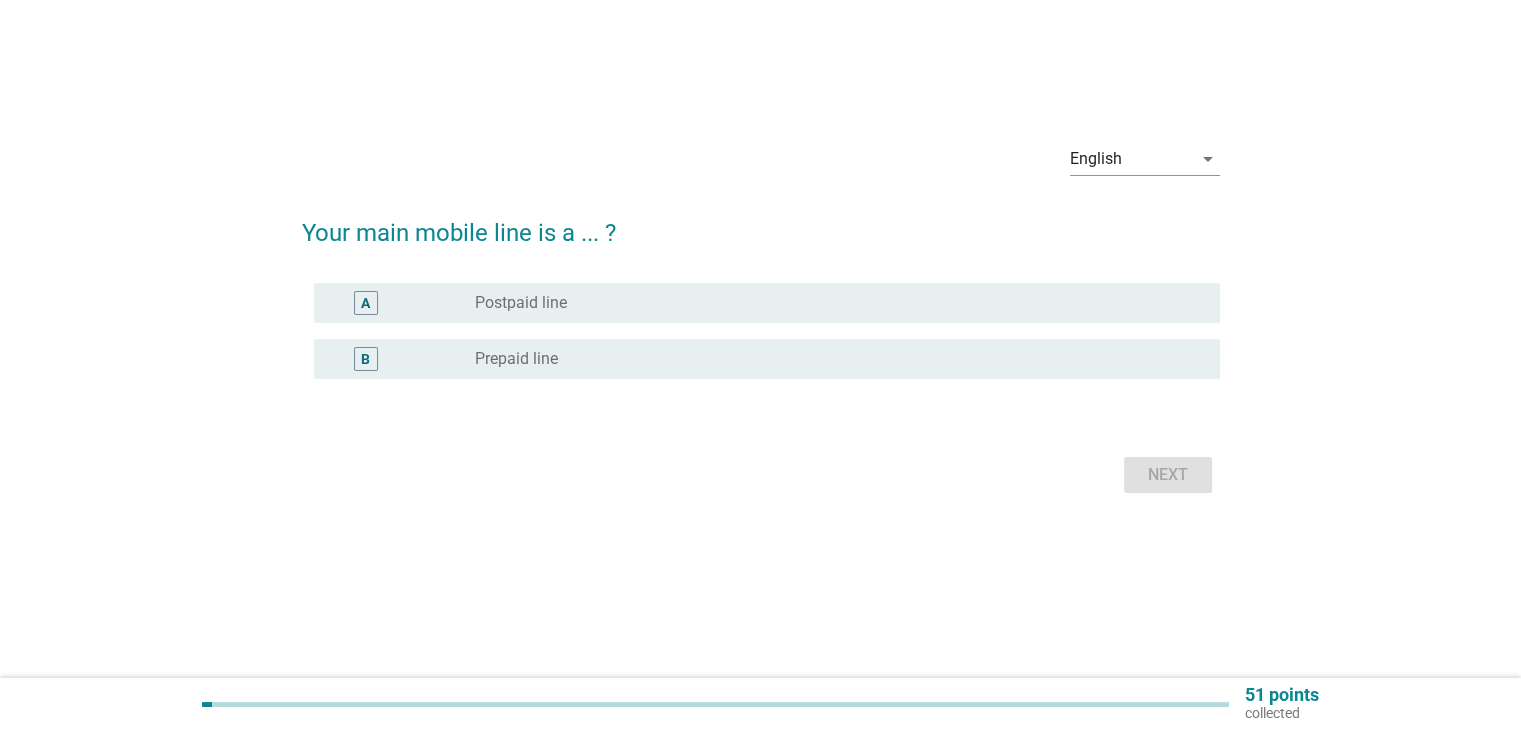 scroll, scrollTop: 0, scrollLeft: 0, axis: both 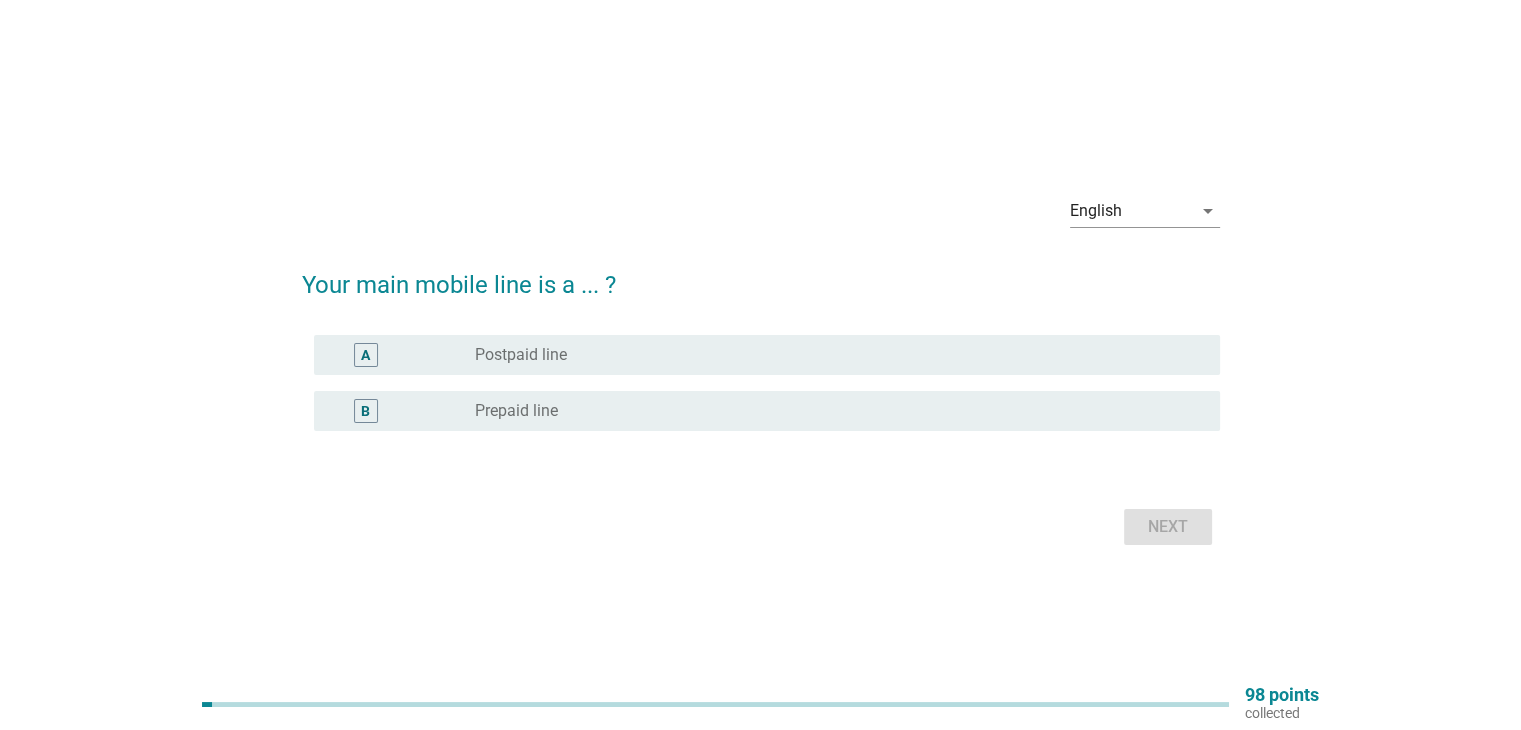 click on "radio_button_unchecked Postpaid line" at bounding box center [831, 355] 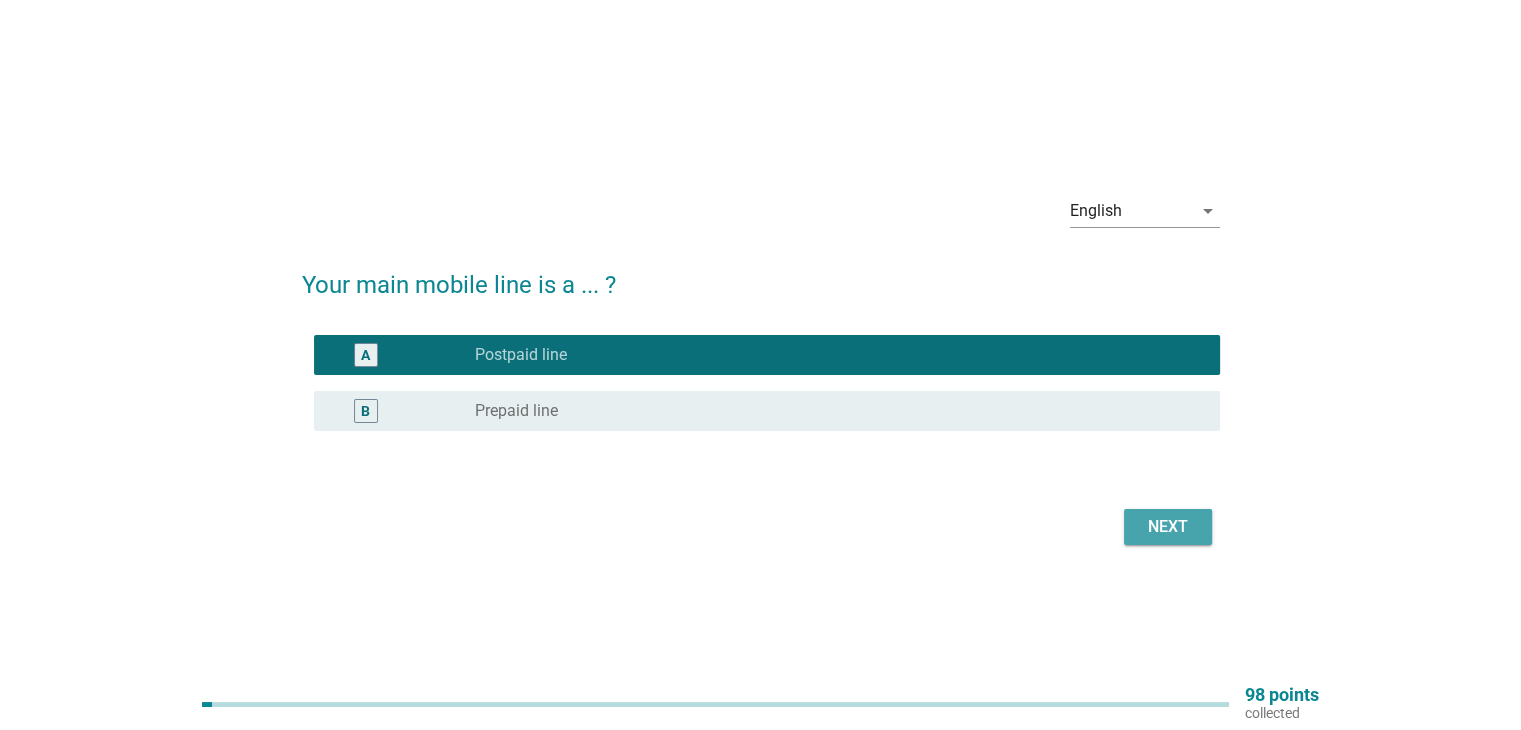 click on "Next" at bounding box center (1168, 527) 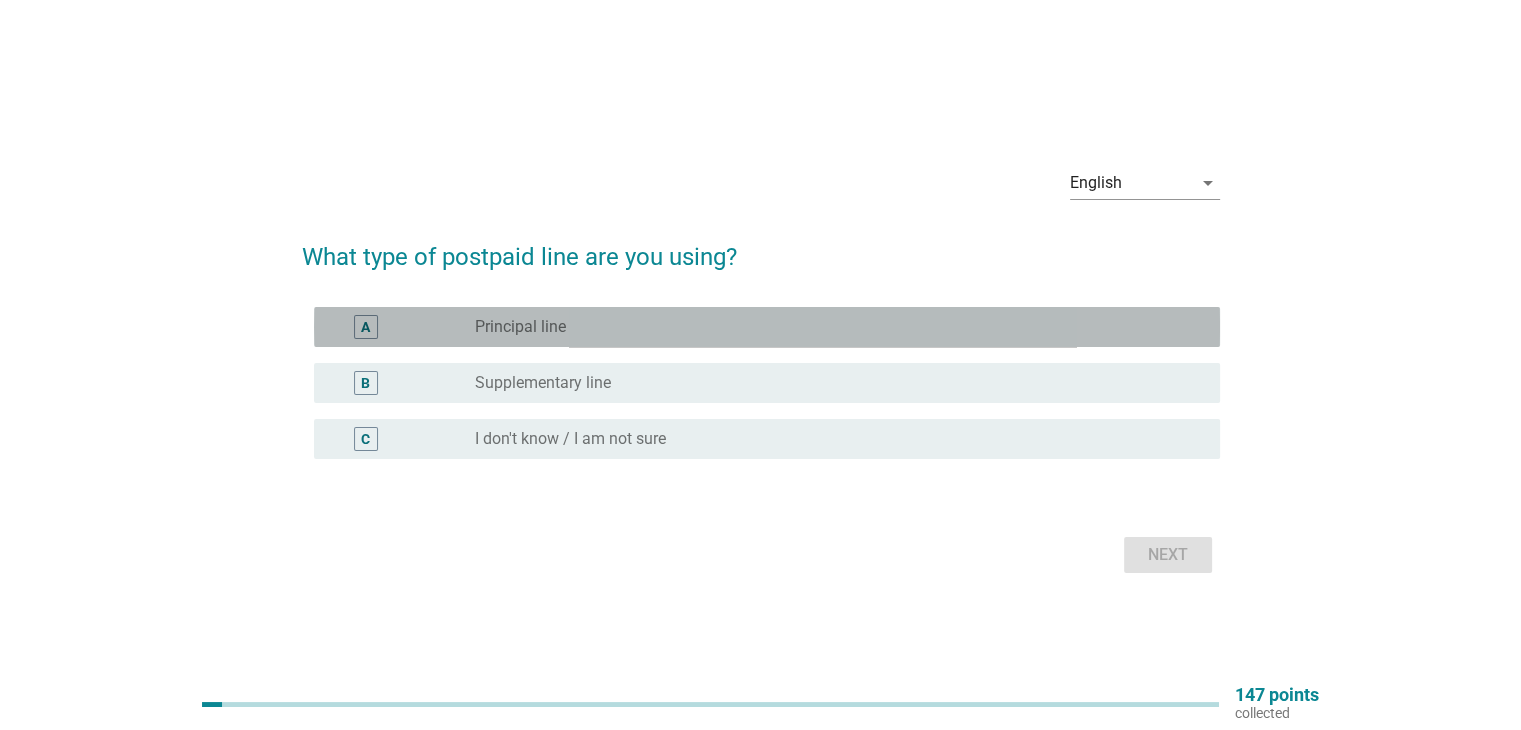 click on "radio_button_unchecked Principal line" at bounding box center (831, 327) 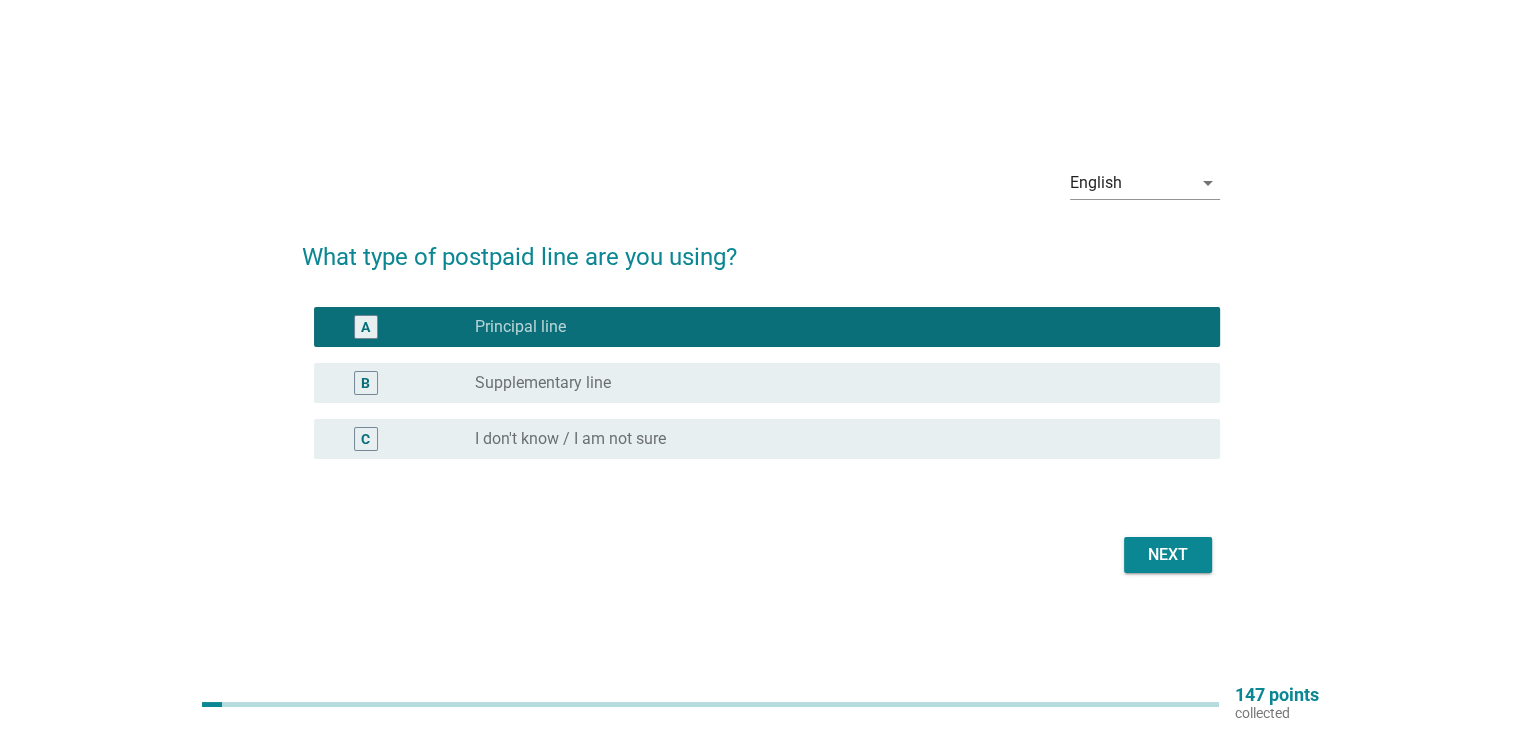 click on "Next" at bounding box center [1168, 555] 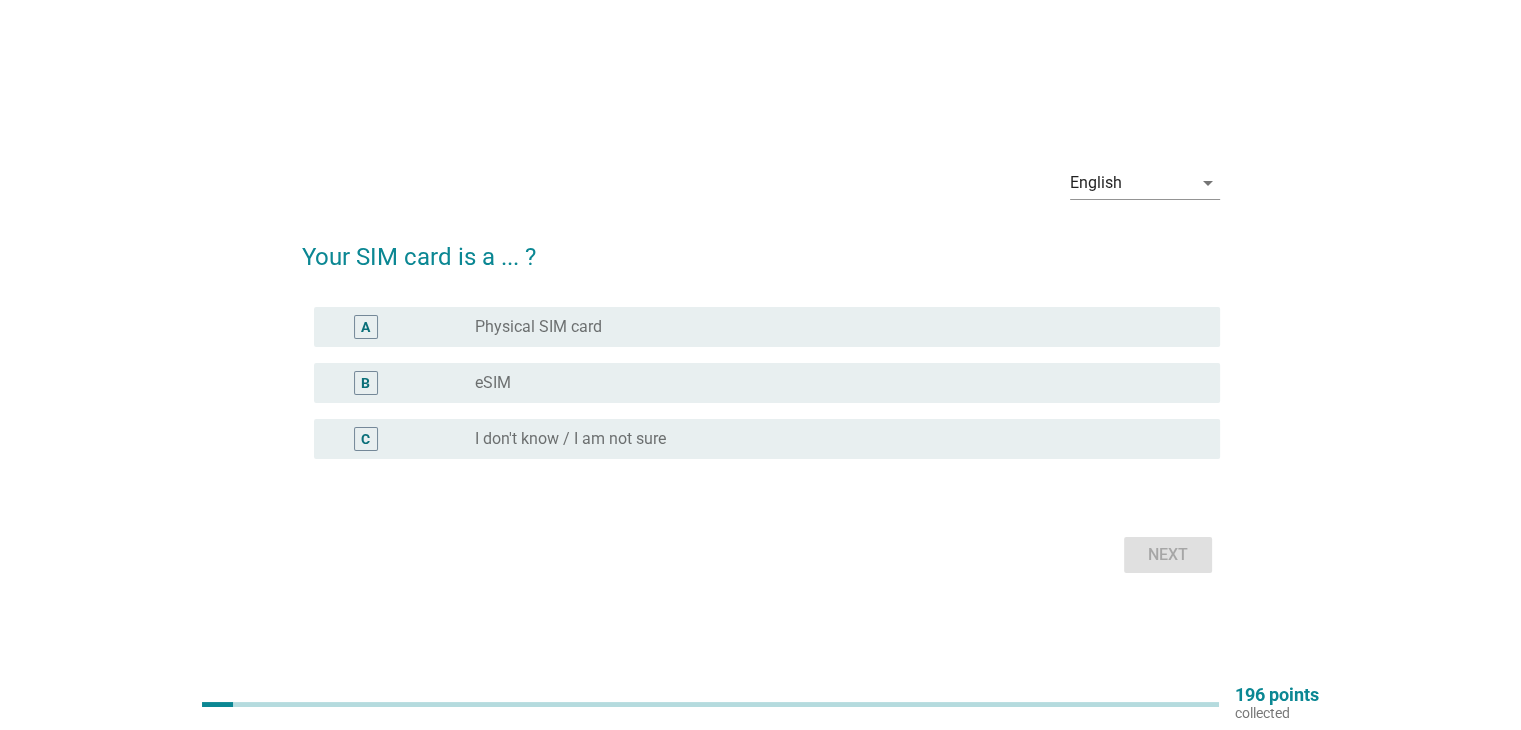 click on "radio_button_unchecked Physical SIM card" at bounding box center [831, 327] 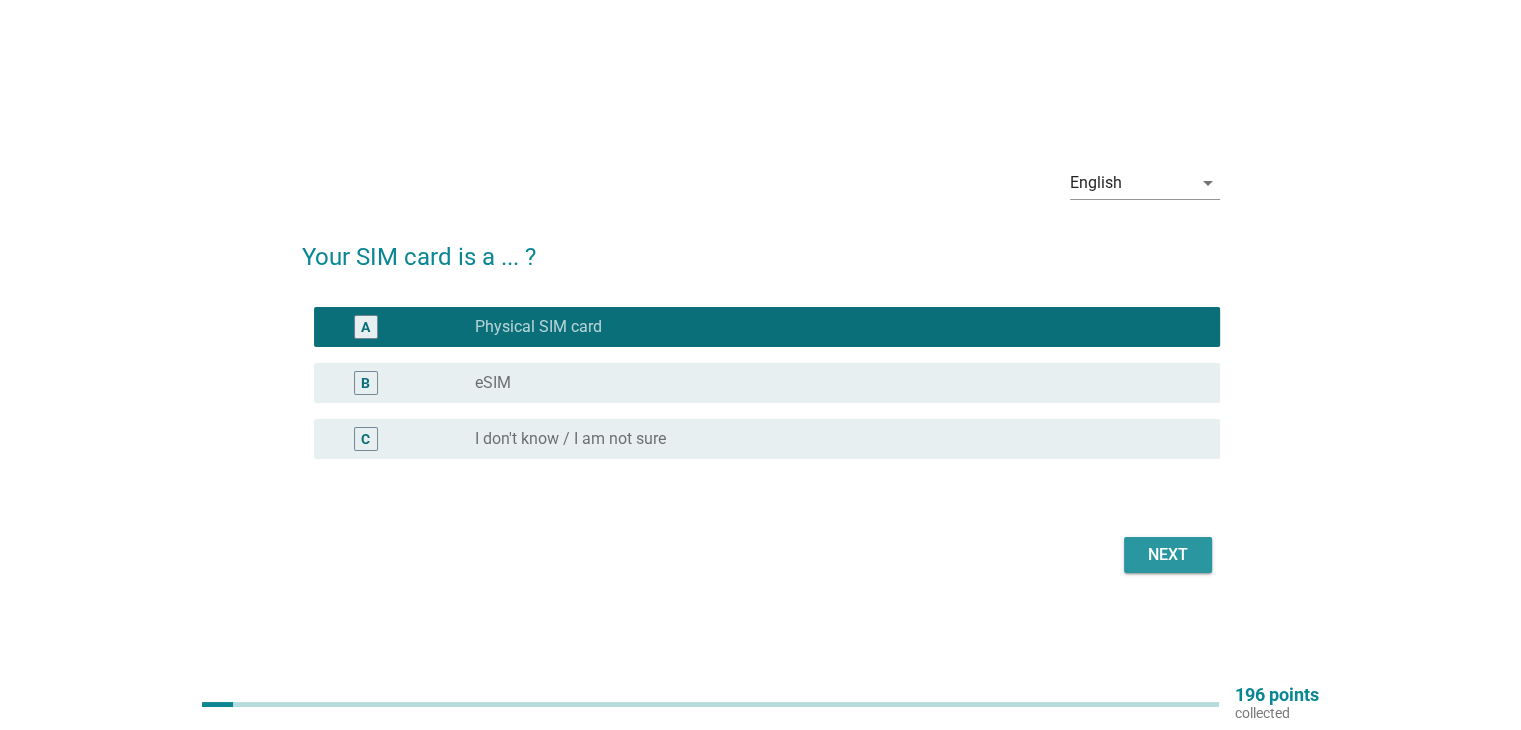 click on "Next" at bounding box center [1168, 555] 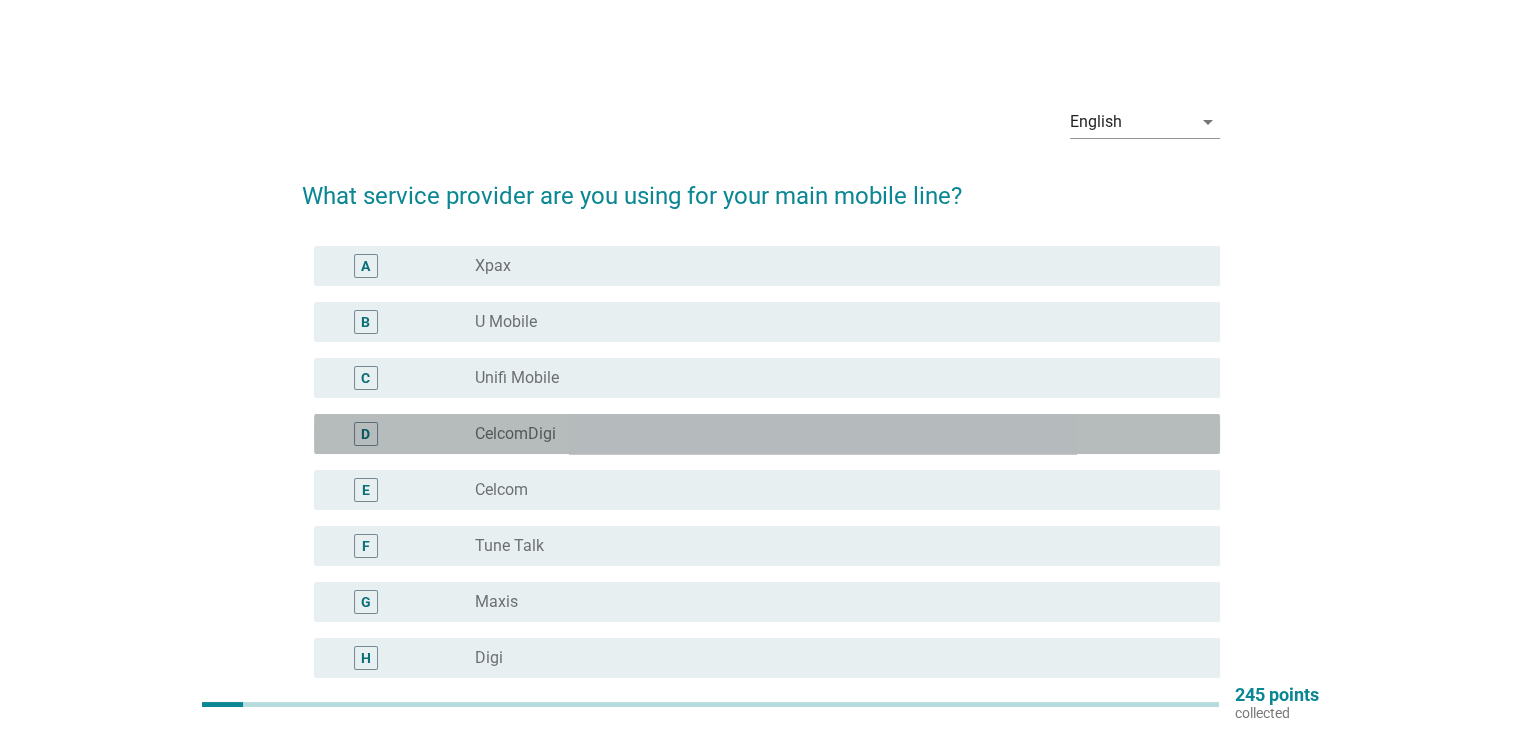 click on "radio_button_unchecked CelcomDigi" at bounding box center (839, 434) 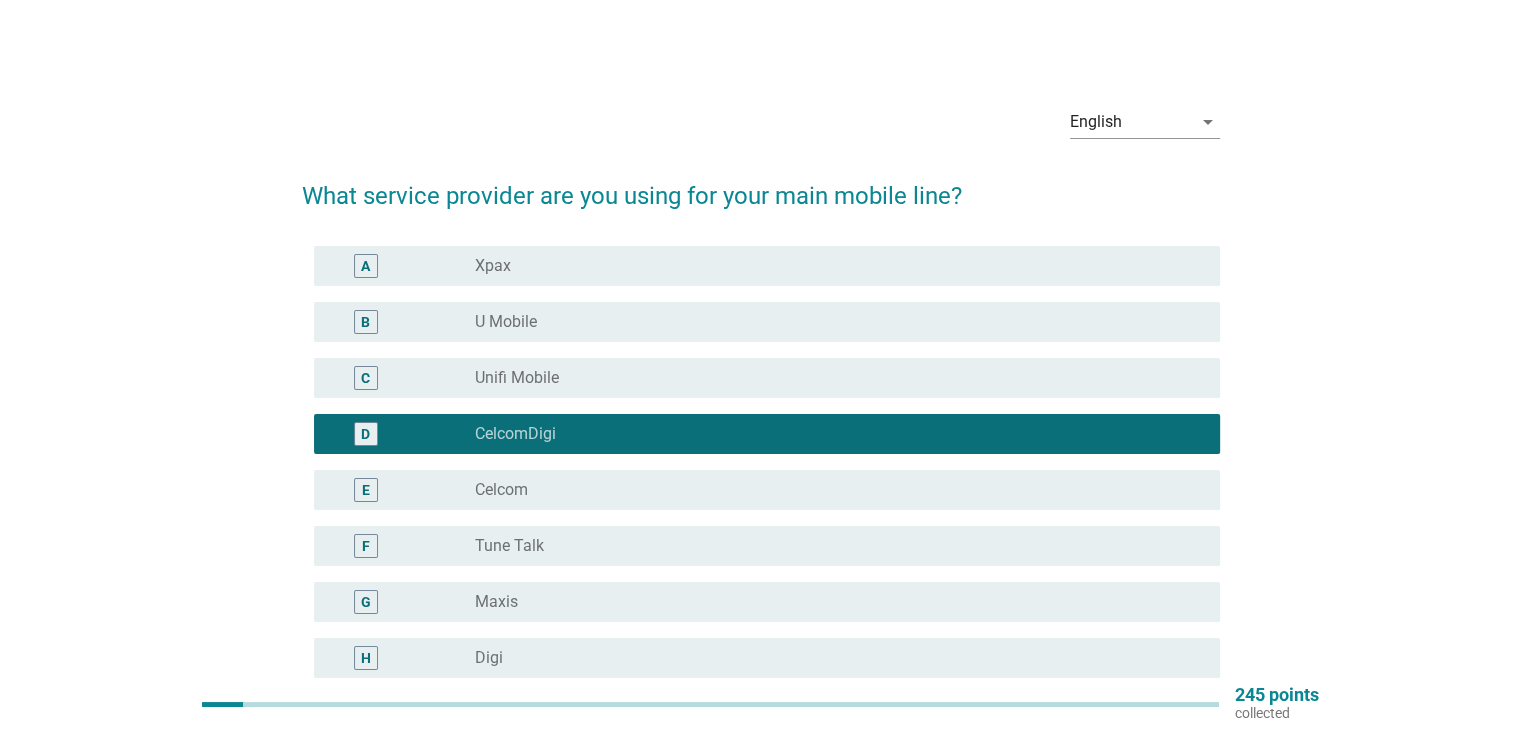 scroll, scrollTop: 378, scrollLeft: 0, axis: vertical 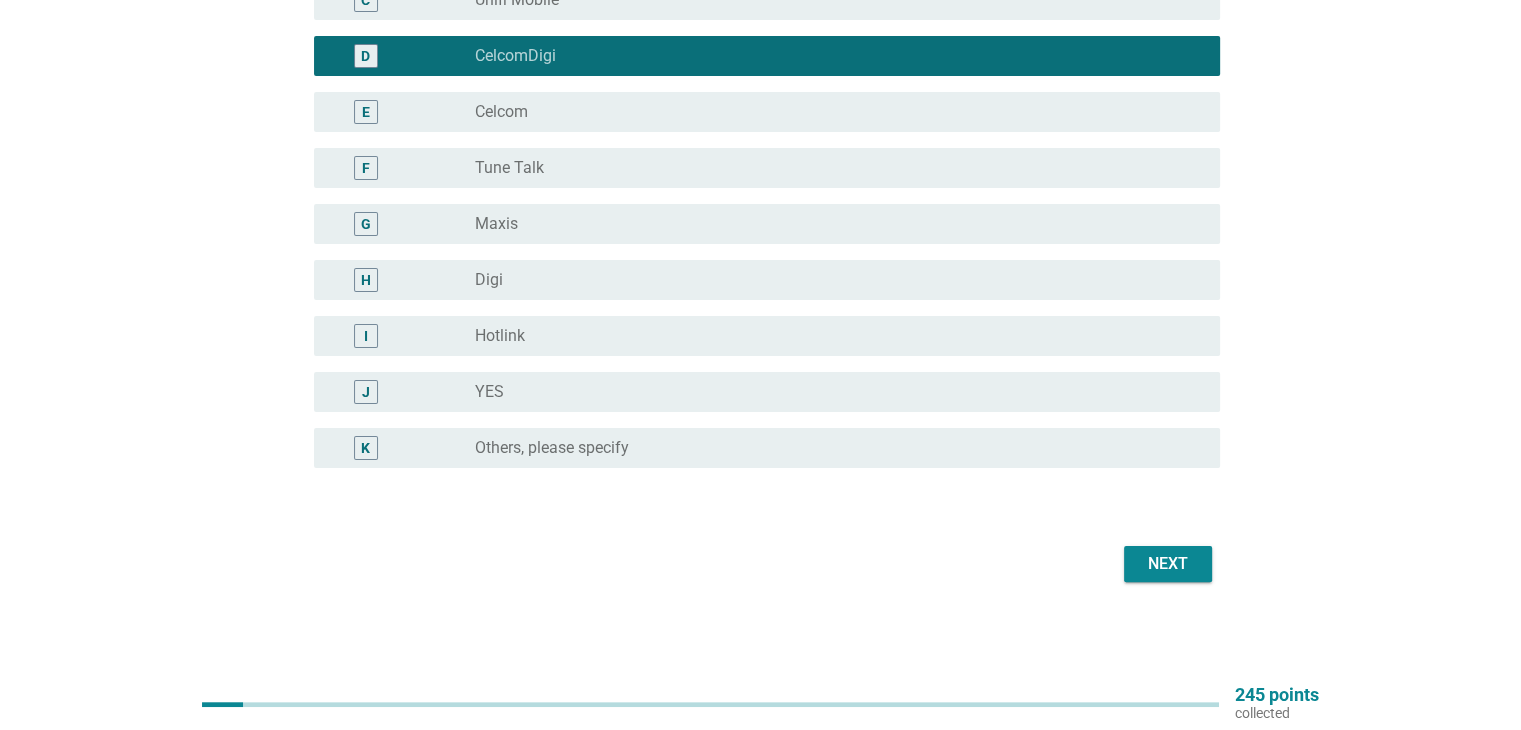click on "Next" at bounding box center (1168, 564) 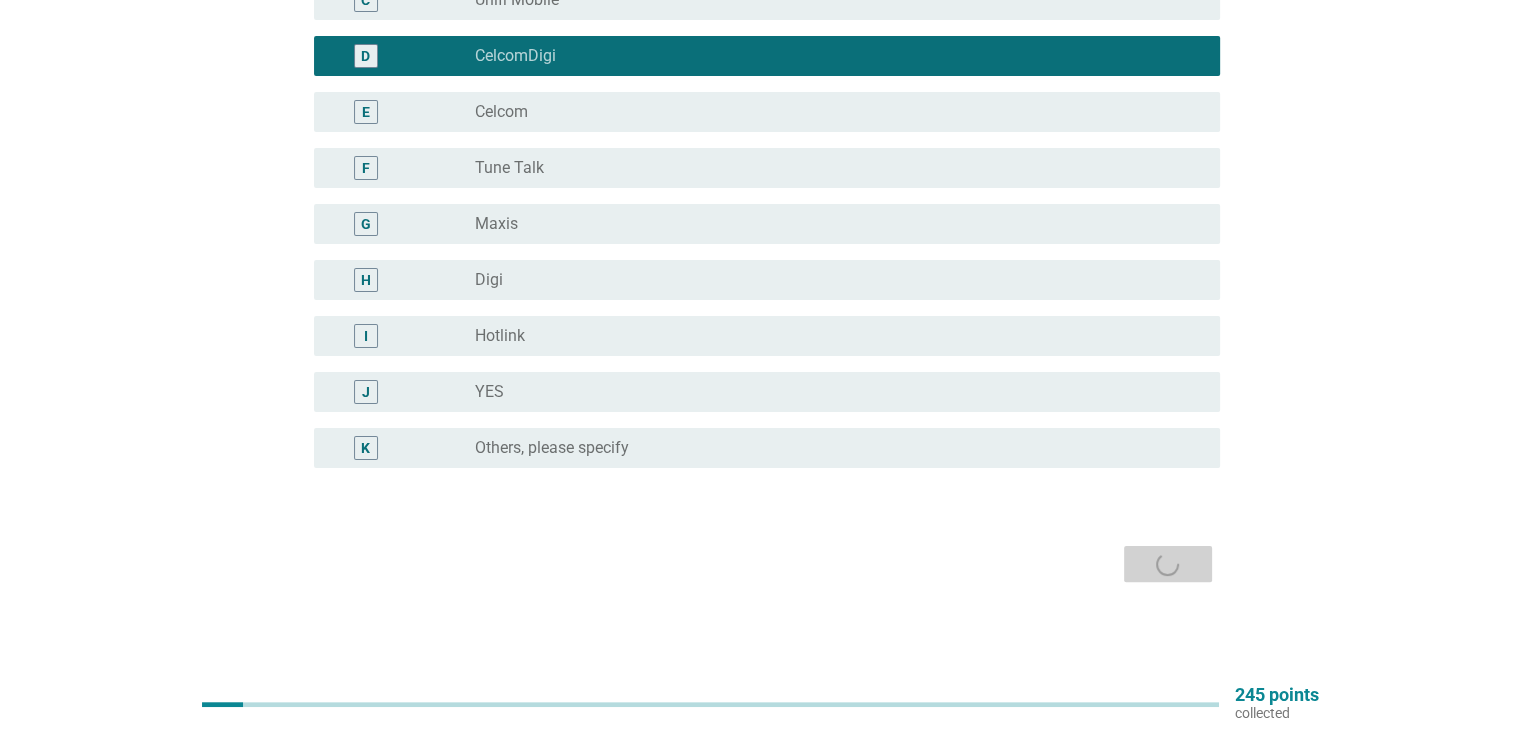 scroll, scrollTop: 0, scrollLeft: 0, axis: both 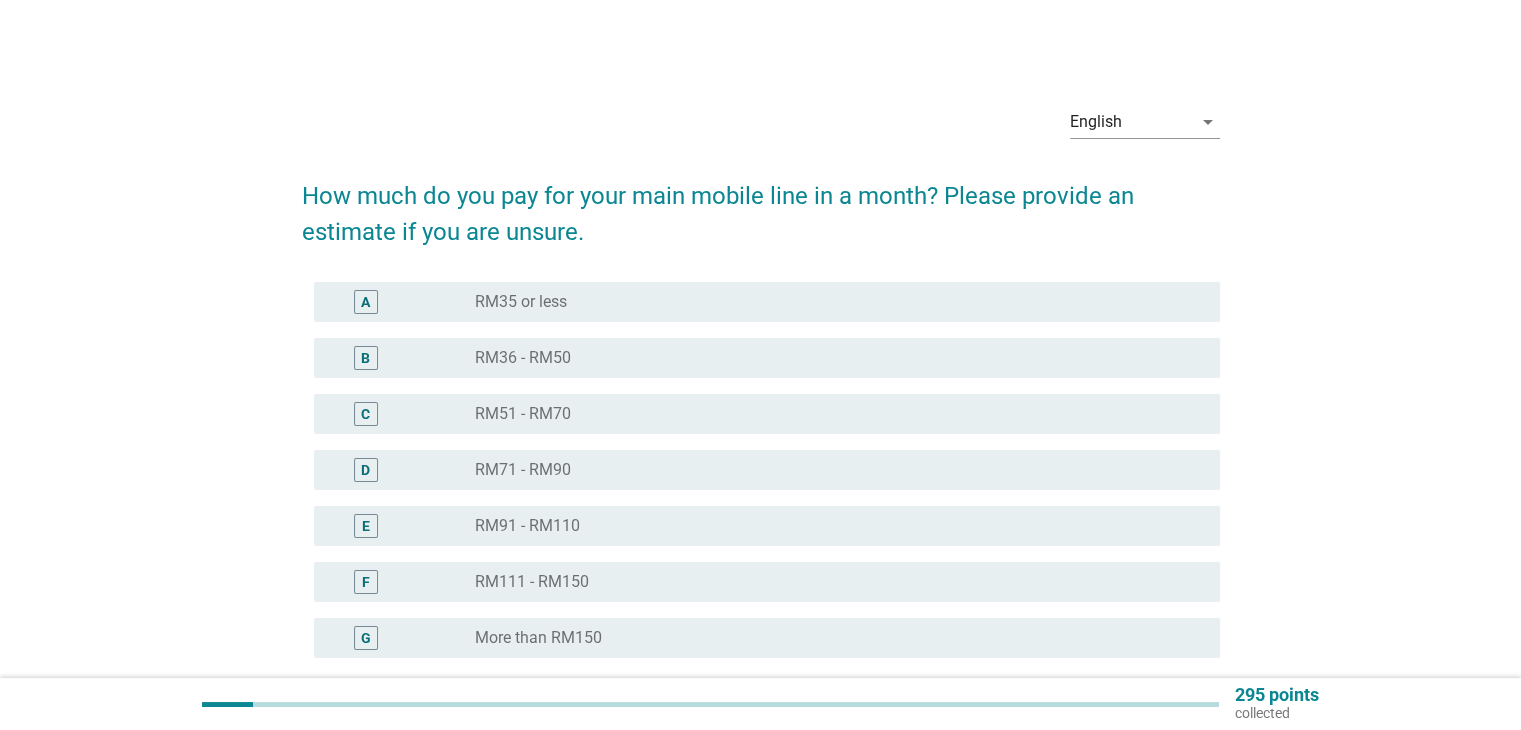 click on "radio_button_unchecked RM51 - RM70" at bounding box center (831, 414) 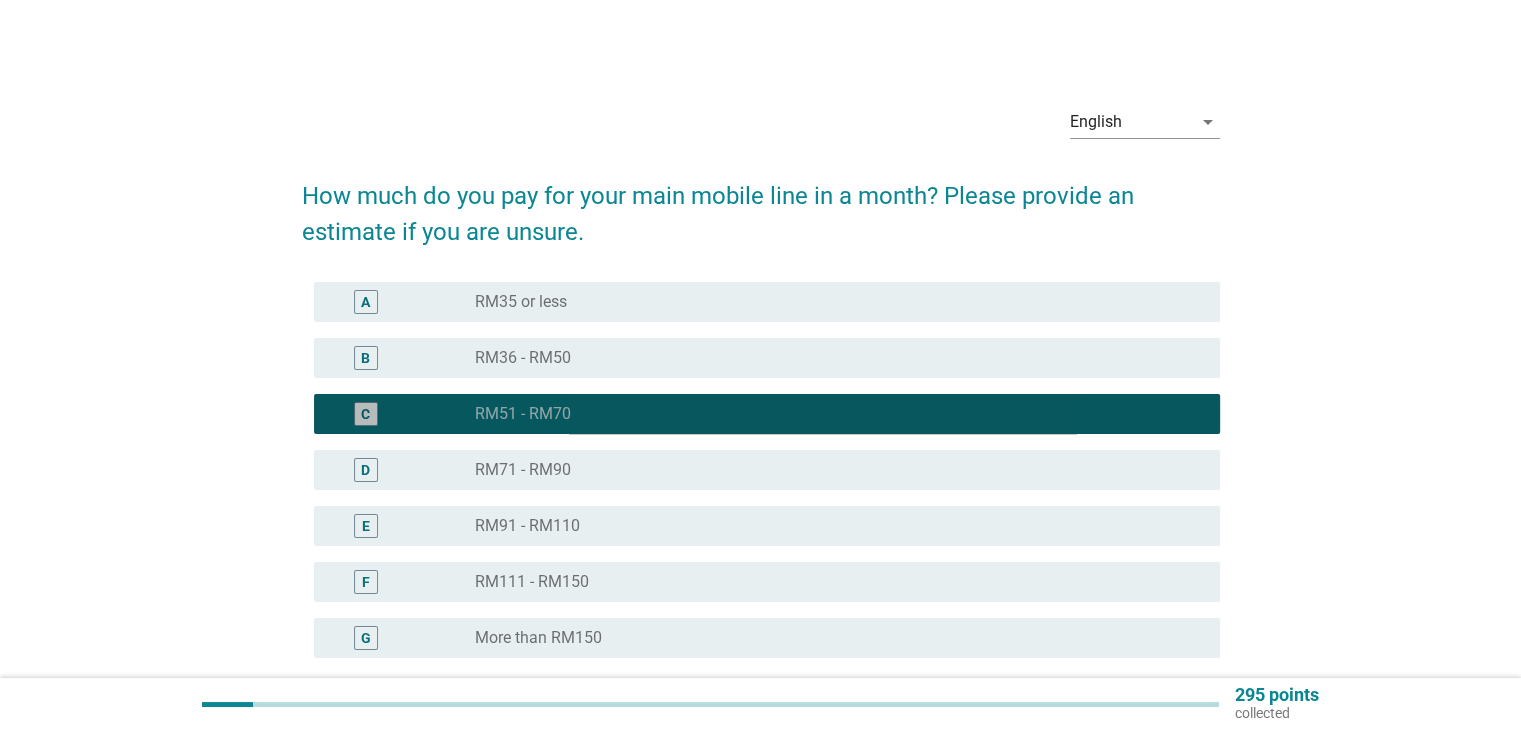 scroll, scrollTop: 190, scrollLeft: 0, axis: vertical 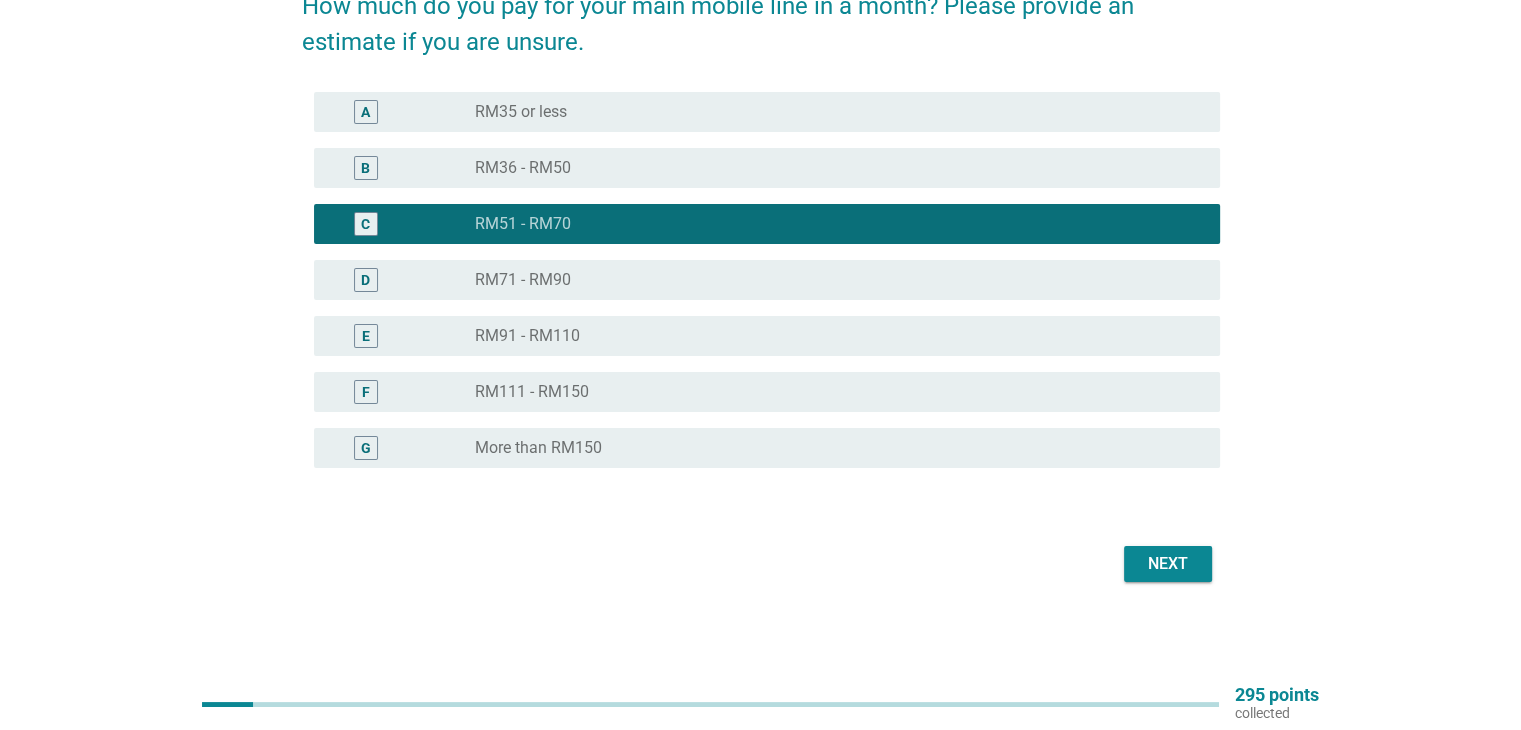 click on "Next" at bounding box center (1168, 564) 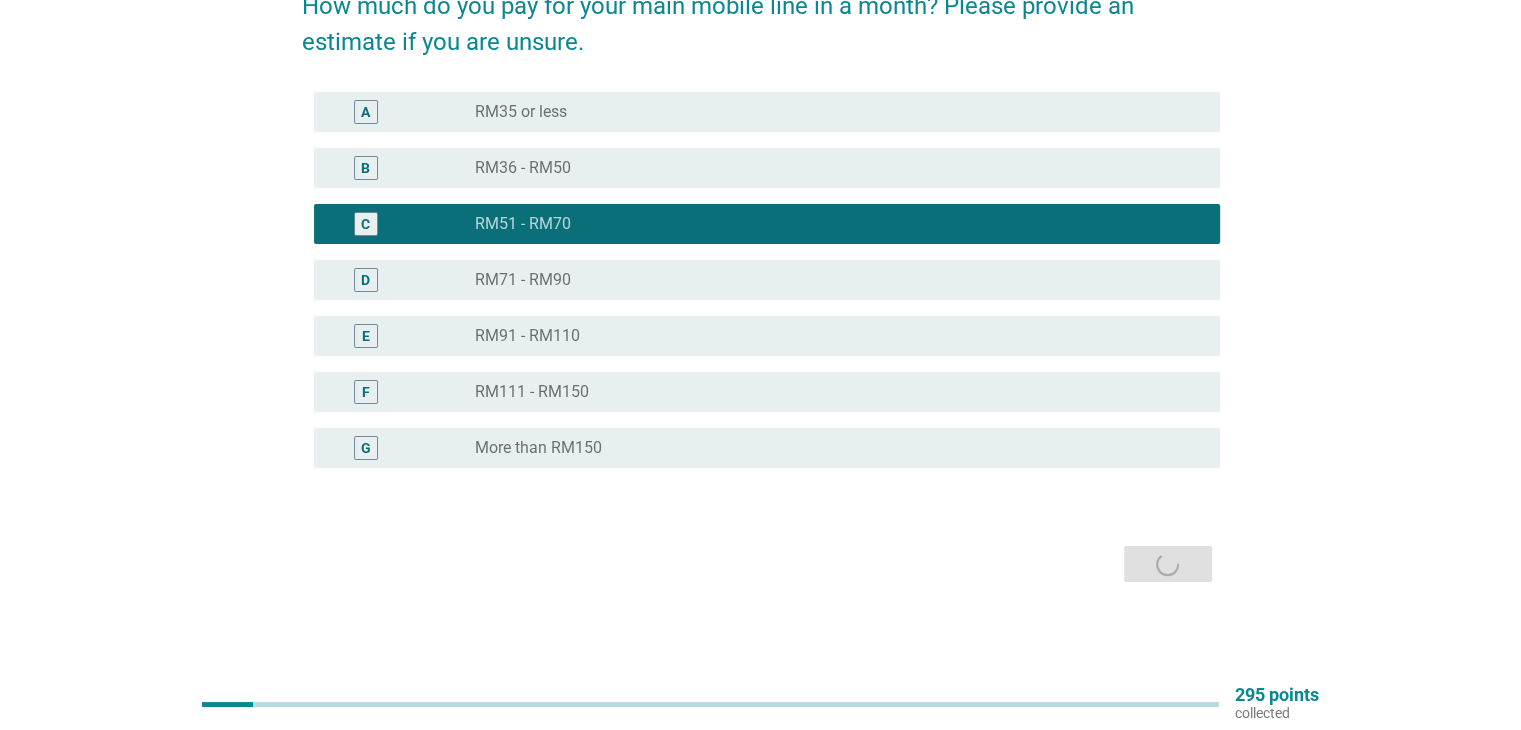 scroll, scrollTop: 0, scrollLeft: 0, axis: both 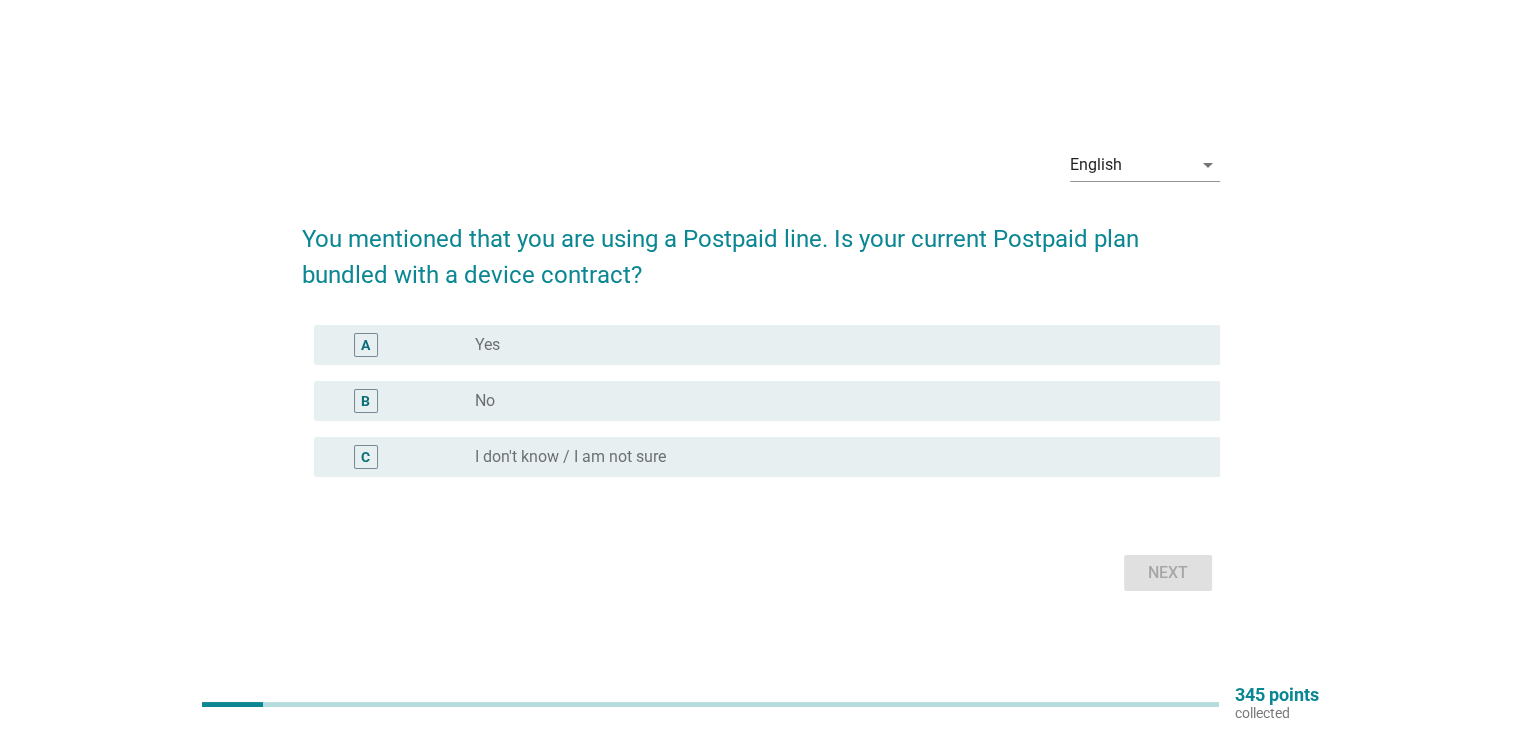 click on "B     radio_button_unchecked No" at bounding box center (767, 401) 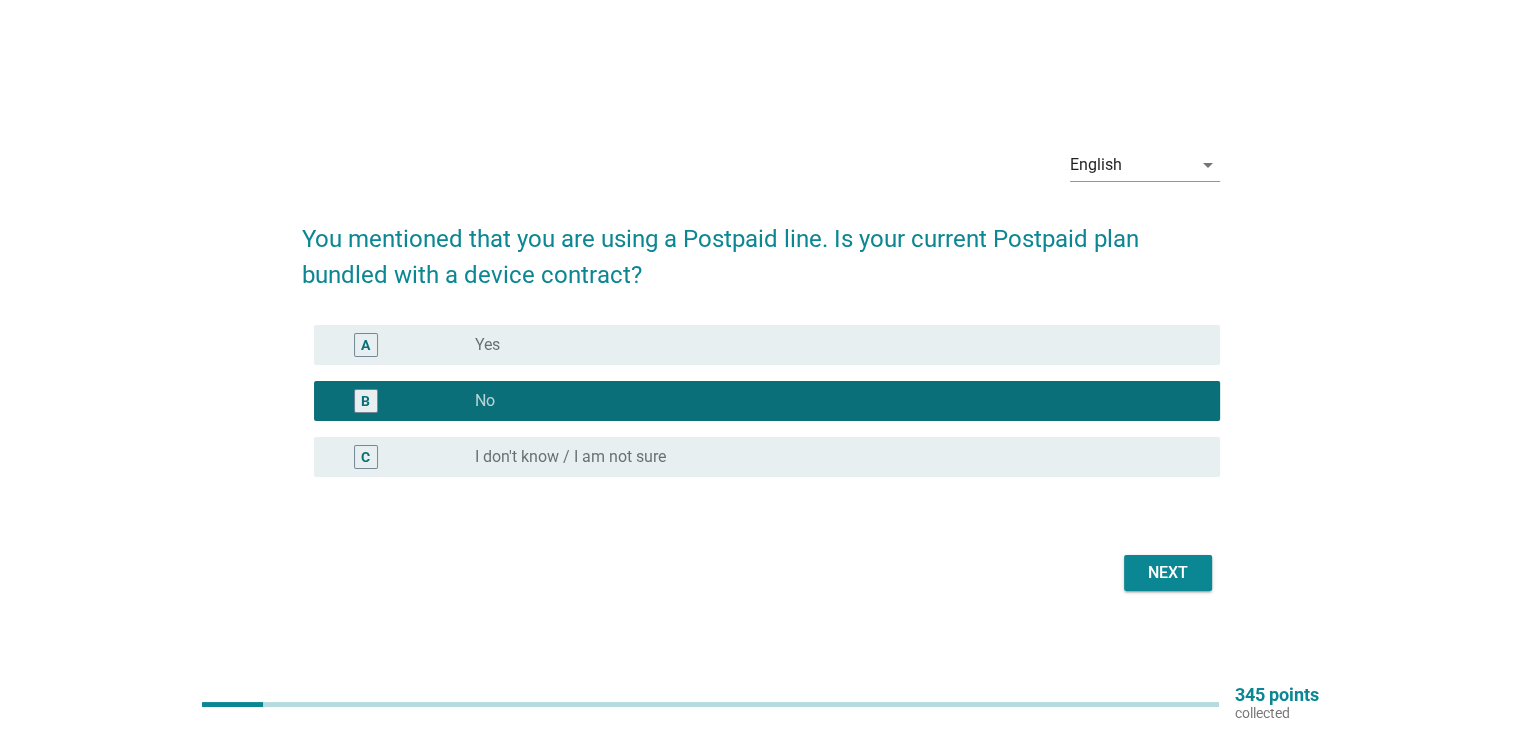 click on "Next" at bounding box center (1168, 573) 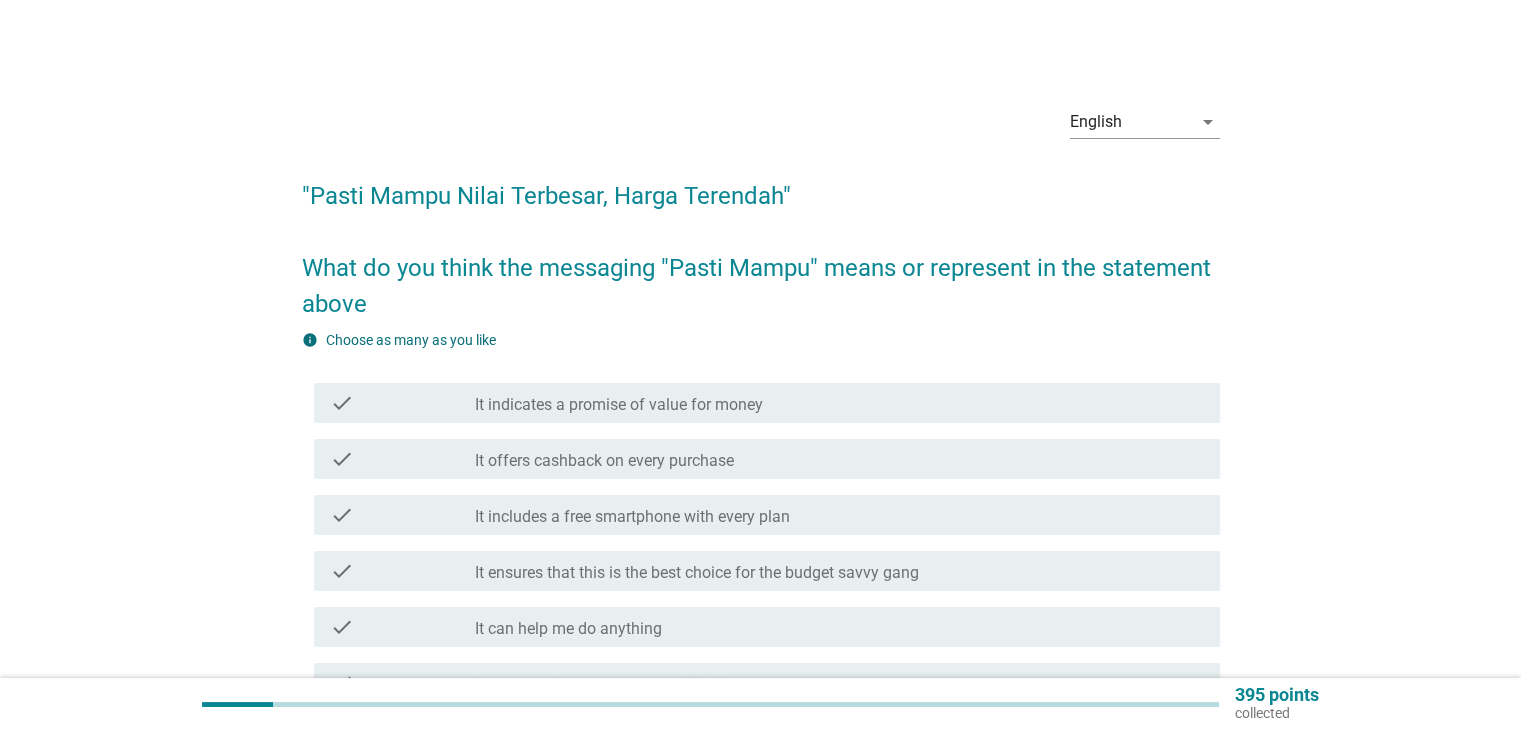 click on "check     check_box_outline_blank It indicates a promise of value for money" at bounding box center [767, 403] 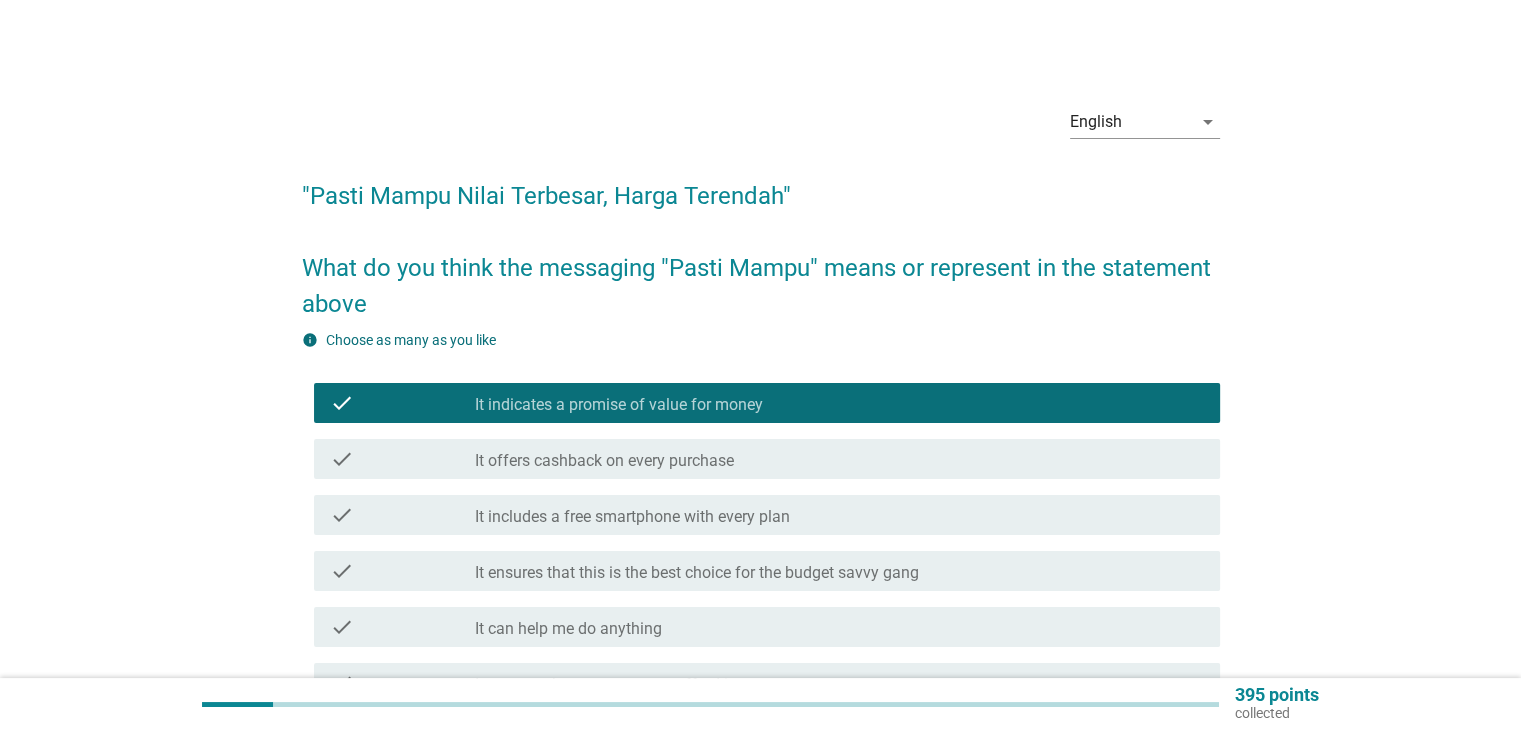 scroll, scrollTop: 379, scrollLeft: 0, axis: vertical 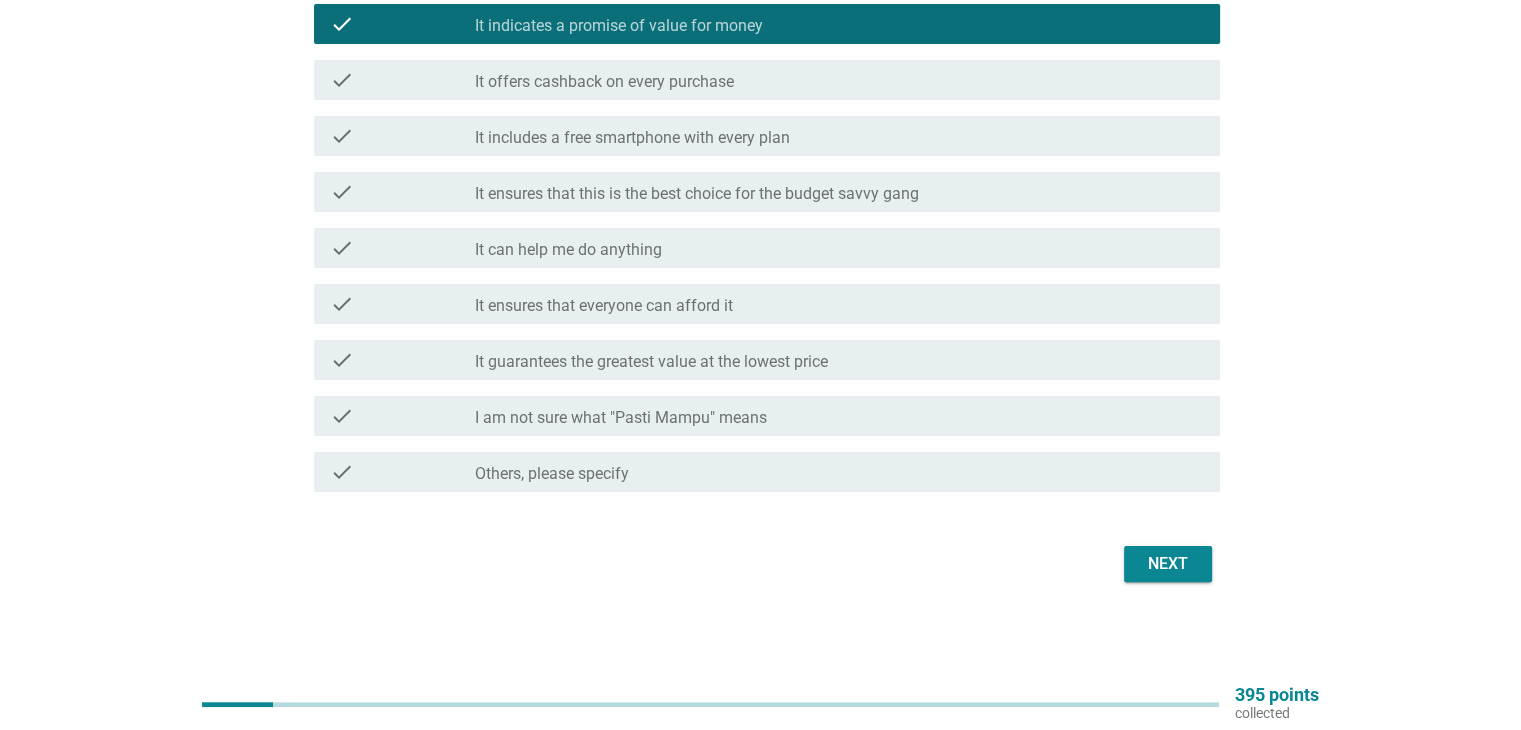 click on "Next" at bounding box center [1168, 564] 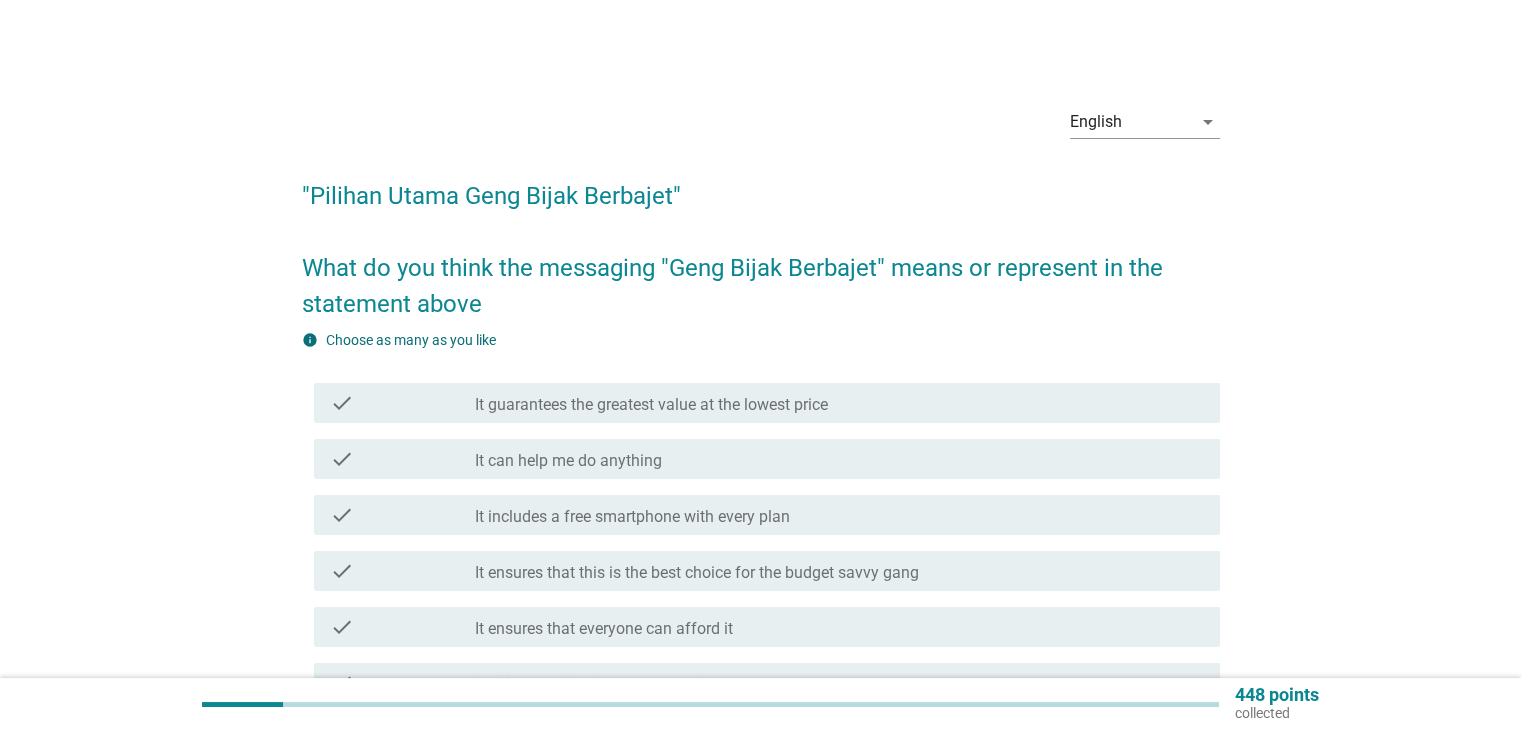 scroll, scrollTop: 200, scrollLeft: 0, axis: vertical 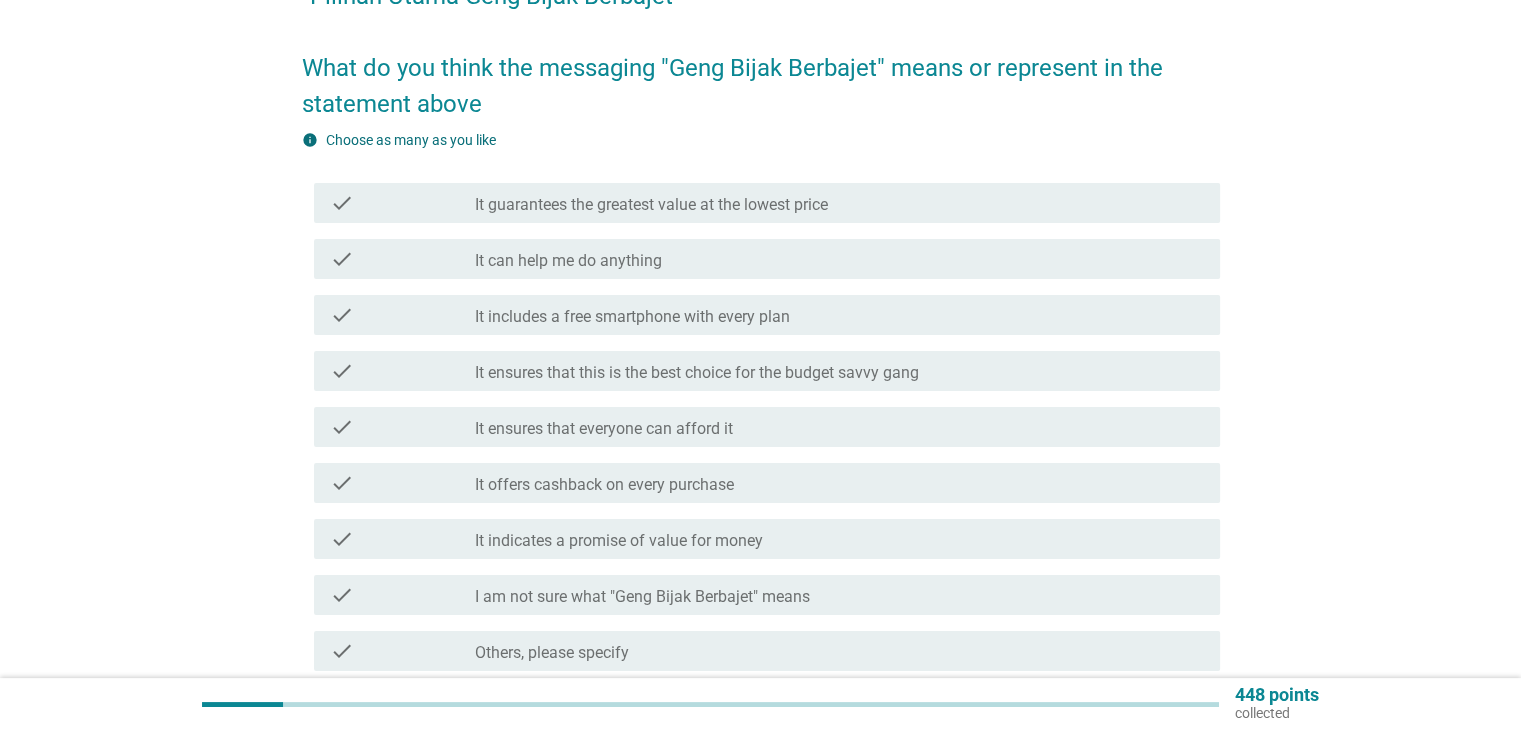click on "It includes a free smartphone with every plan" at bounding box center (632, 317) 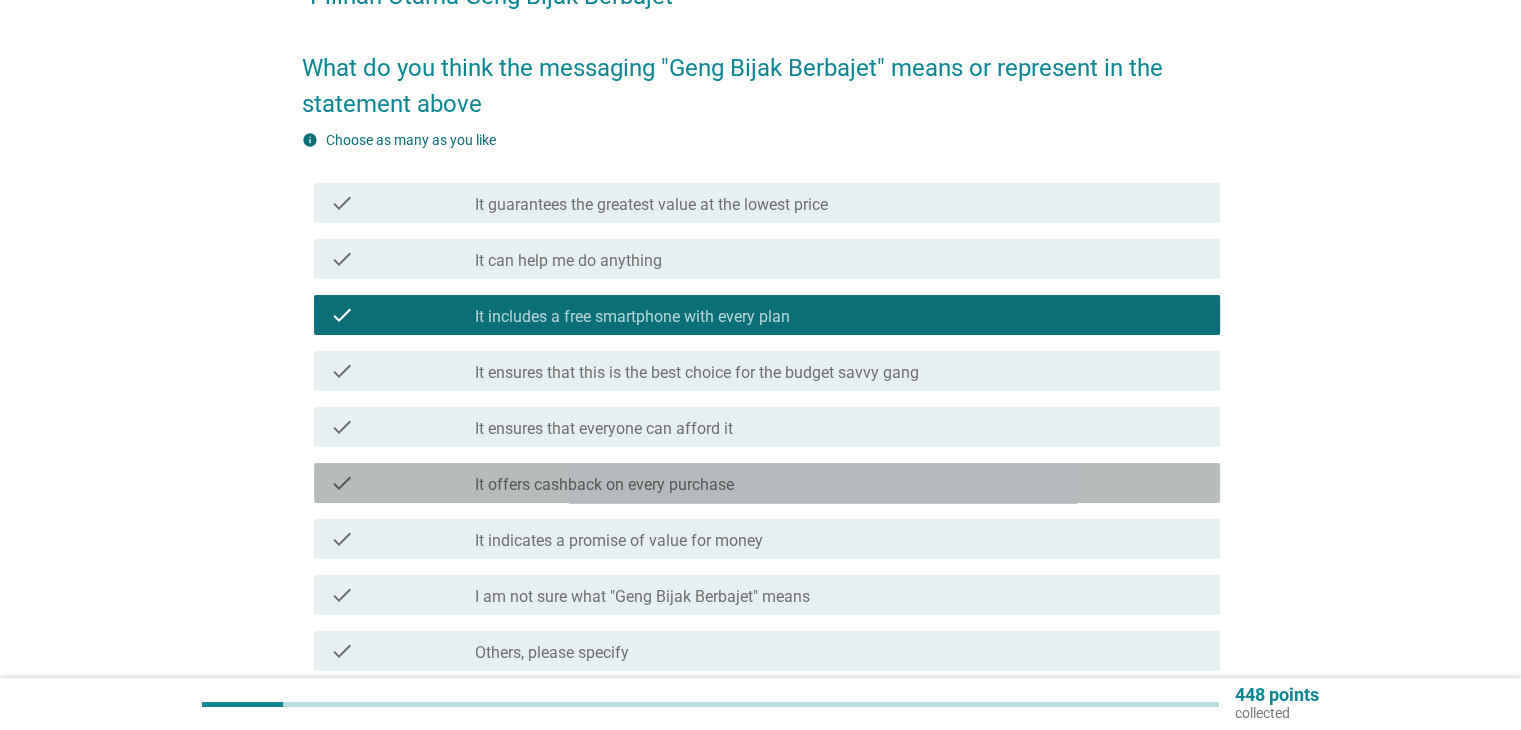 click on "It offers cashback on every purchase" at bounding box center [604, 485] 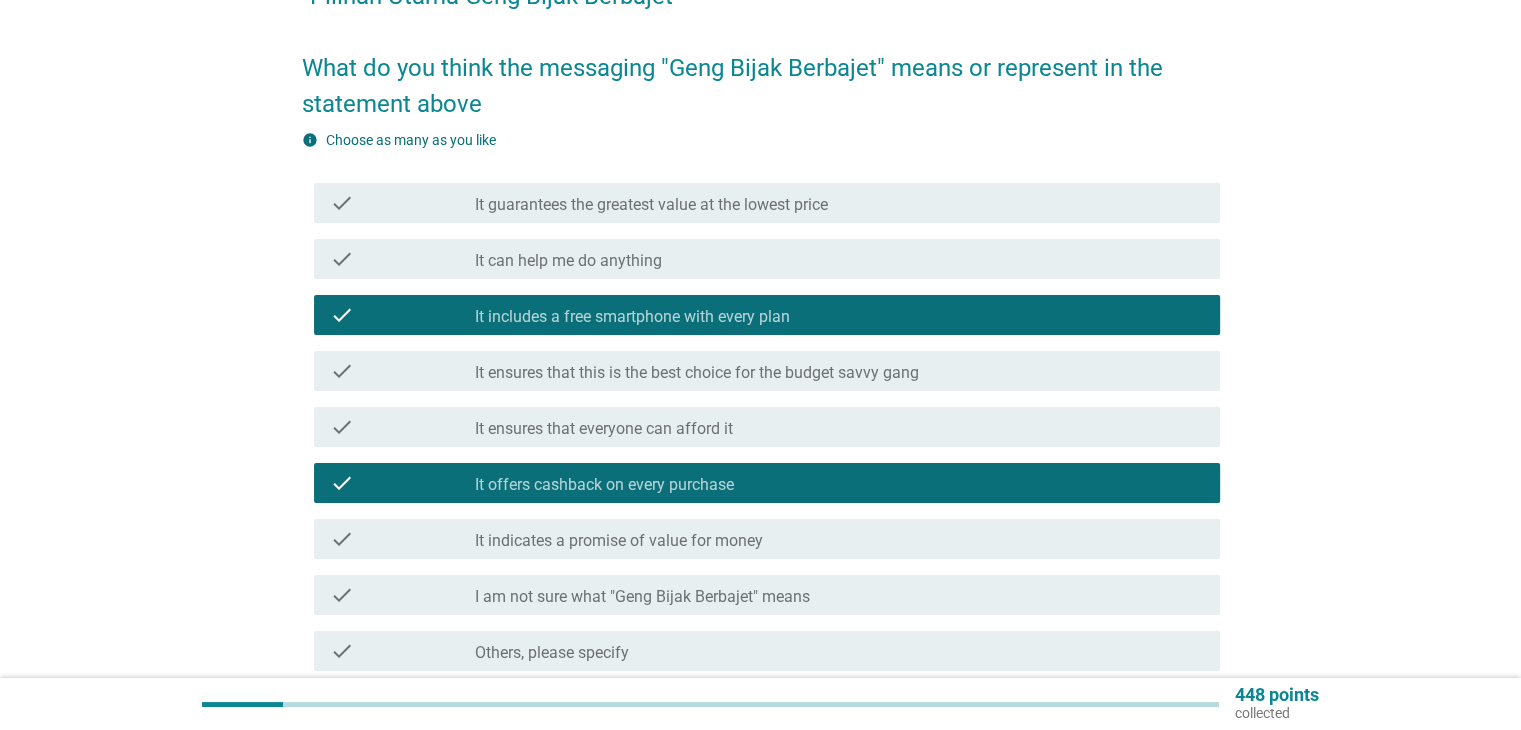 scroll, scrollTop: 379, scrollLeft: 0, axis: vertical 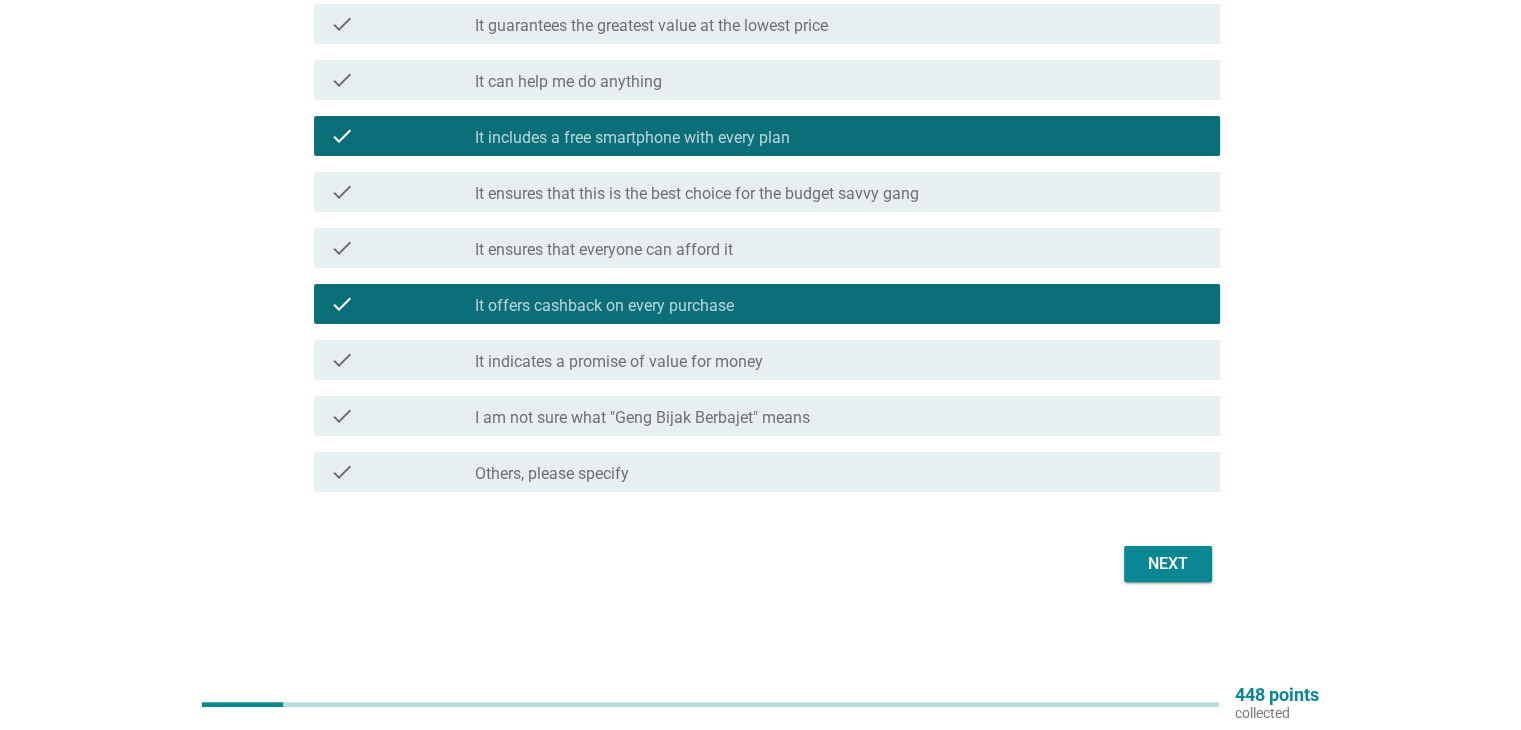 click on "Next" at bounding box center (1168, 564) 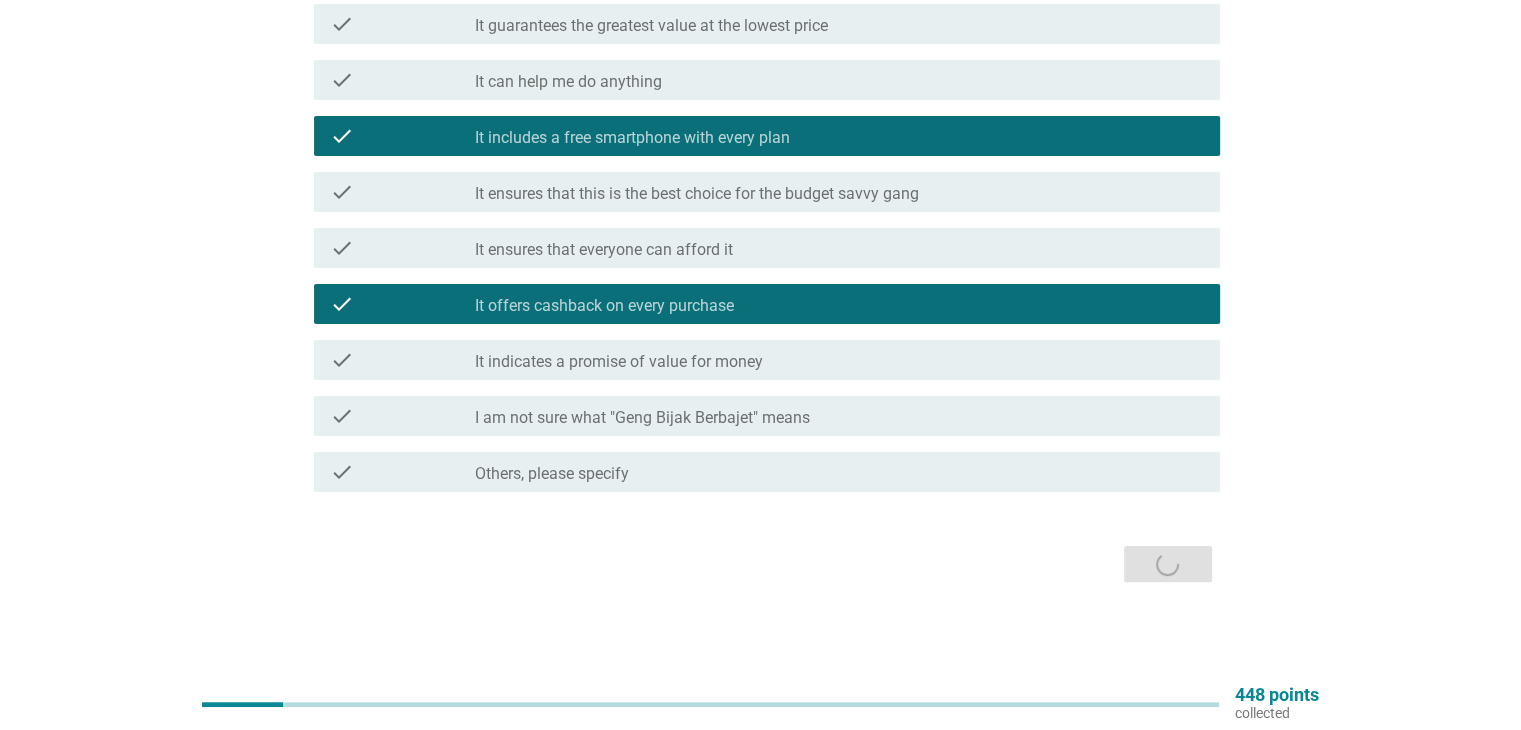 scroll, scrollTop: 0, scrollLeft: 0, axis: both 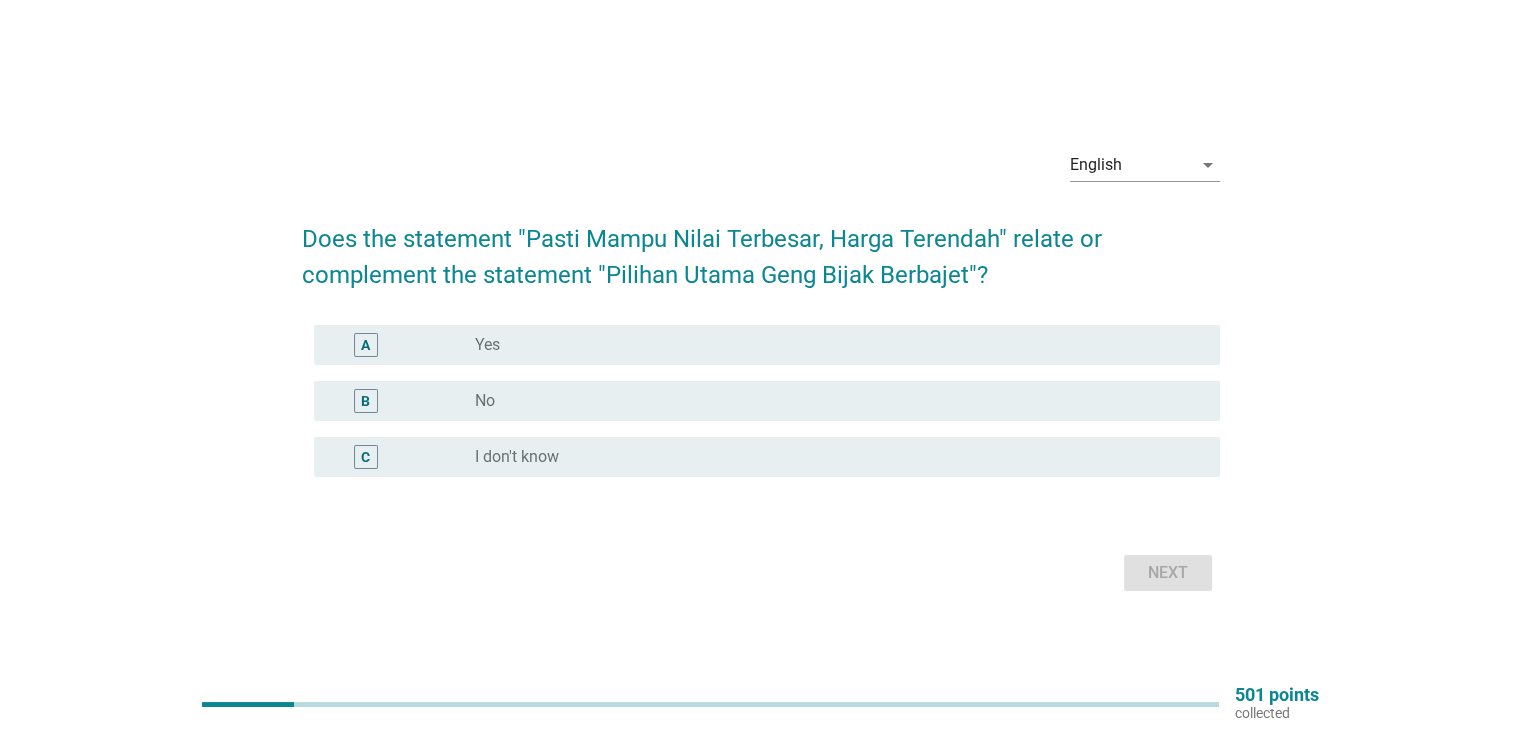 click on "radio_button_unchecked Yes" at bounding box center (831, 345) 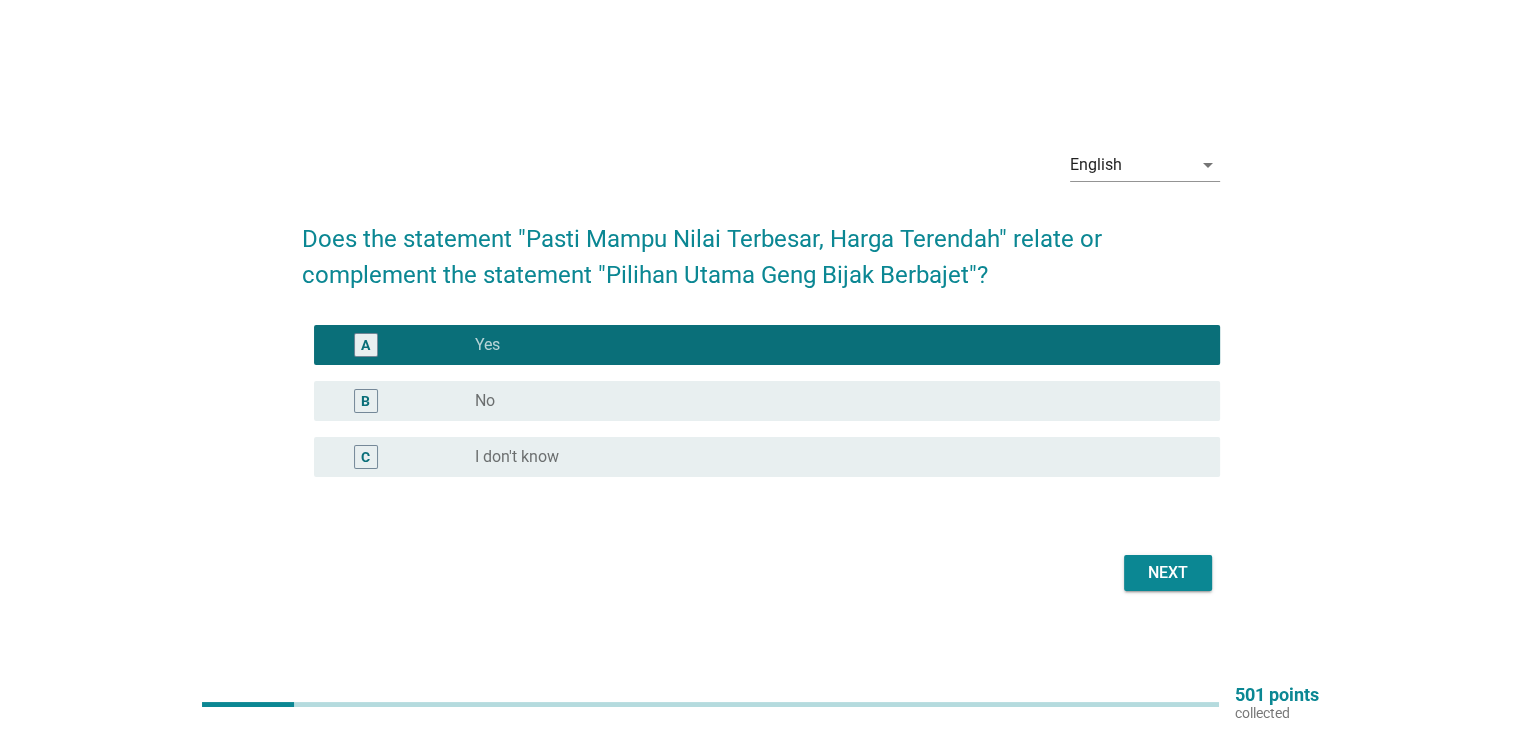 click on "Next" at bounding box center (1168, 573) 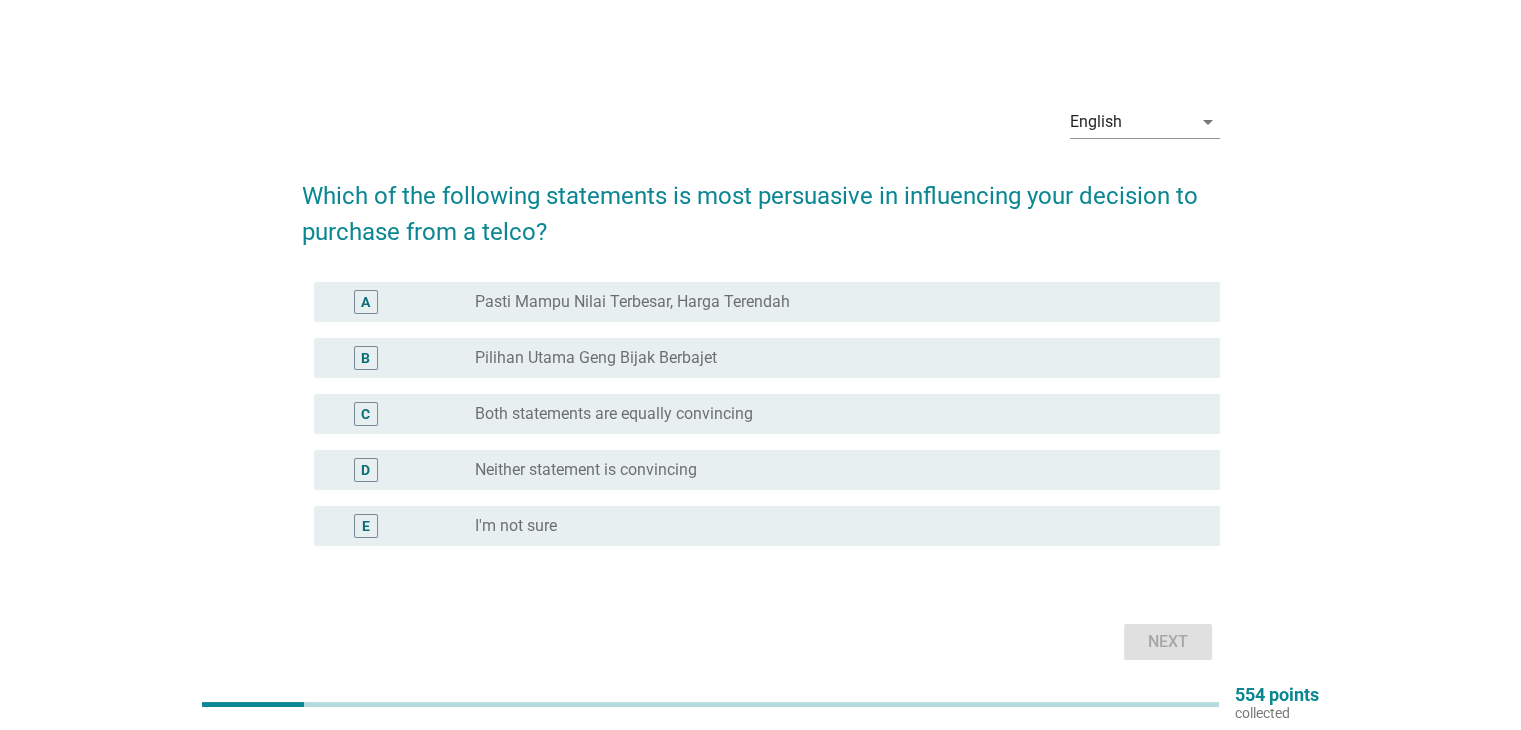 click on "Pasti Mampu Nilai Terbesar, Harga Terendah" at bounding box center [632, 302] 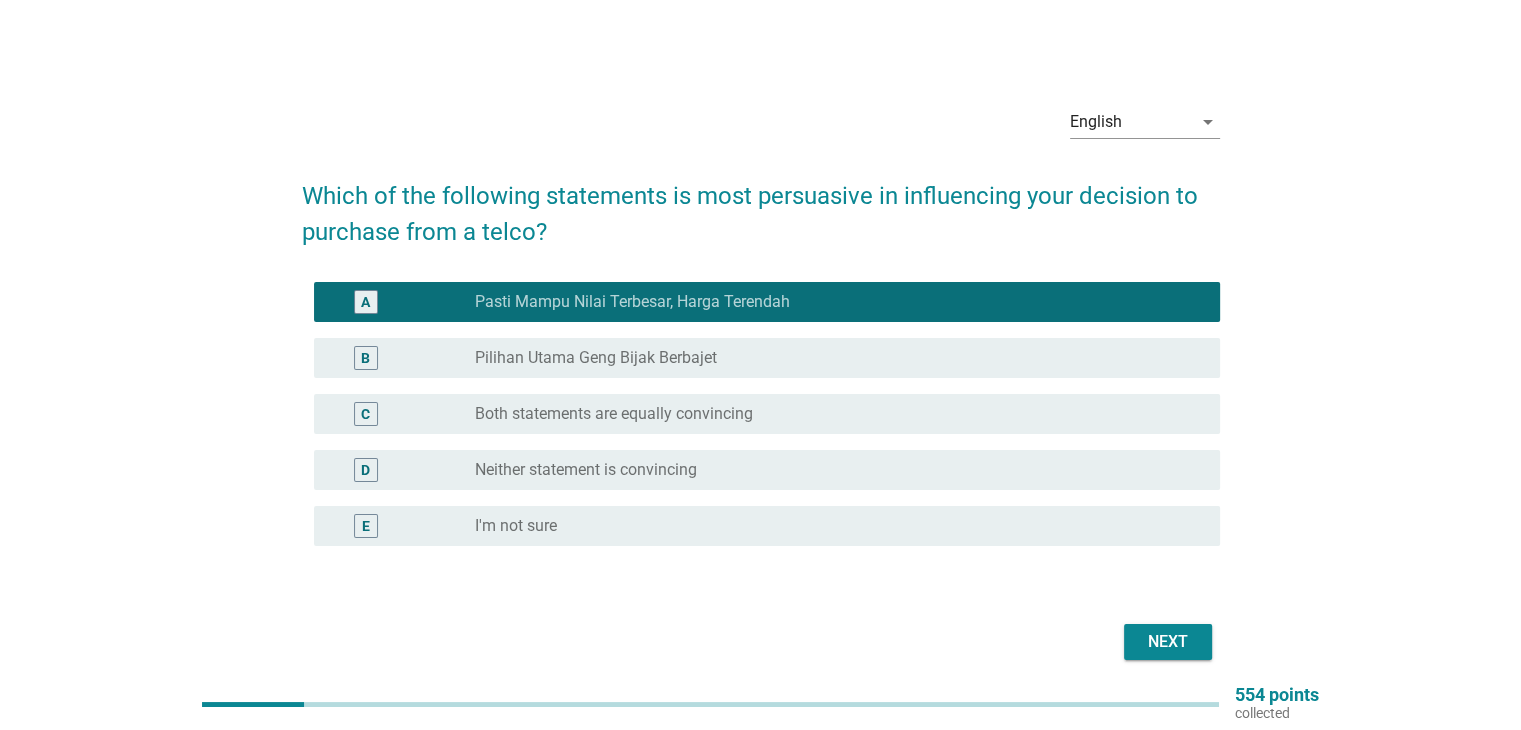 click on "Which of the following statements is most persuasive in influencing your decision to purchase from a telco?     A     radio_button_checked Pasti Mampu Nilai Terbesar, Harga Terendah   B     radio_button_unchecked Pilihan Utama [PERSON_NAME] Berbajet   C     radio_button_unchecked Both statements are equally convincing   D     radio_button_unchecked Neither statement is convincing   E     radio_button_unchecked I'm not sure     Next" at bounding box center (761, 412) 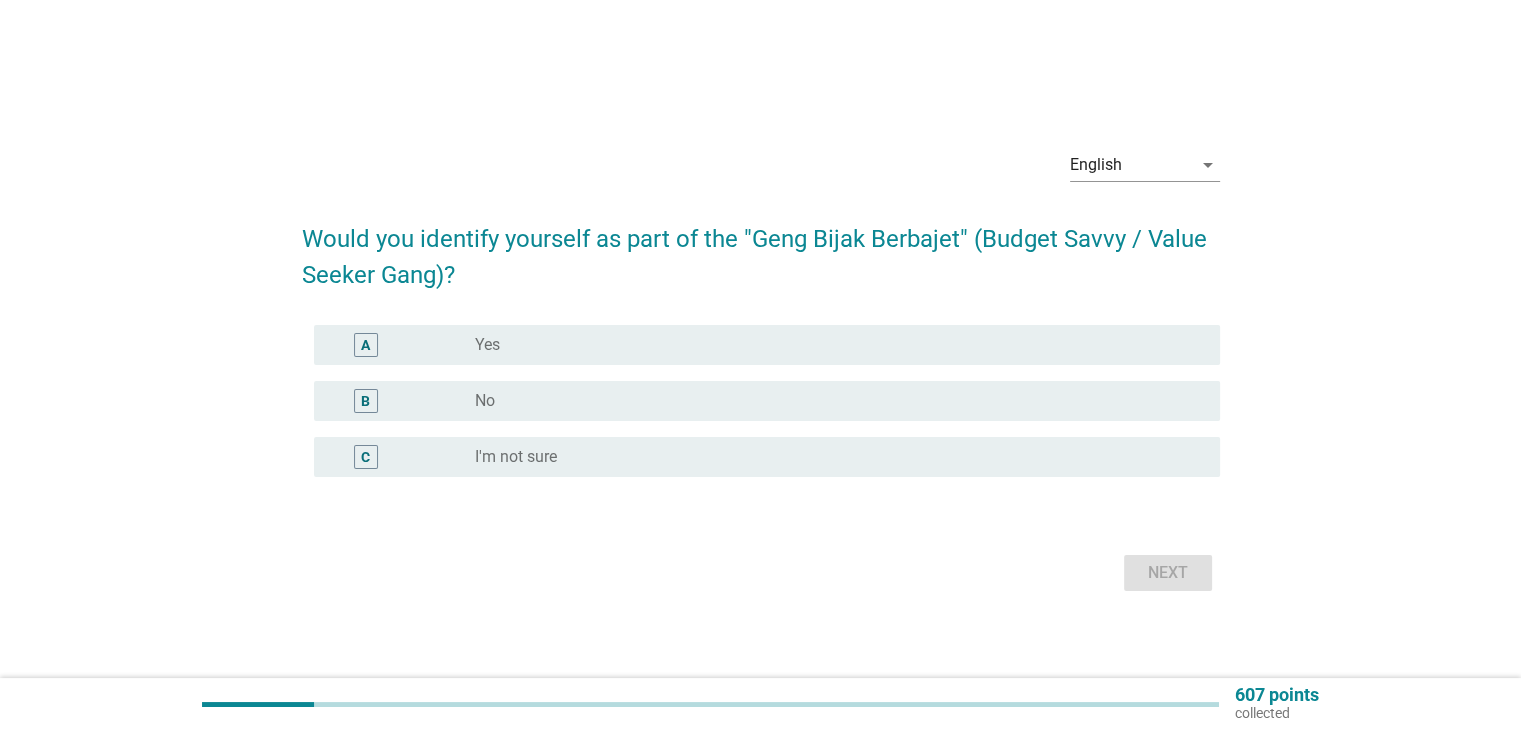 click on "radio_button_unchecked No" at bounding box center [831, 401] 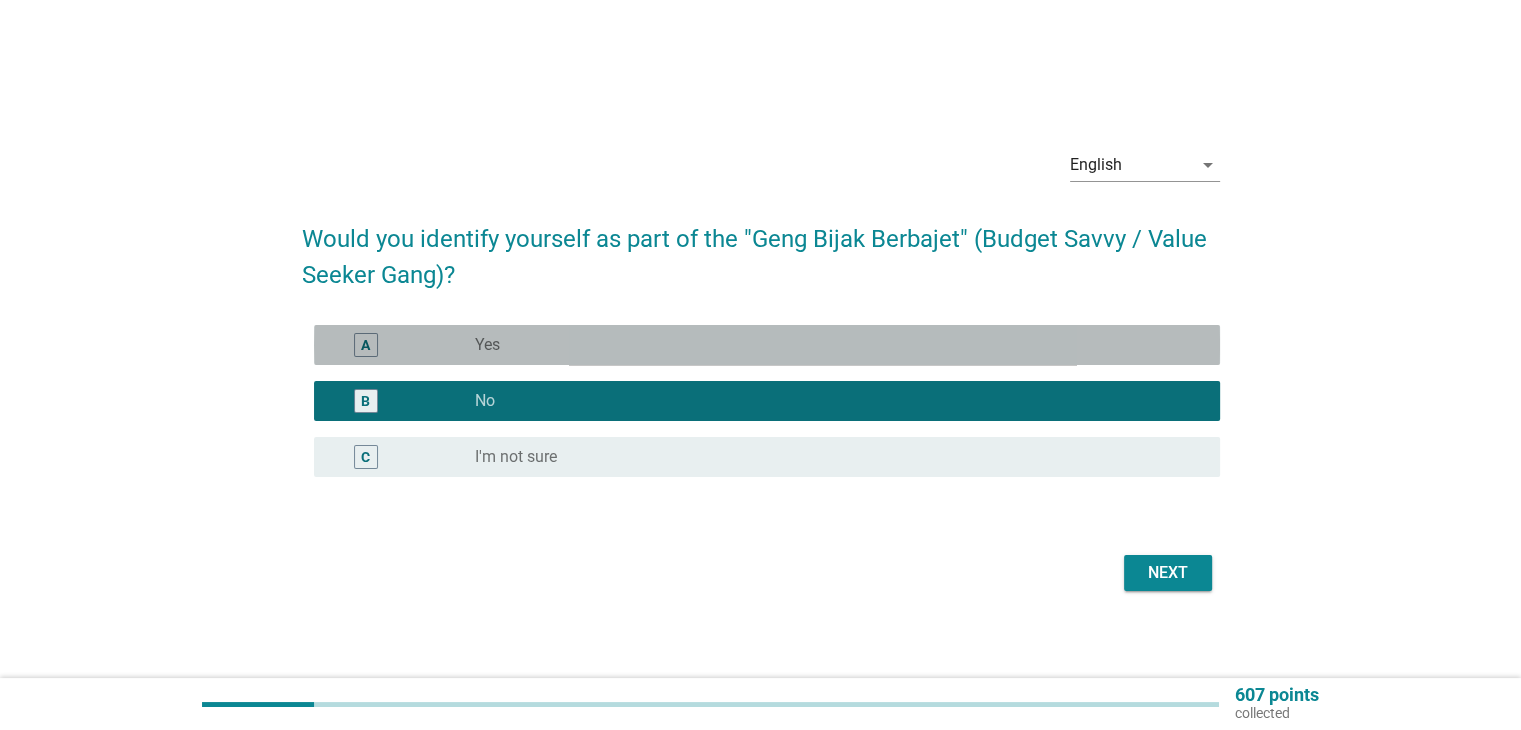 click on "A     radio_button_unchecked Yes" at bounding box center [767, 345] 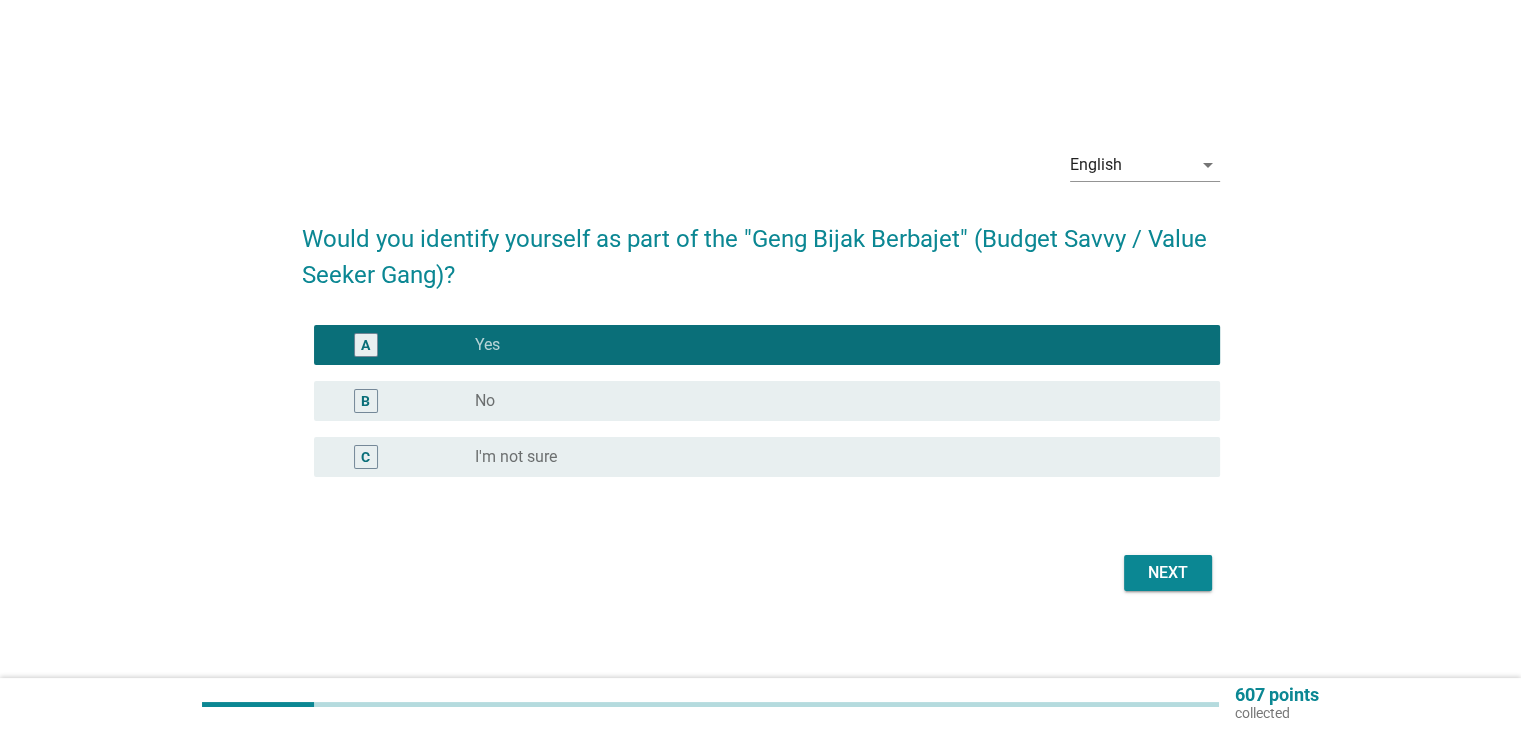 click on "Next" at bounding box center [1168, 573] 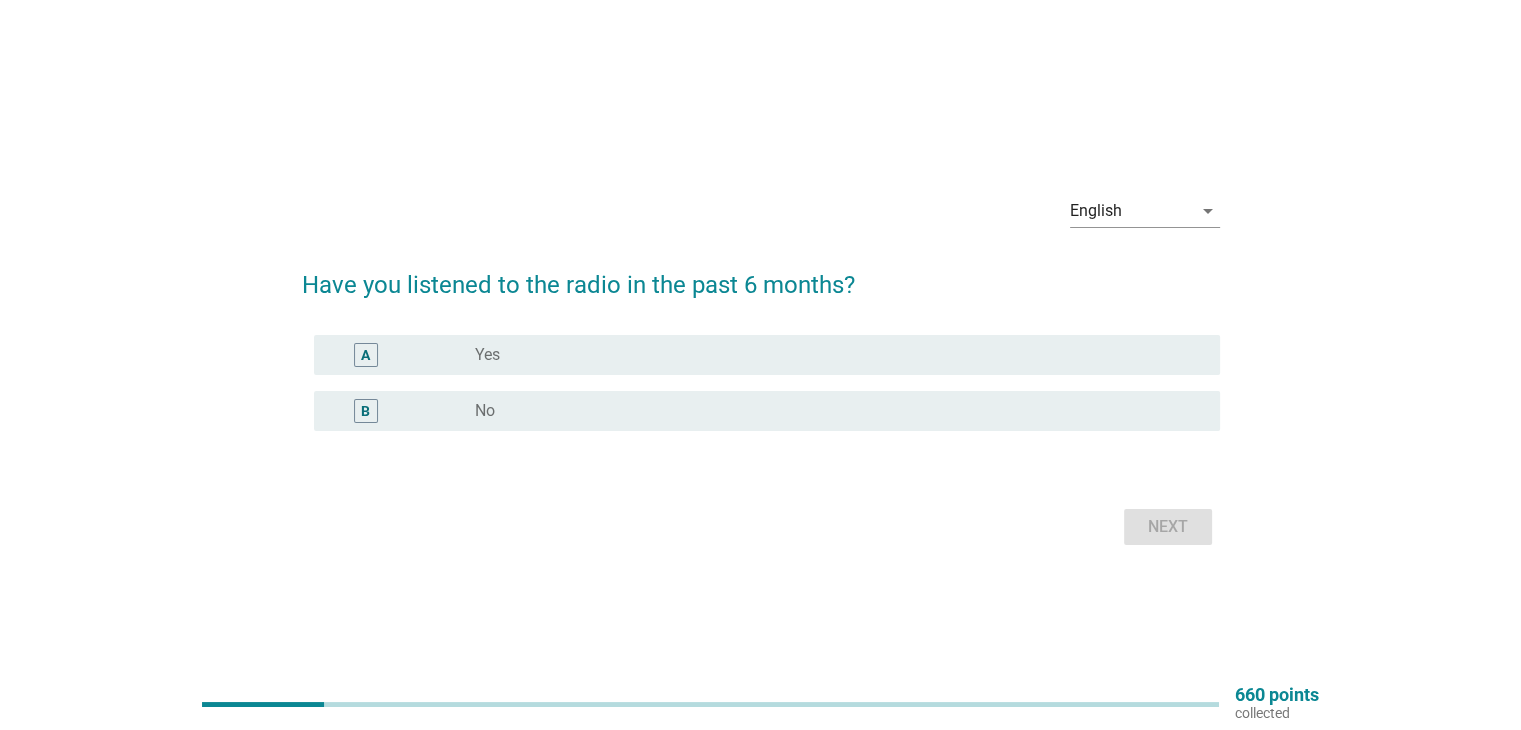 click on "radio_button_unchecked No" at bounding box center [831, 411] 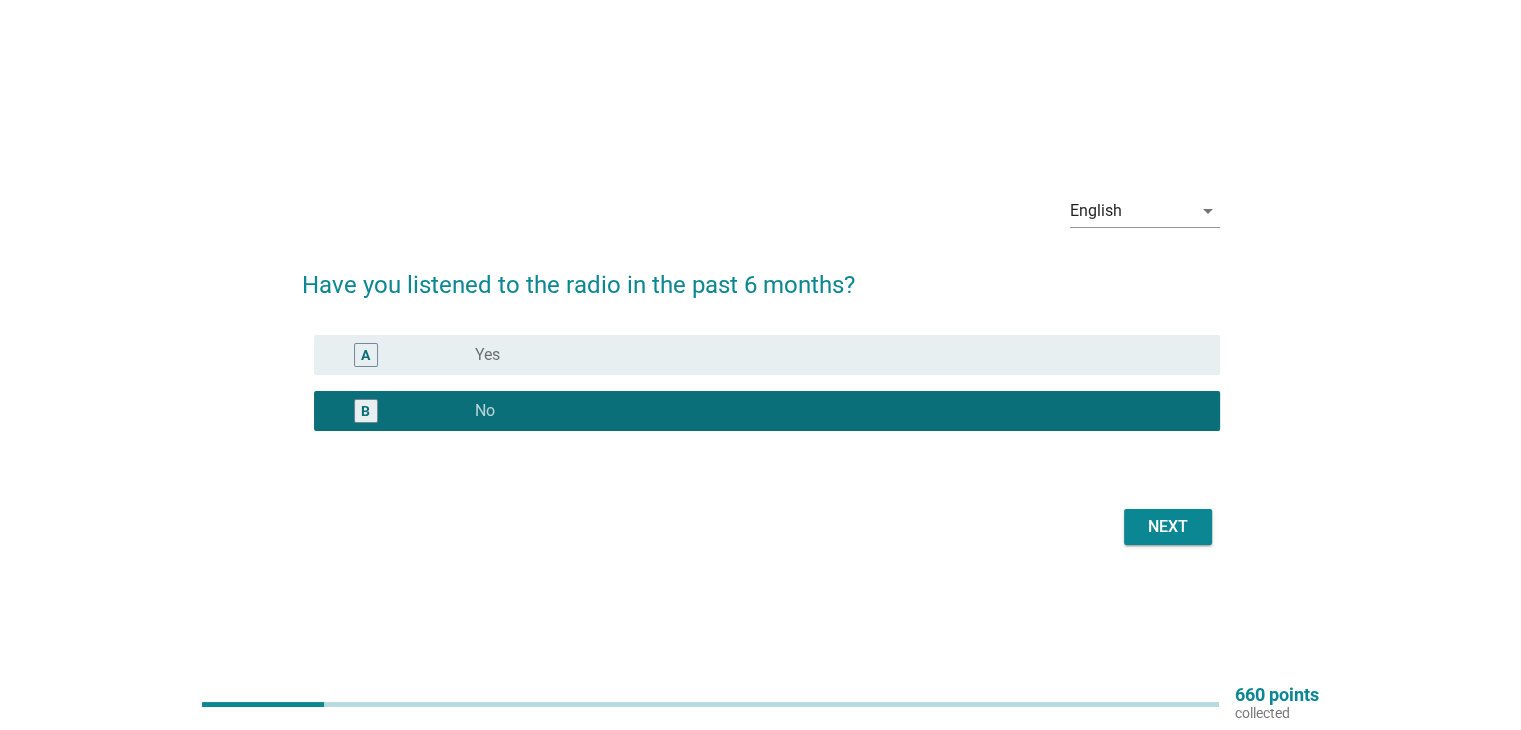 click on "Next" at bounding box center (1168, 527) 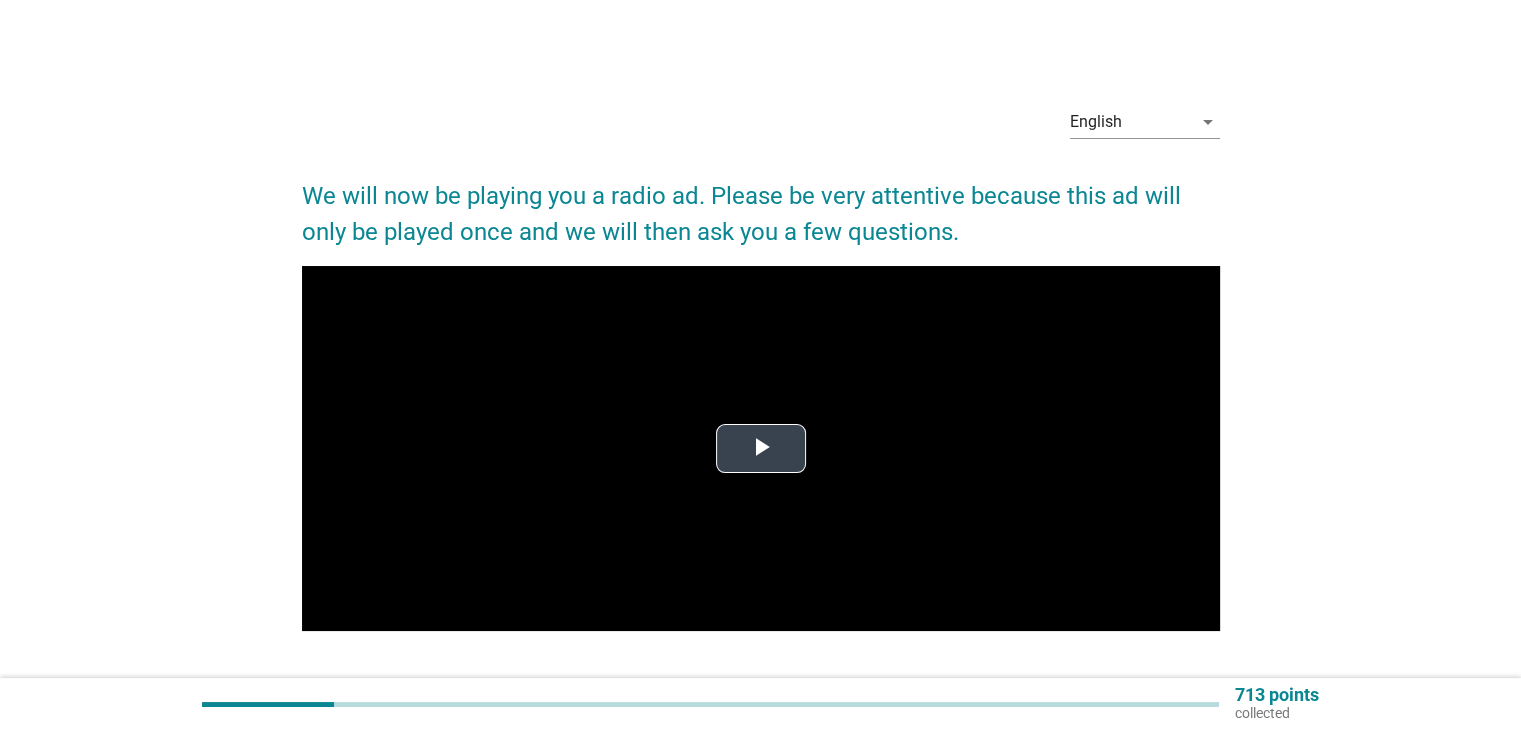 click at bounding box center (761, 449) 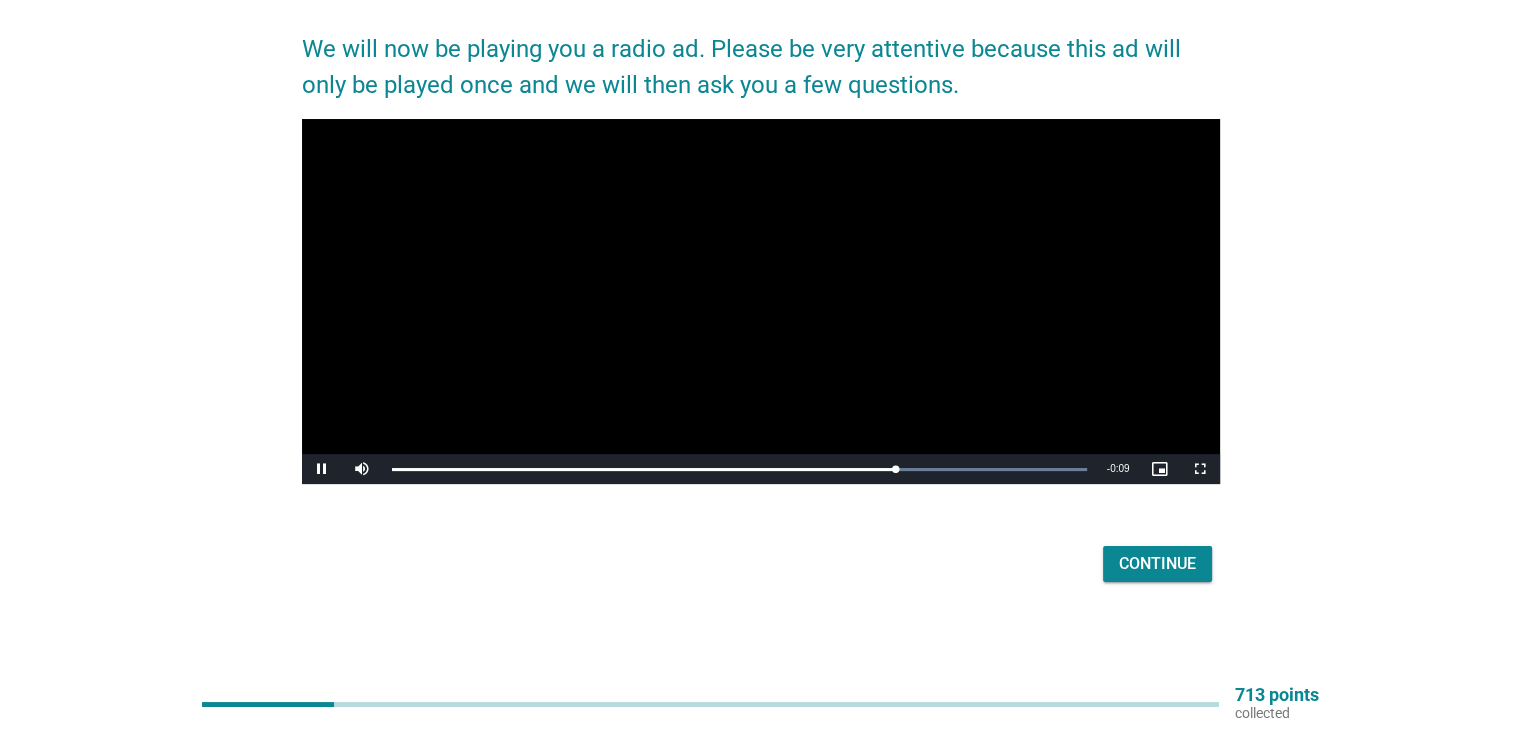 scroll, scrollTop: 0, scrollLeft: 0, axis: both 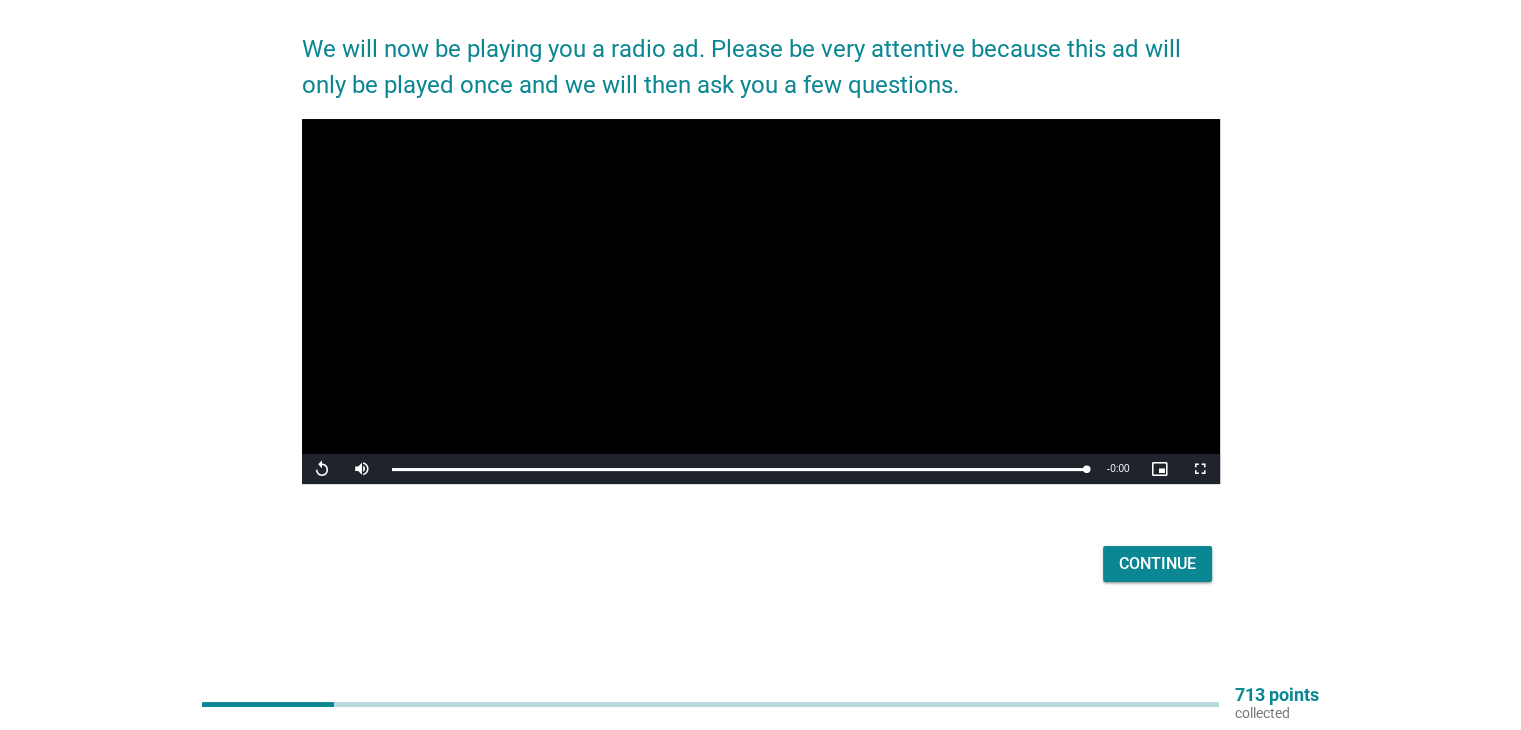 click on "Continue" at bounding box center [1157, 564] 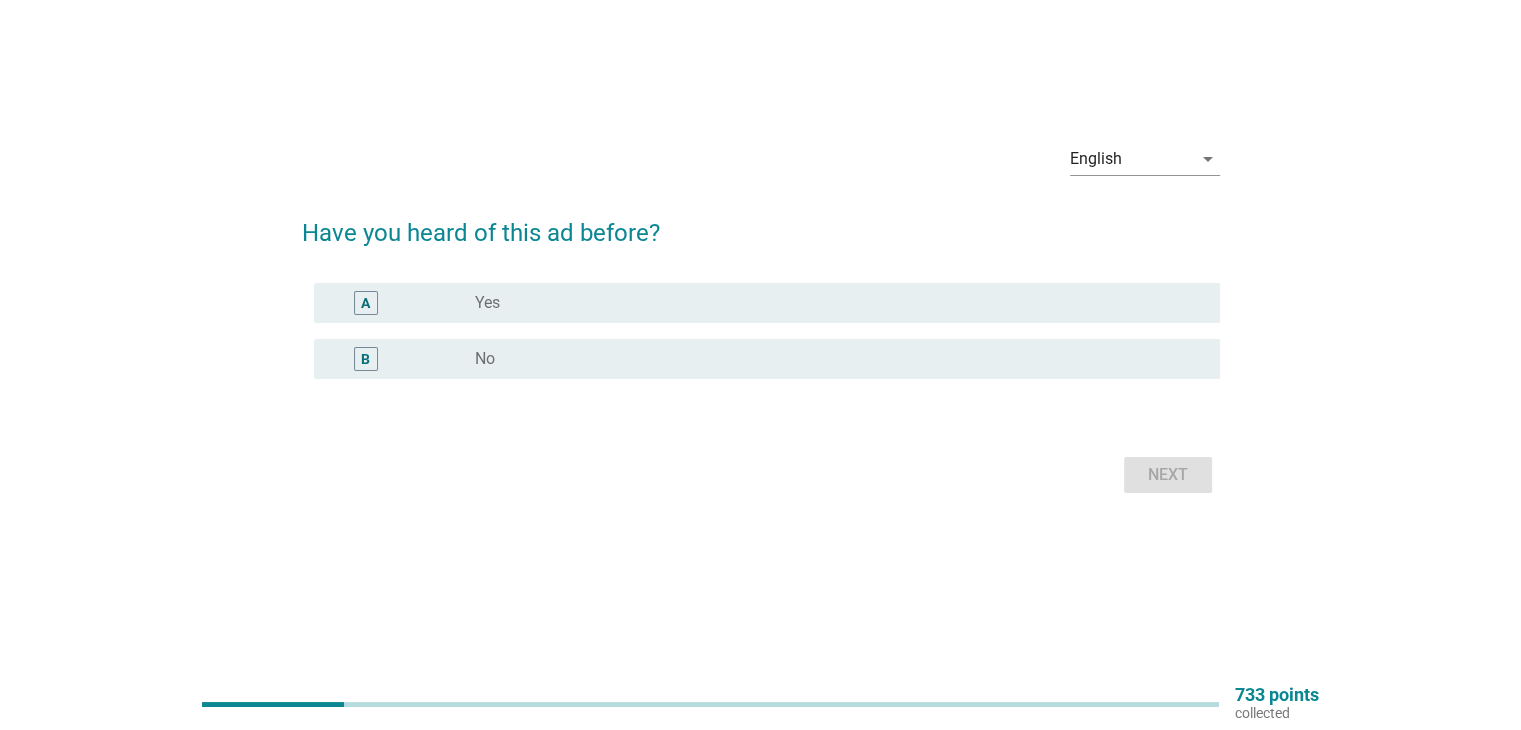 scroll, scrollTop: 0, scrollLeft: 0, axis: both 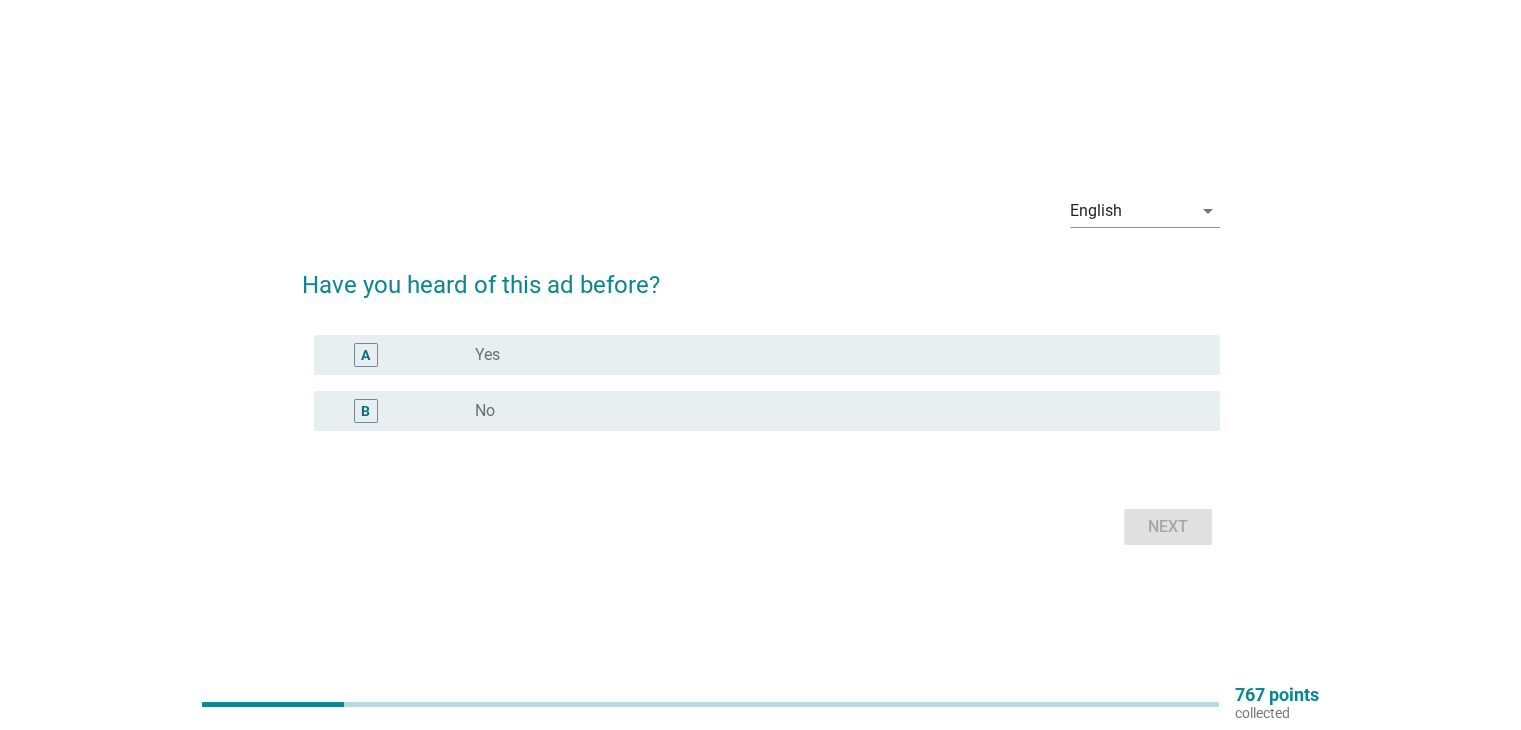 click on "radio_button_unchecked No" at bounding box center (831, 411) 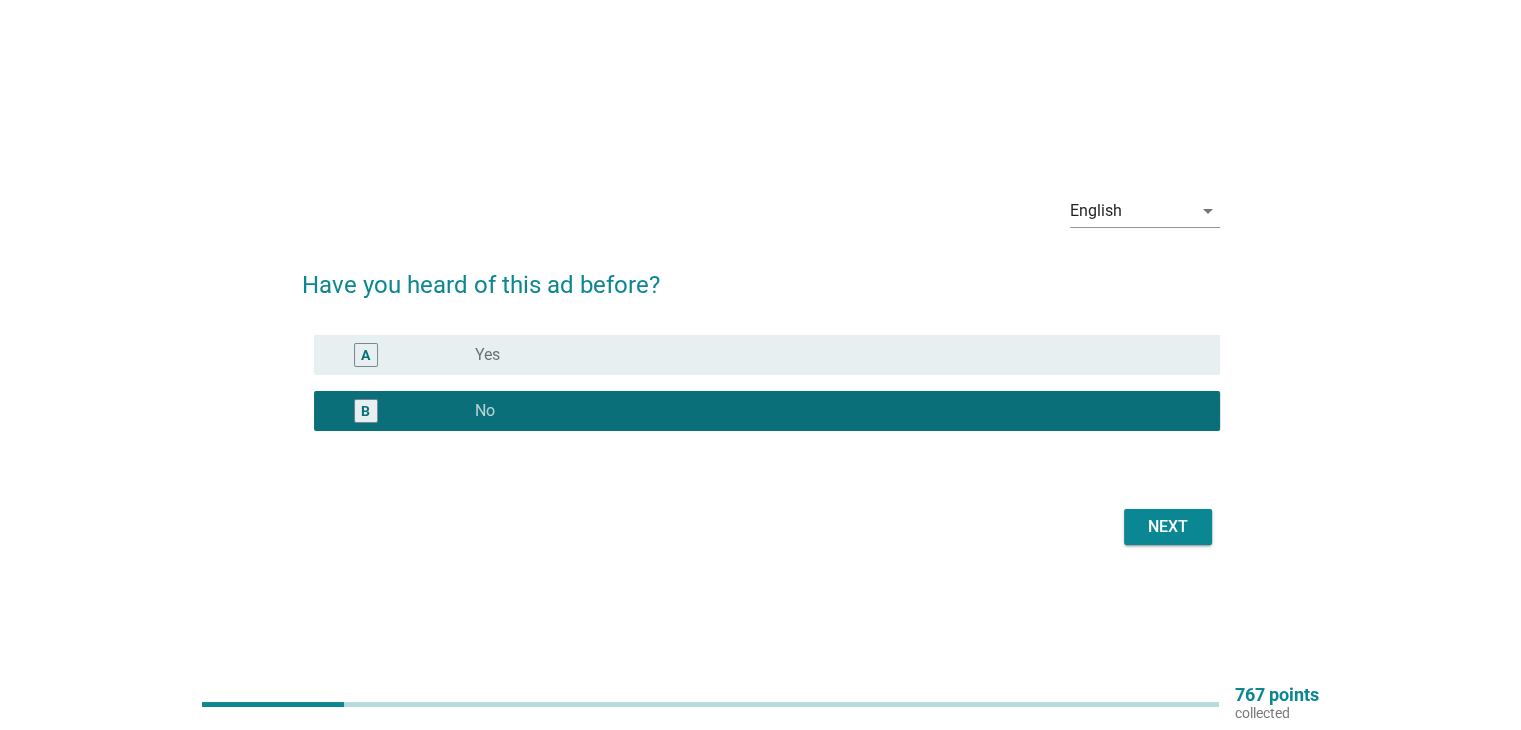click on "Next" at bounding box center (1168, 527) 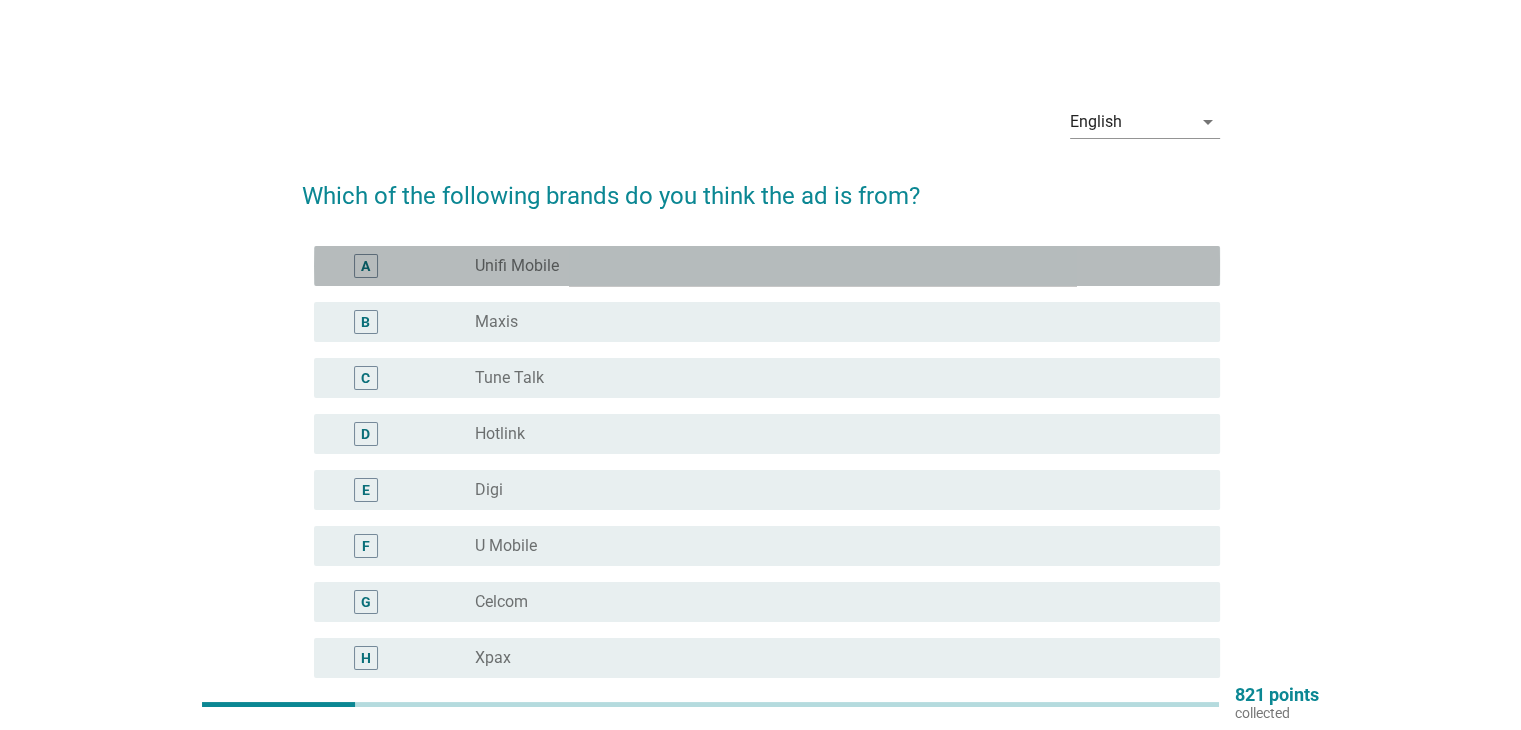 click on "A     radio_button_unchecked Unifi Mobile" at bounding box center (767, 266) 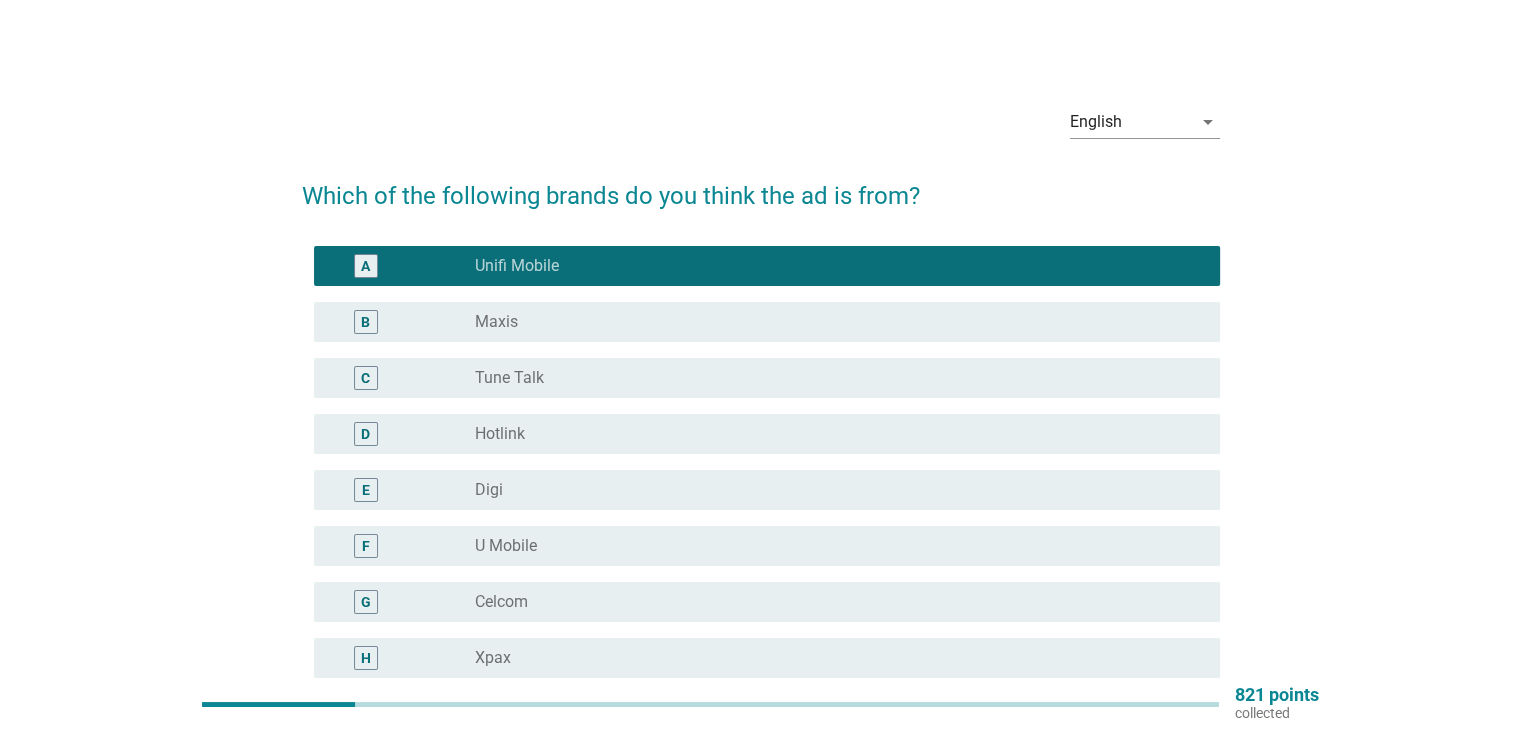 click on "A     radio_button_checked Unifi Mobile" at bounding box center (767, 266) 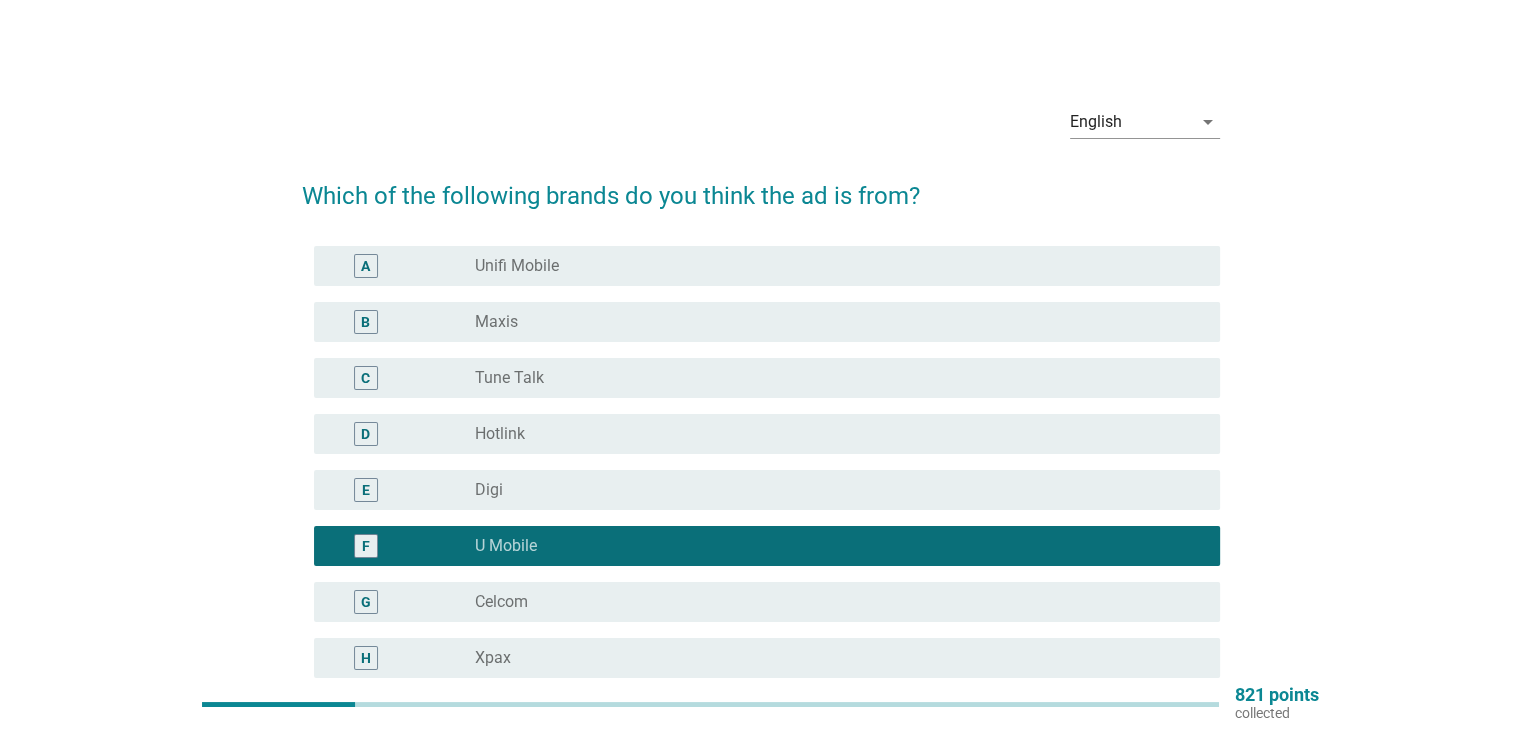 scroll, scrollTop: 400, scrollLeft: 0, axis: vertical 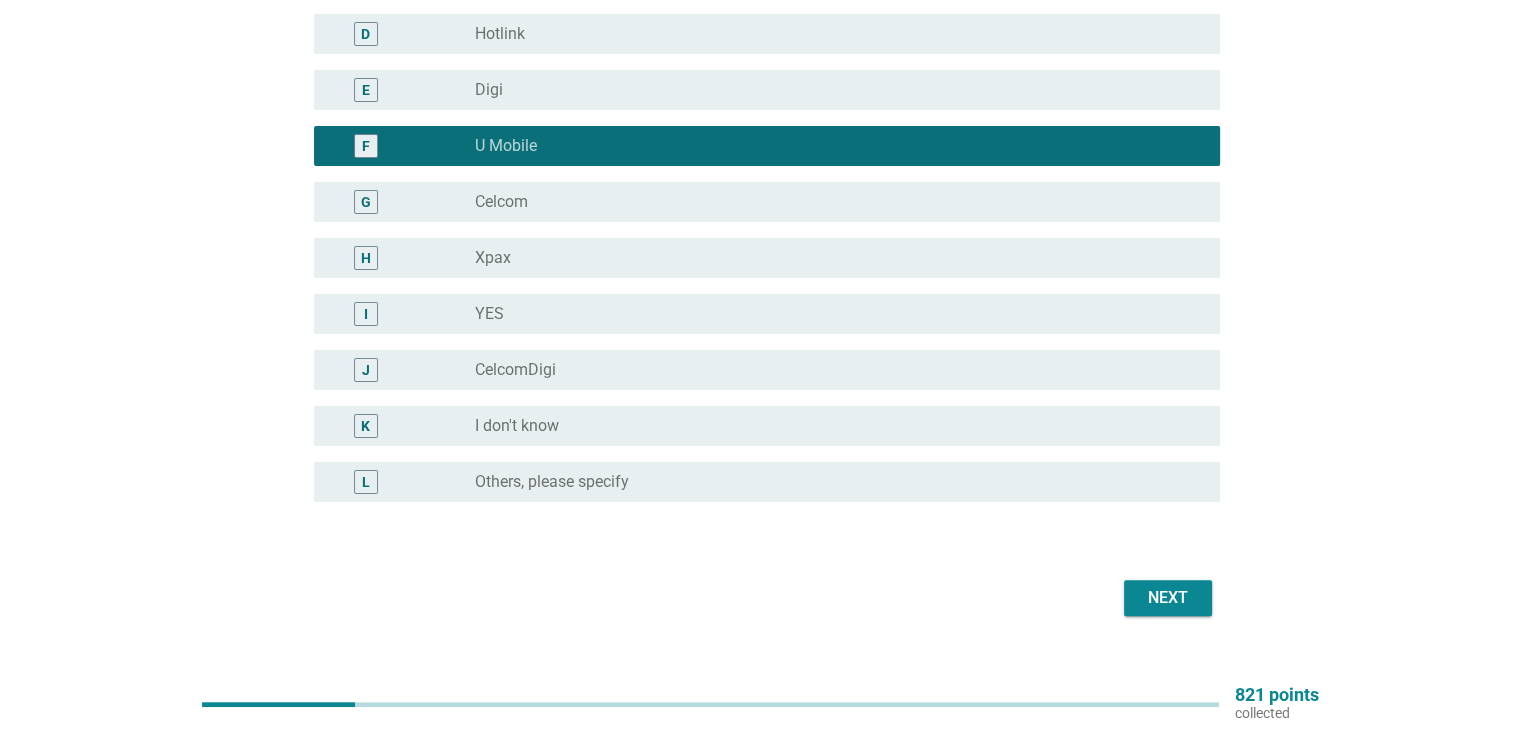 click on "Next" at bounding box center (1168, 598) 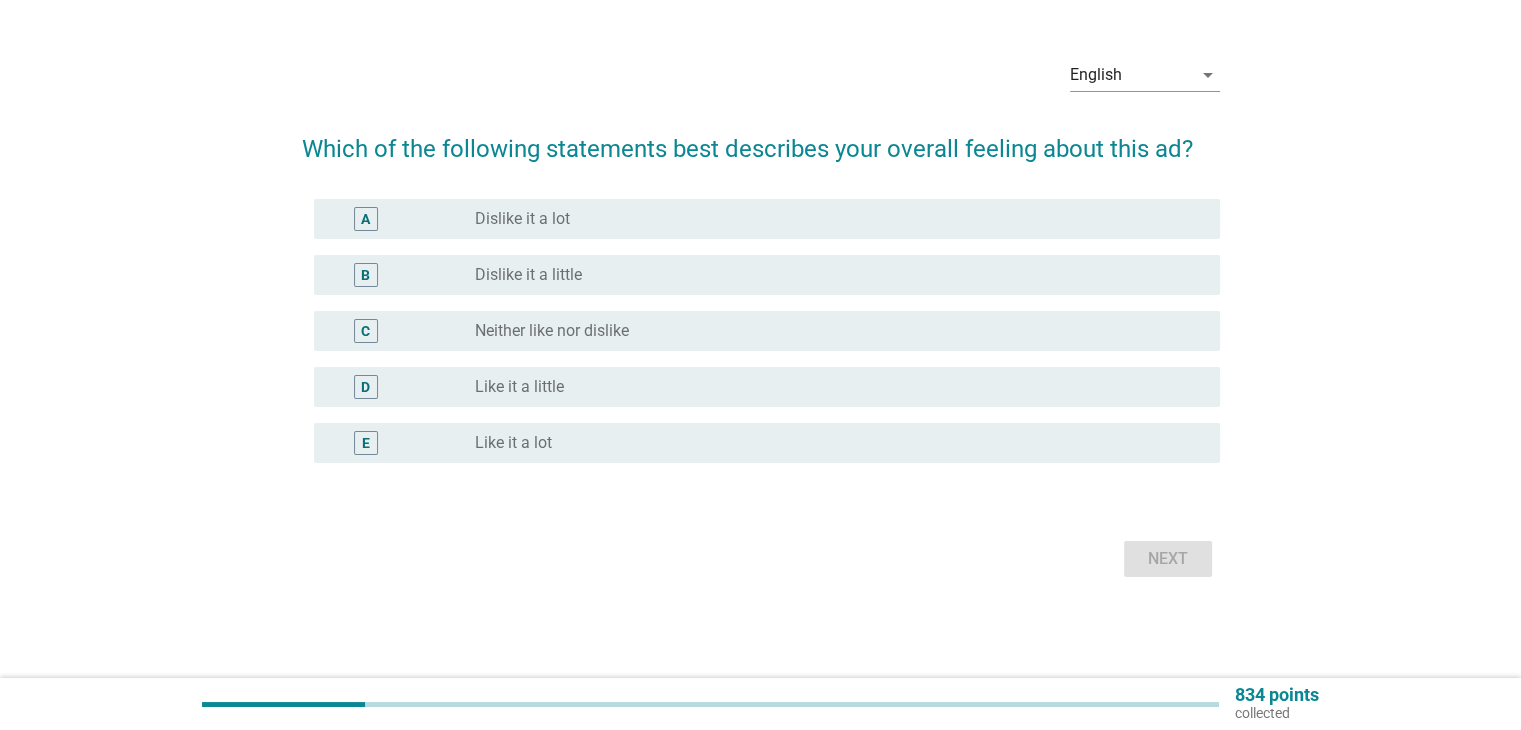 scroll, scrollTop: 0, scrollLeft: 0, axis: both 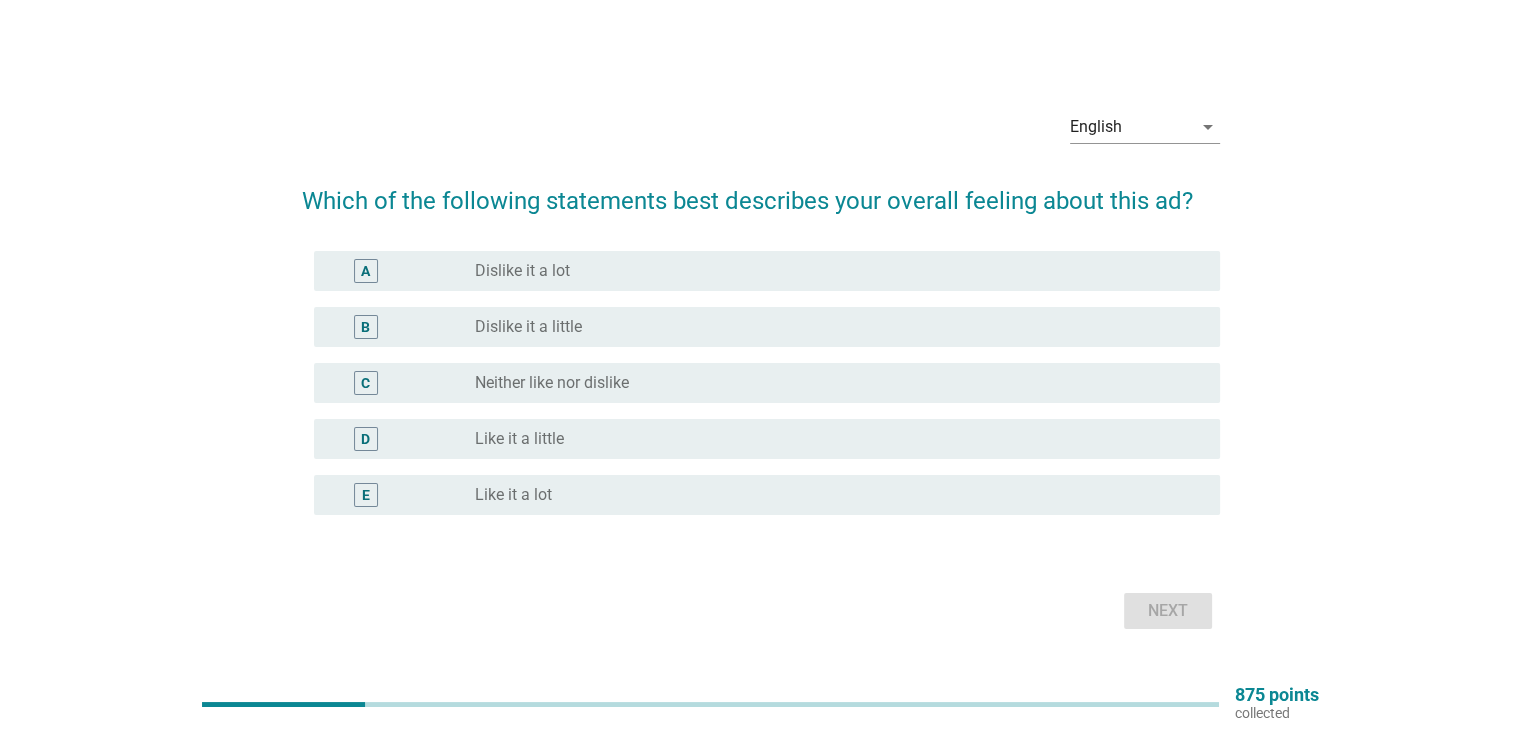 click on "radio_button_unchecked Neither like nor dislike" at bounding box center (831, 383) 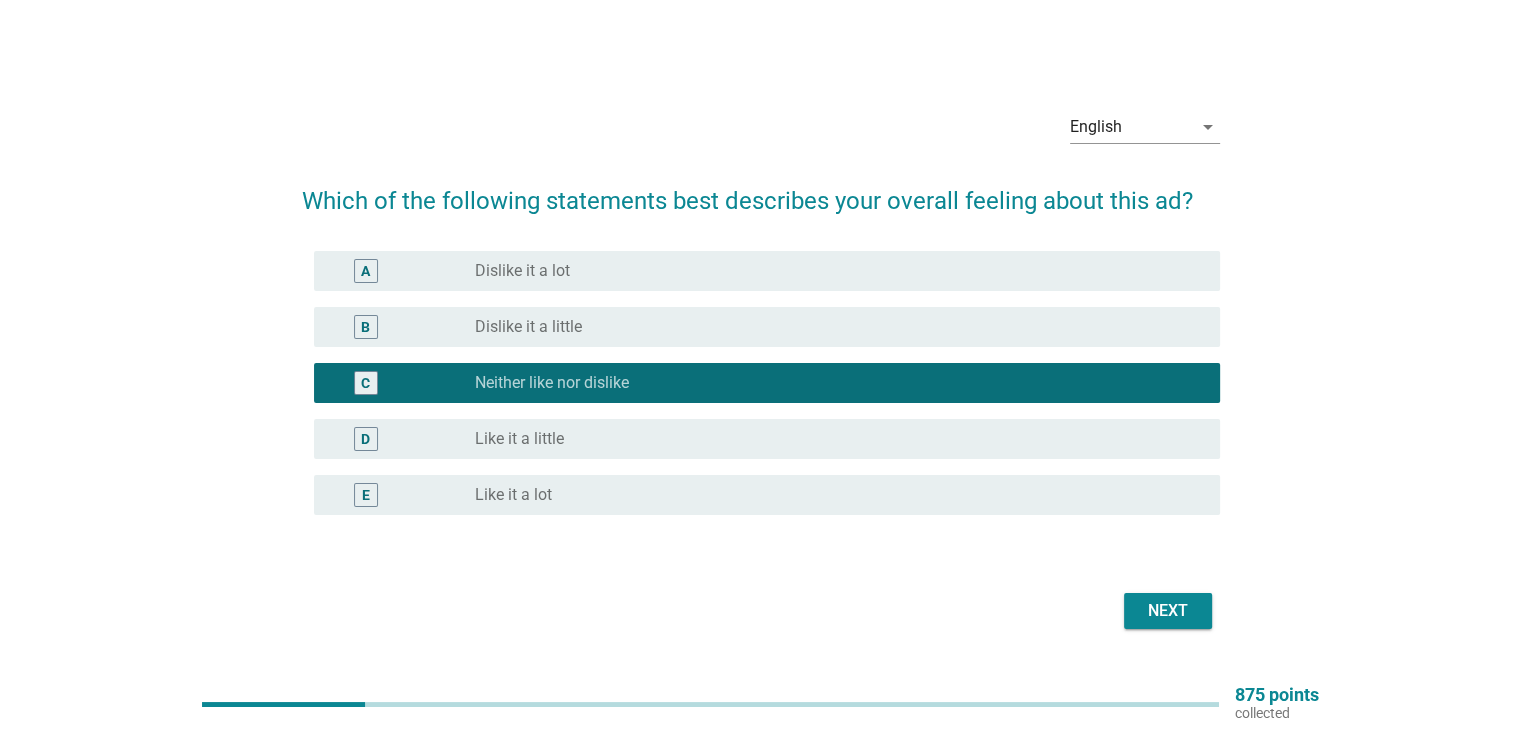 click on "B     radio_button_unchecked Dislike it a little" at bounding box center [767, 327] 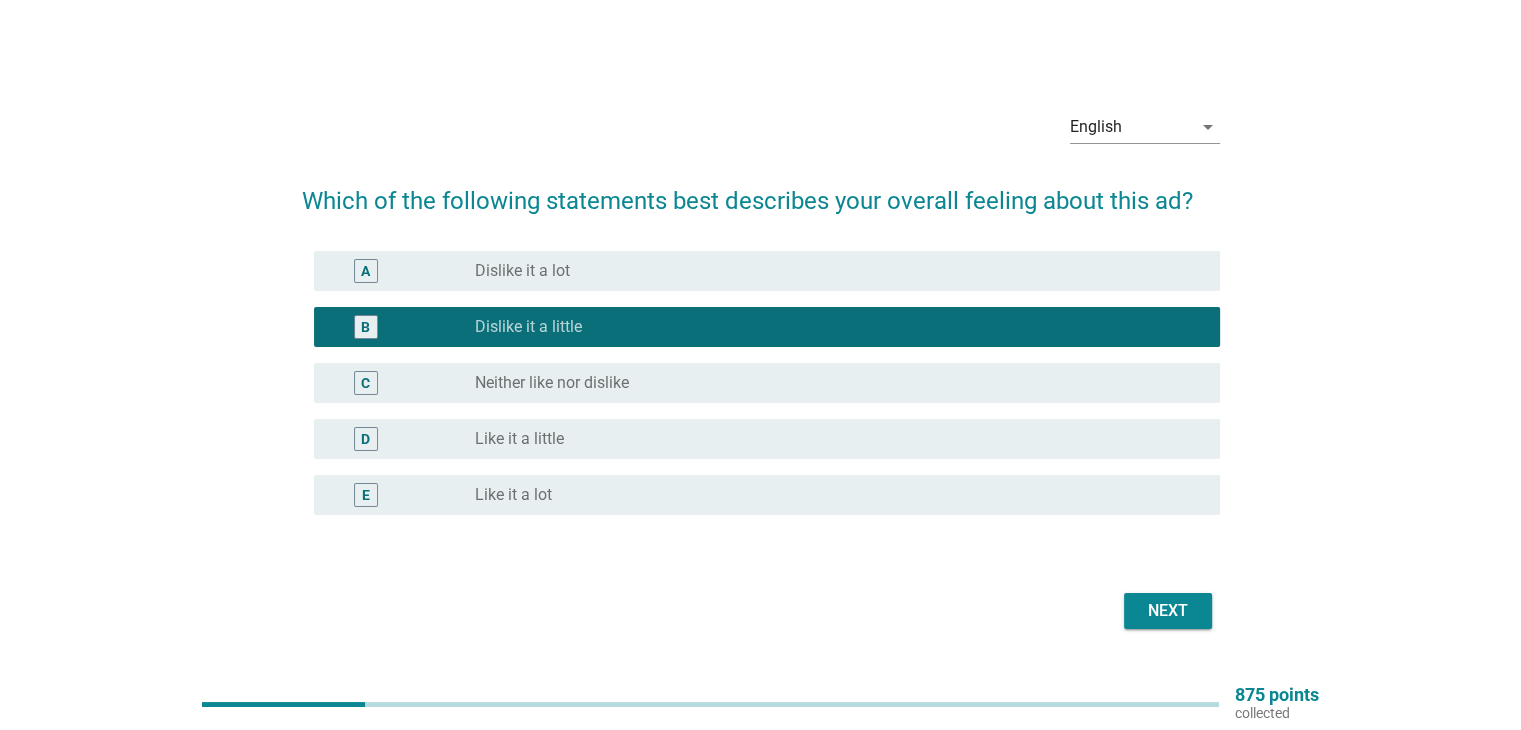 click on "Next" at bounding box center (1168, 611) 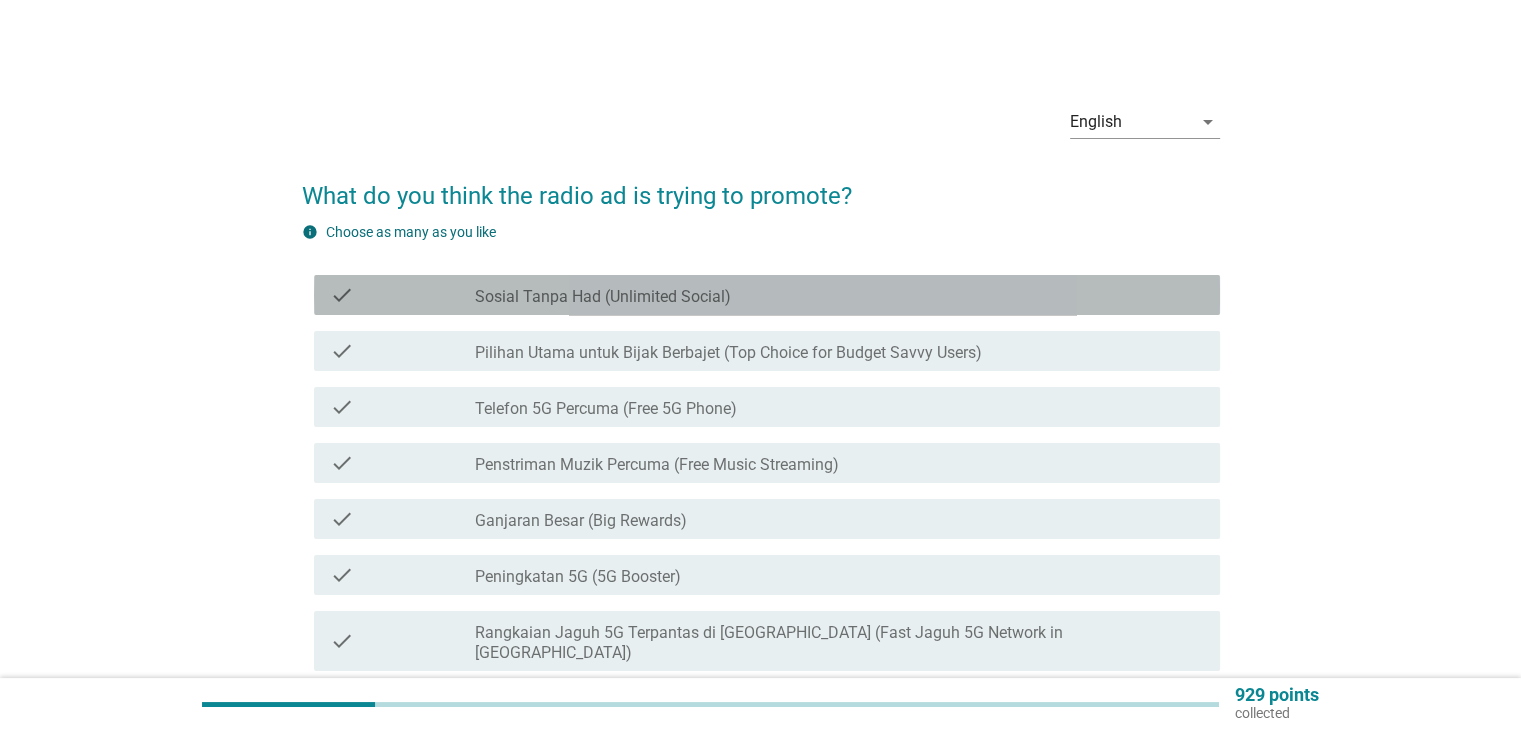 click on "check_box_outline_blank Sosial Tanpa Had (Unlimited Social)" at bounding box center (839, 295) 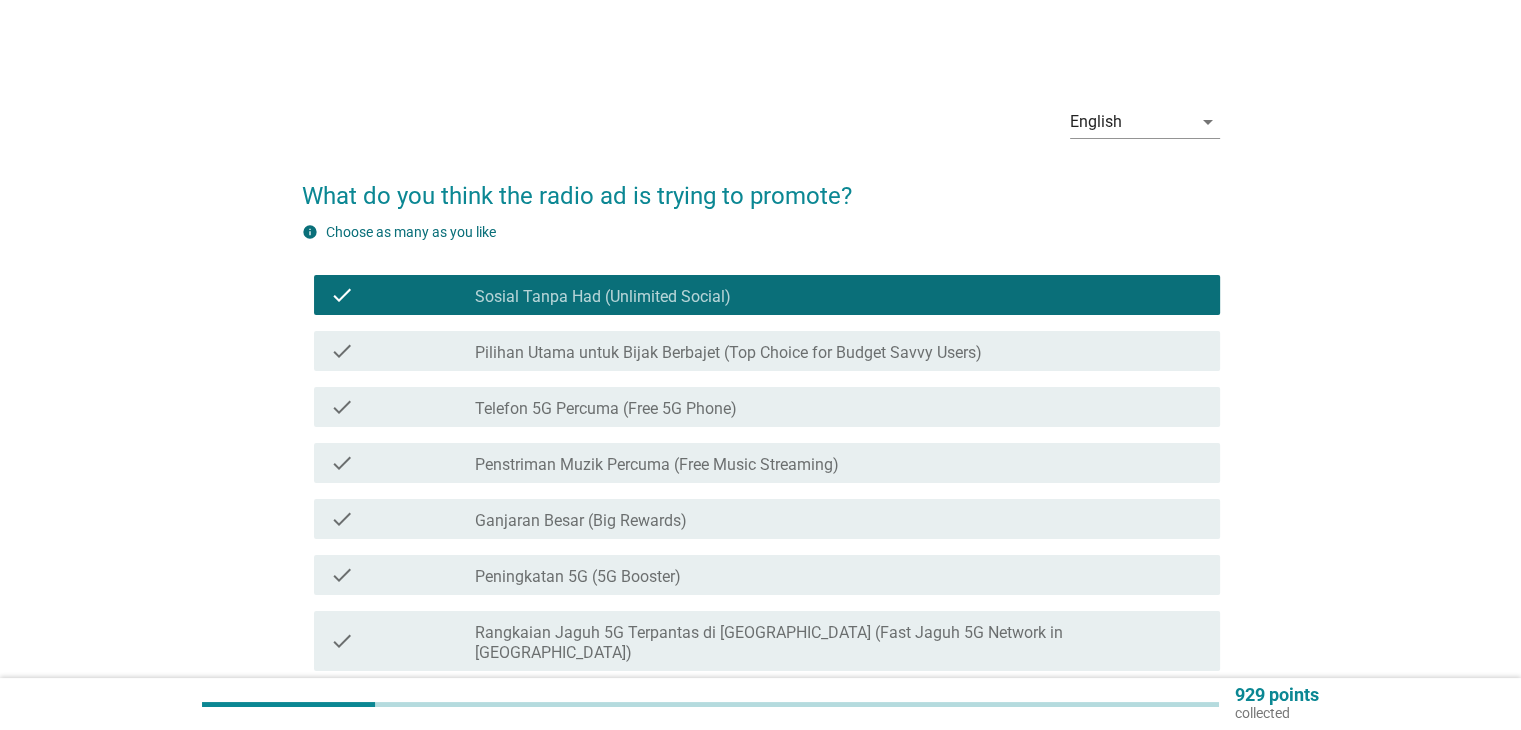 click on "check_box_outline_blank Telefon 5G Percuma (Free 5G Phone)" at bounding box center (839, 407) 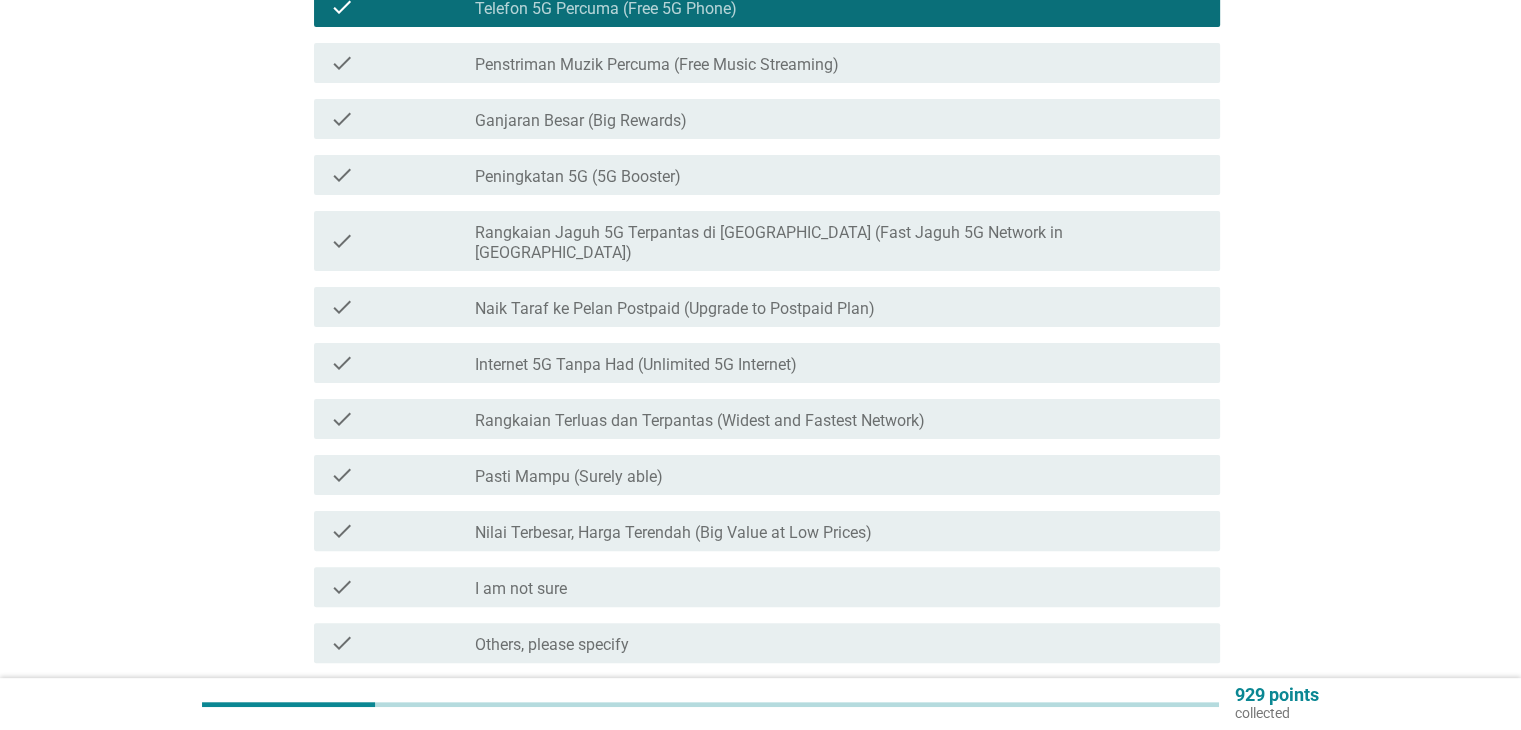 scroll, scrollTop: 551, scrollLeft: 0, axis: vertical 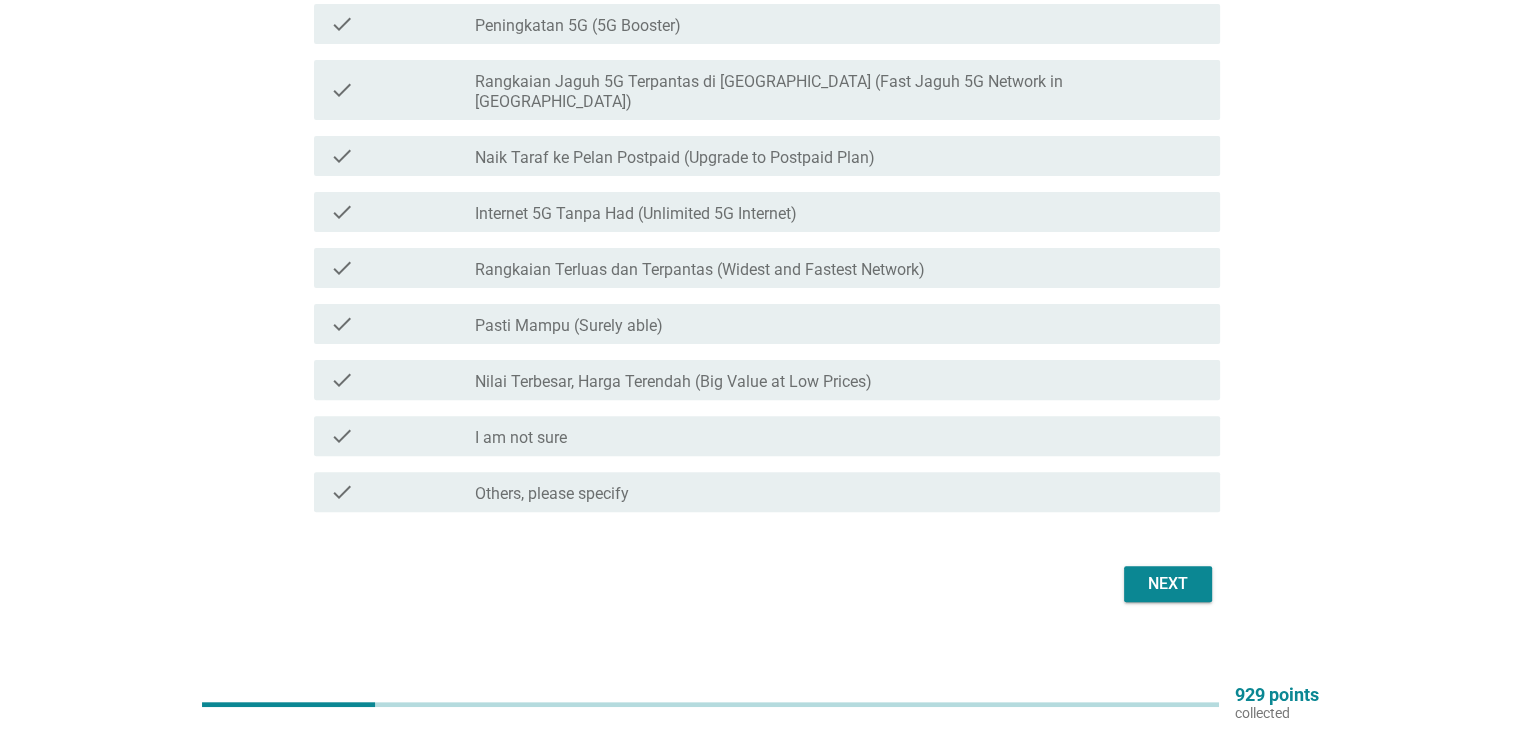 click on "Next" at bounding box center (1168, 584) 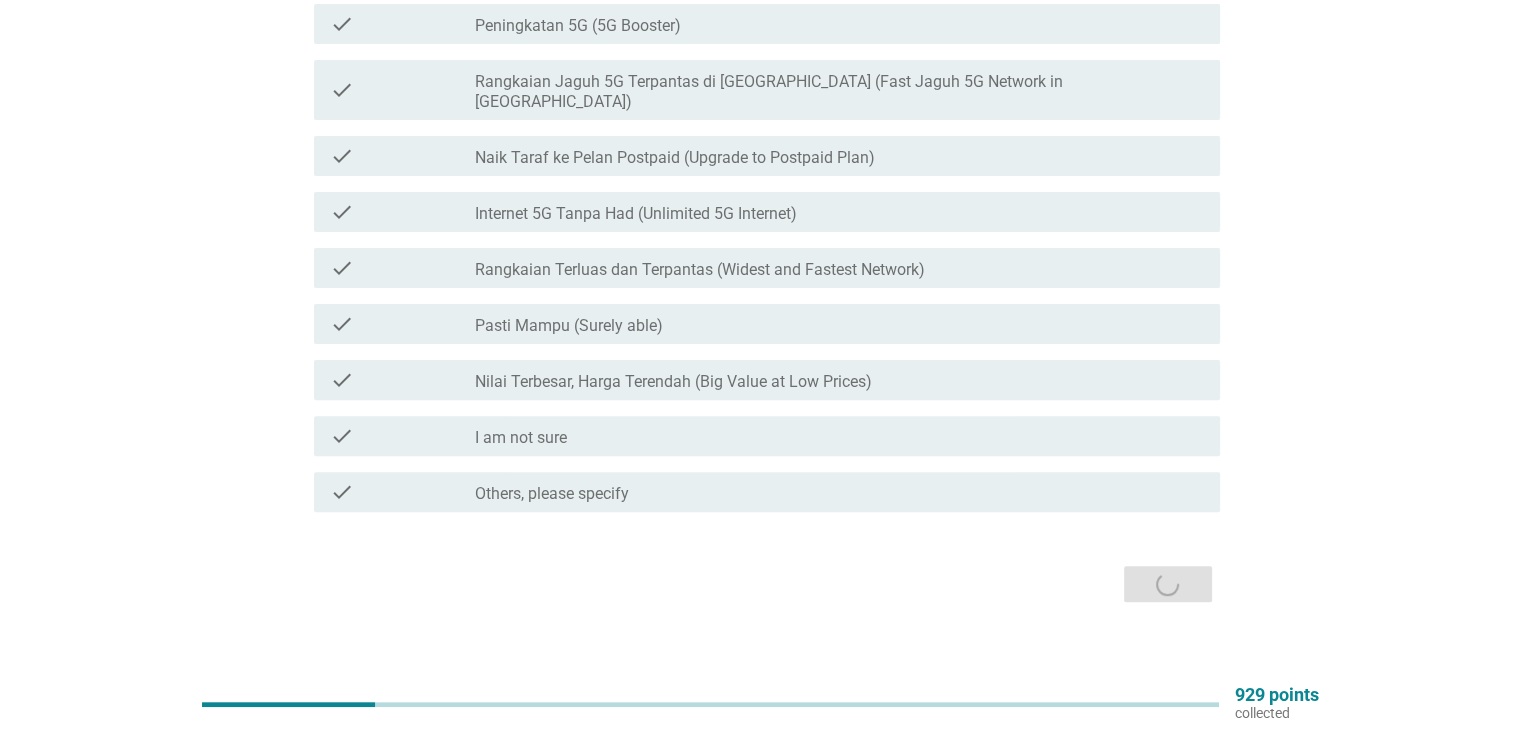 scroll, scrollTop: 0, scrollLeft: 0, axis: both 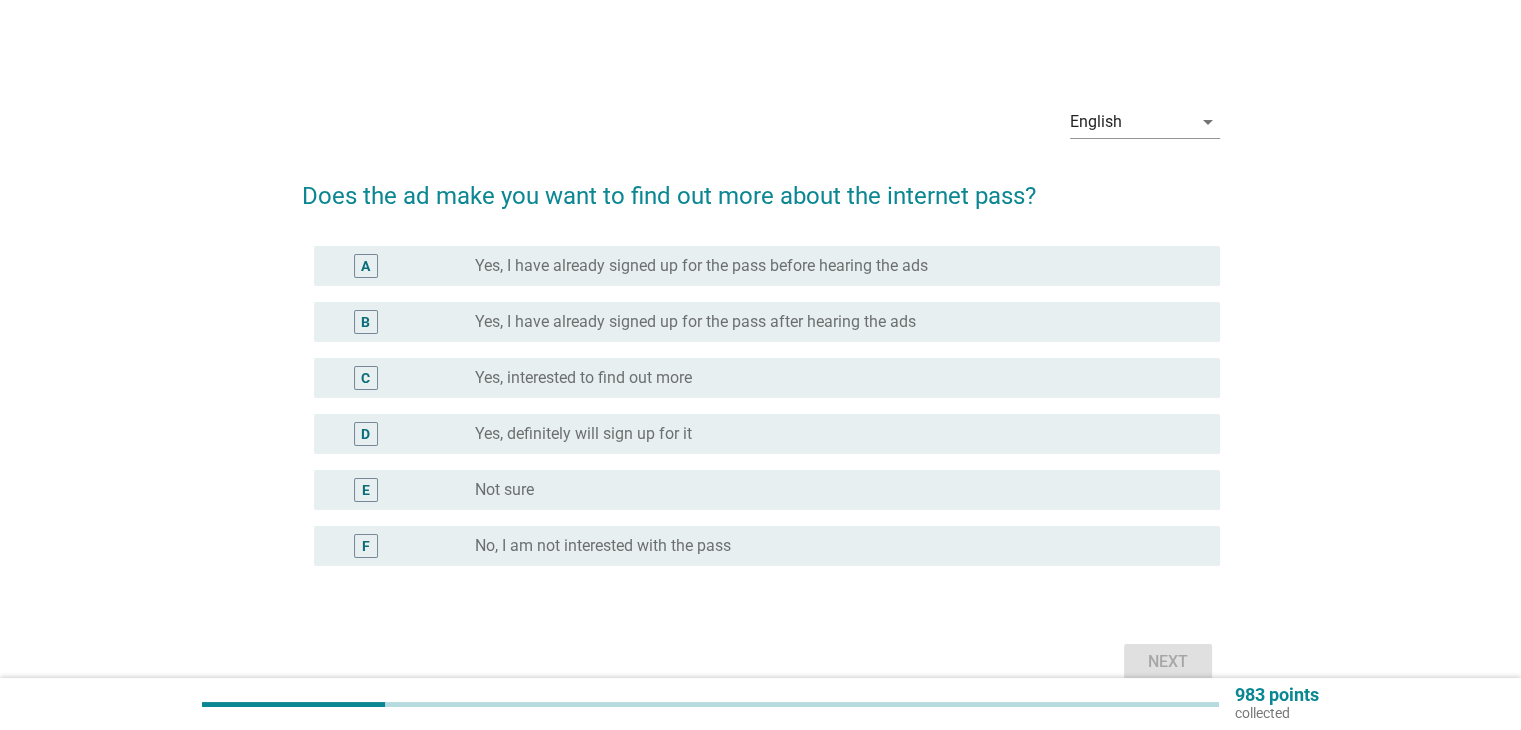 click on "D     radio_button_unchecked Yes, definitely will sign up for it" at bounding box center [767, 434] 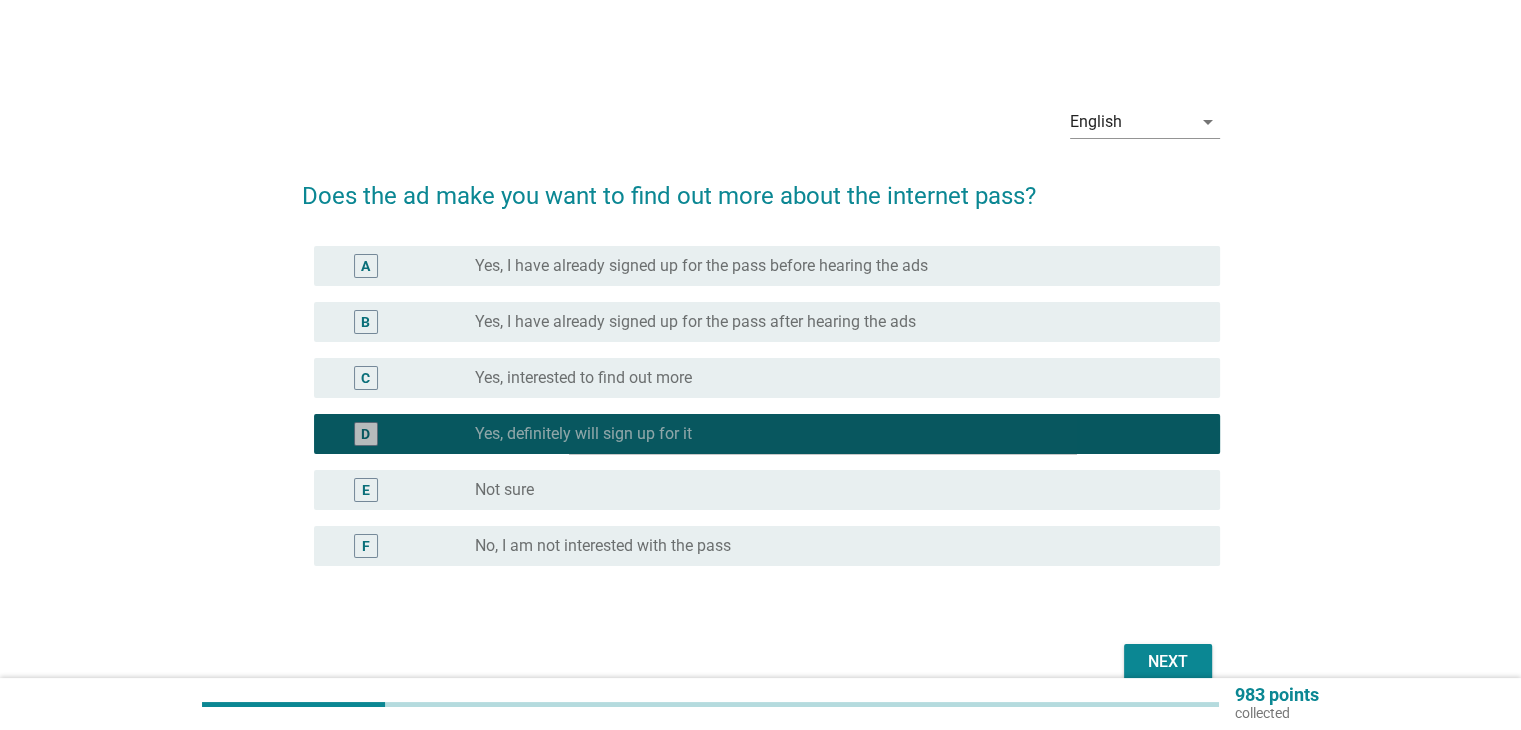 click on "B     radio_button_unchecked Yes, I have already signed up for the pass after hearing the ads" at bounding box center (767, 322) 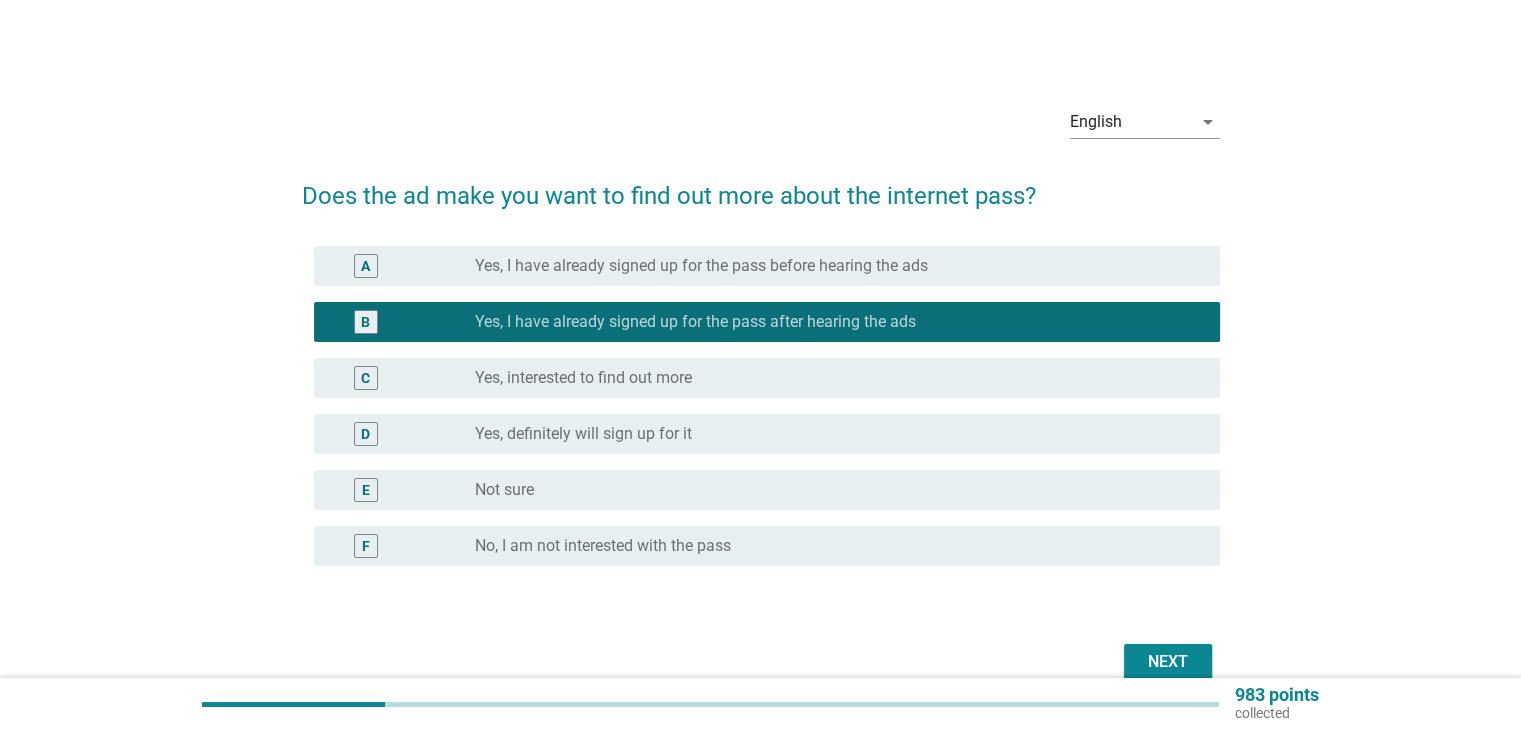 click on "Next" at bounding box center (1168, 662) 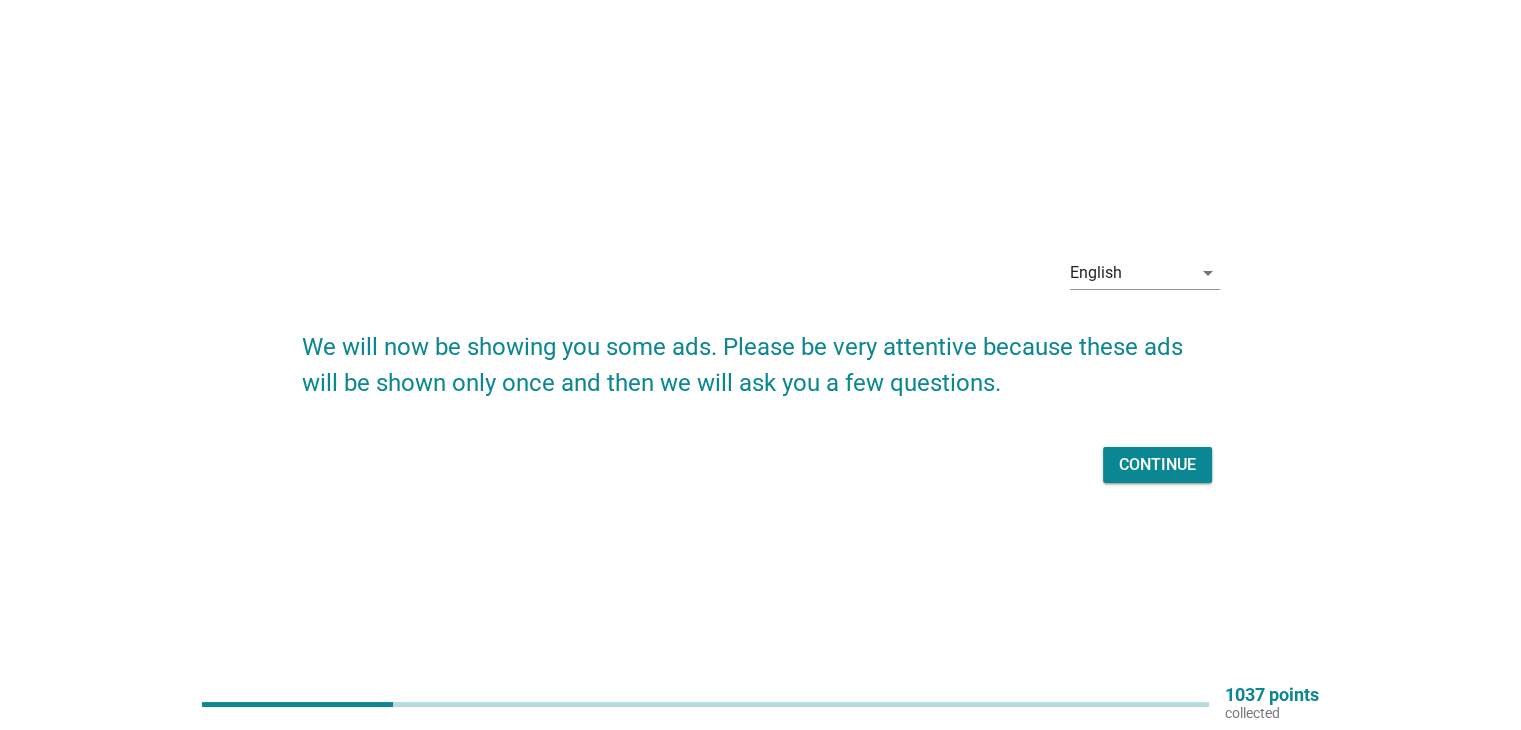 scroll, scrollTop: 52, scrollLeft: 0, axis: vertical 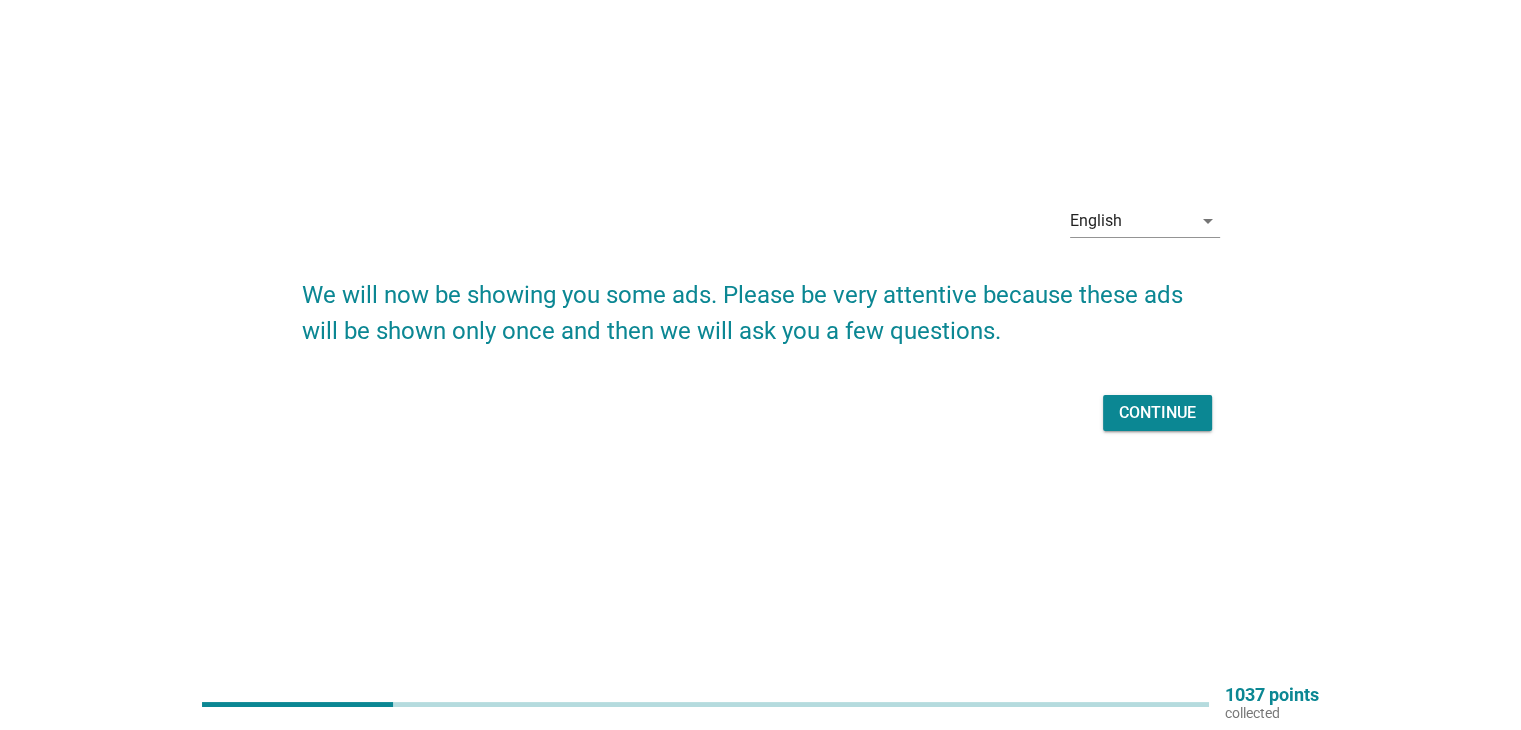 click on "We will now be showing you some ads. Please be very attentive because these ads will be shown only once and then we will ask you a few questions.       Continue" at bounding box center (761, 347) 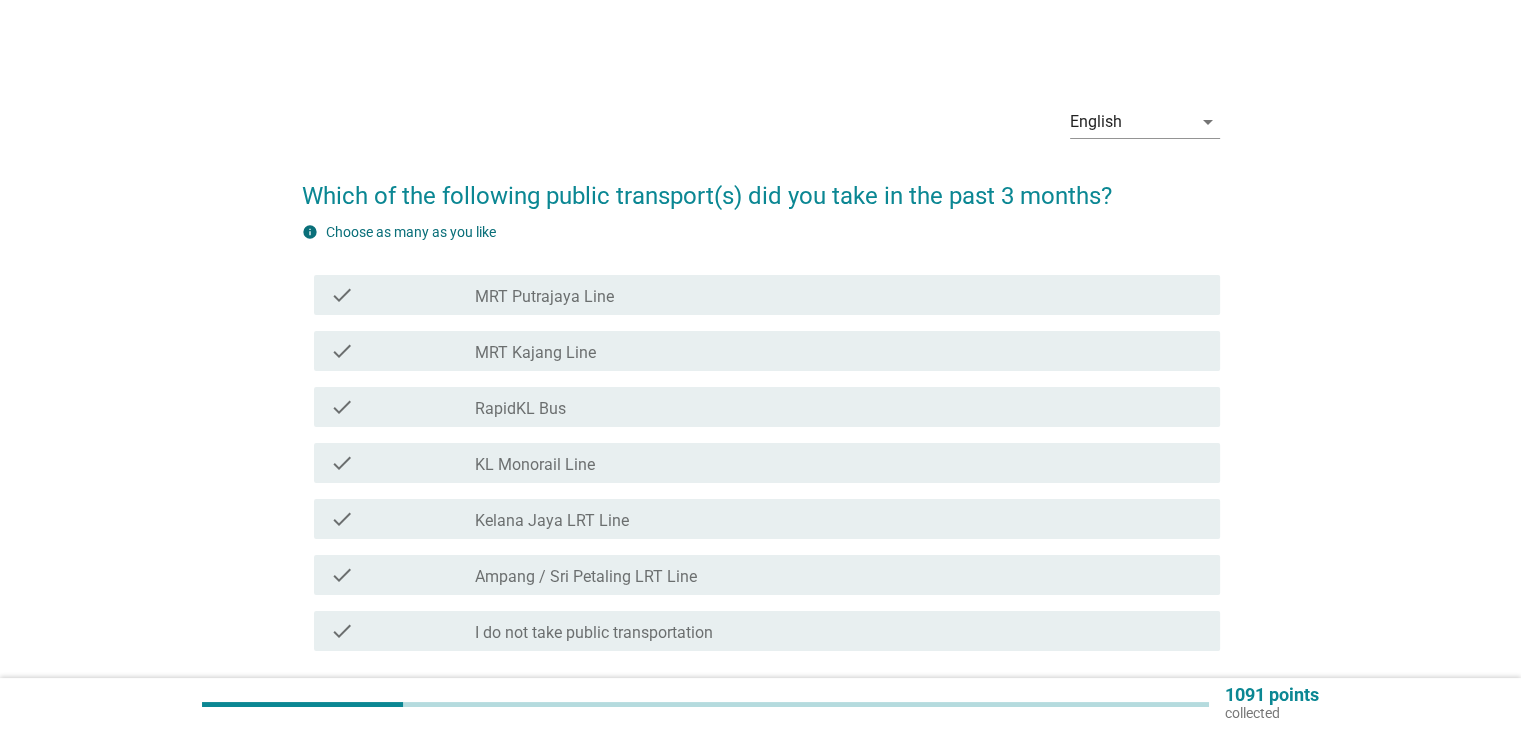 scroll, scrollTop: 159, scrollLeft: 0, axis: vertical 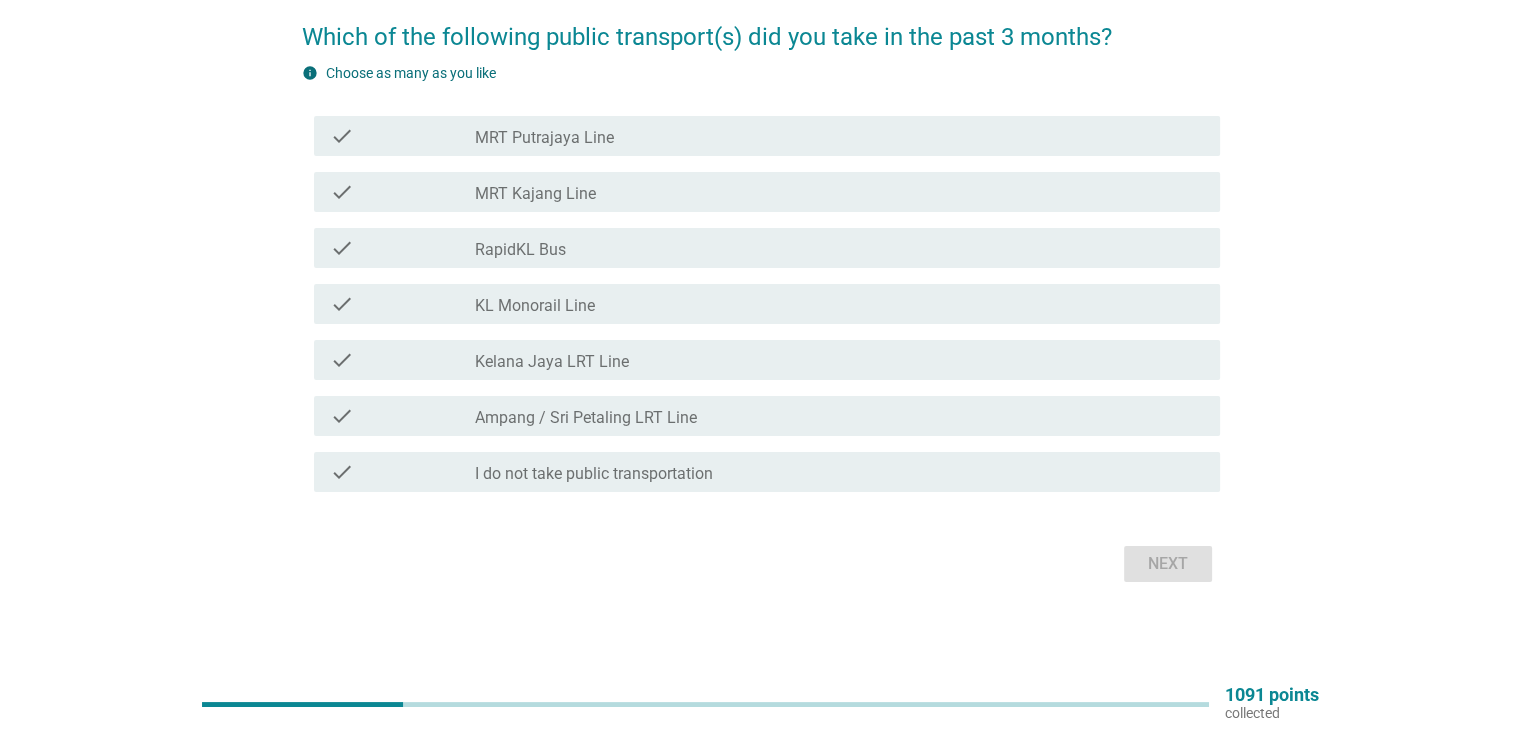 click on "check_box_outline_blank I do not take public transportation" at bounding box center [839, 472] 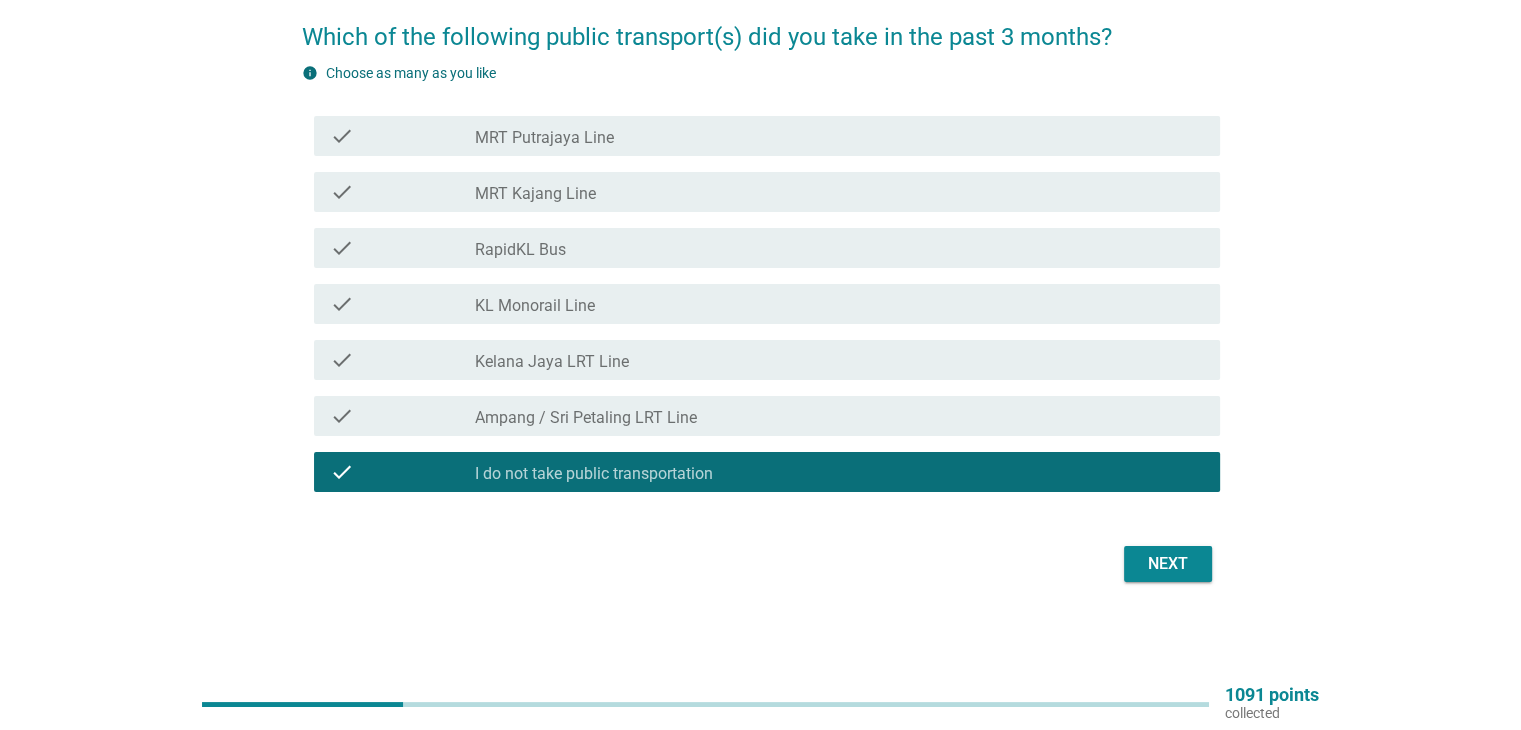 click on "Next" at bounding box center (1168, 564) 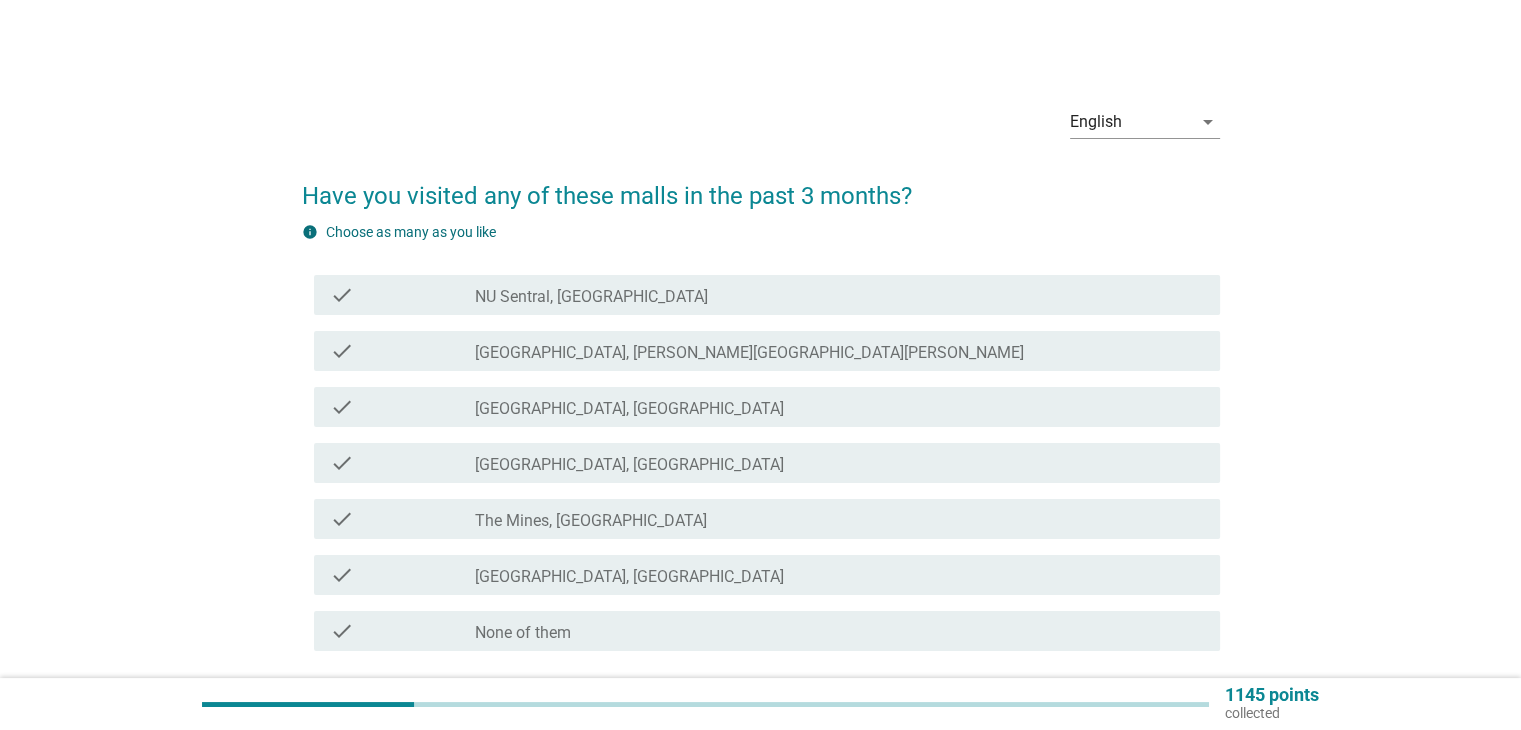 scroll, scrollTop: 159, scrollLeft: 0, axis: vertical 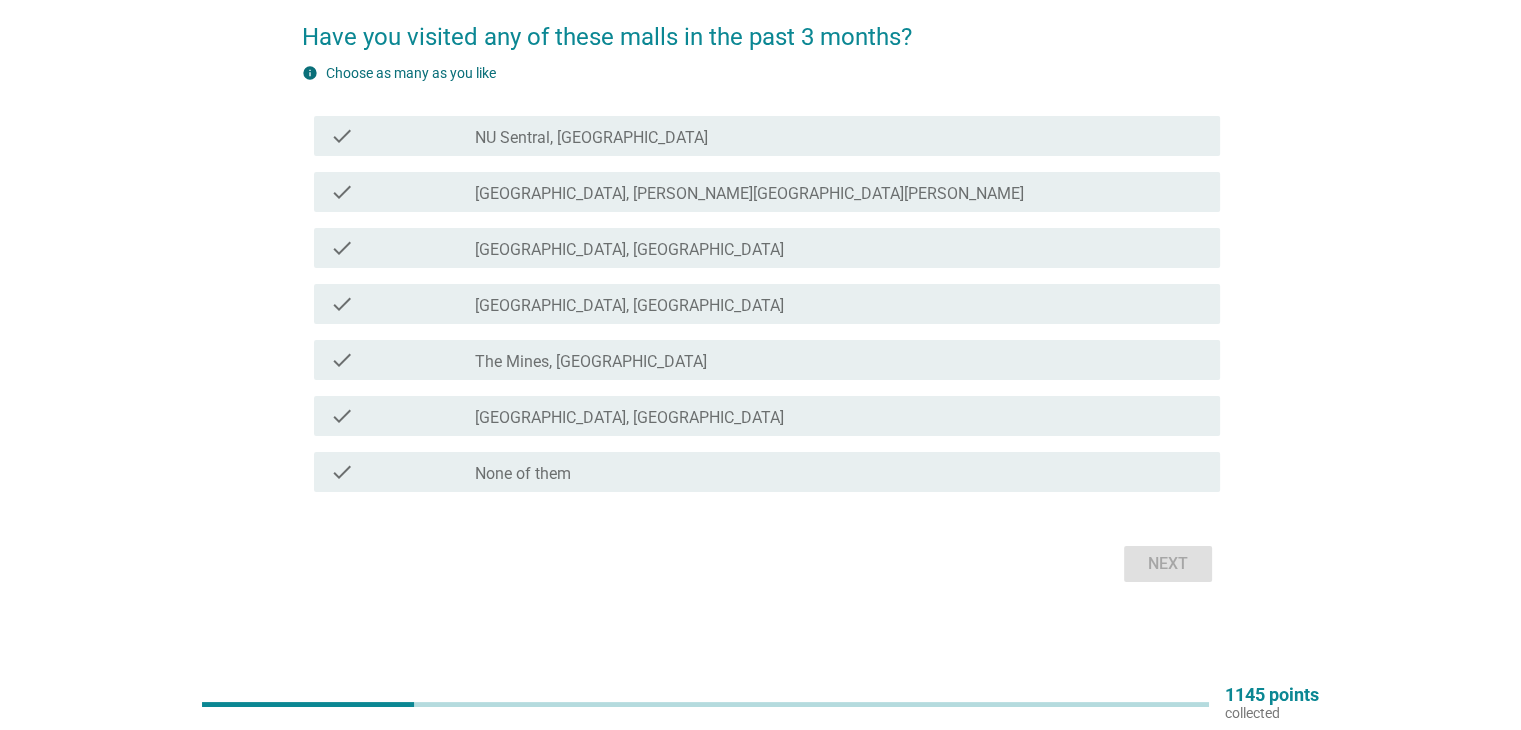 click on "check_box_outline_blank None of them" at bounding box center [839, 472] 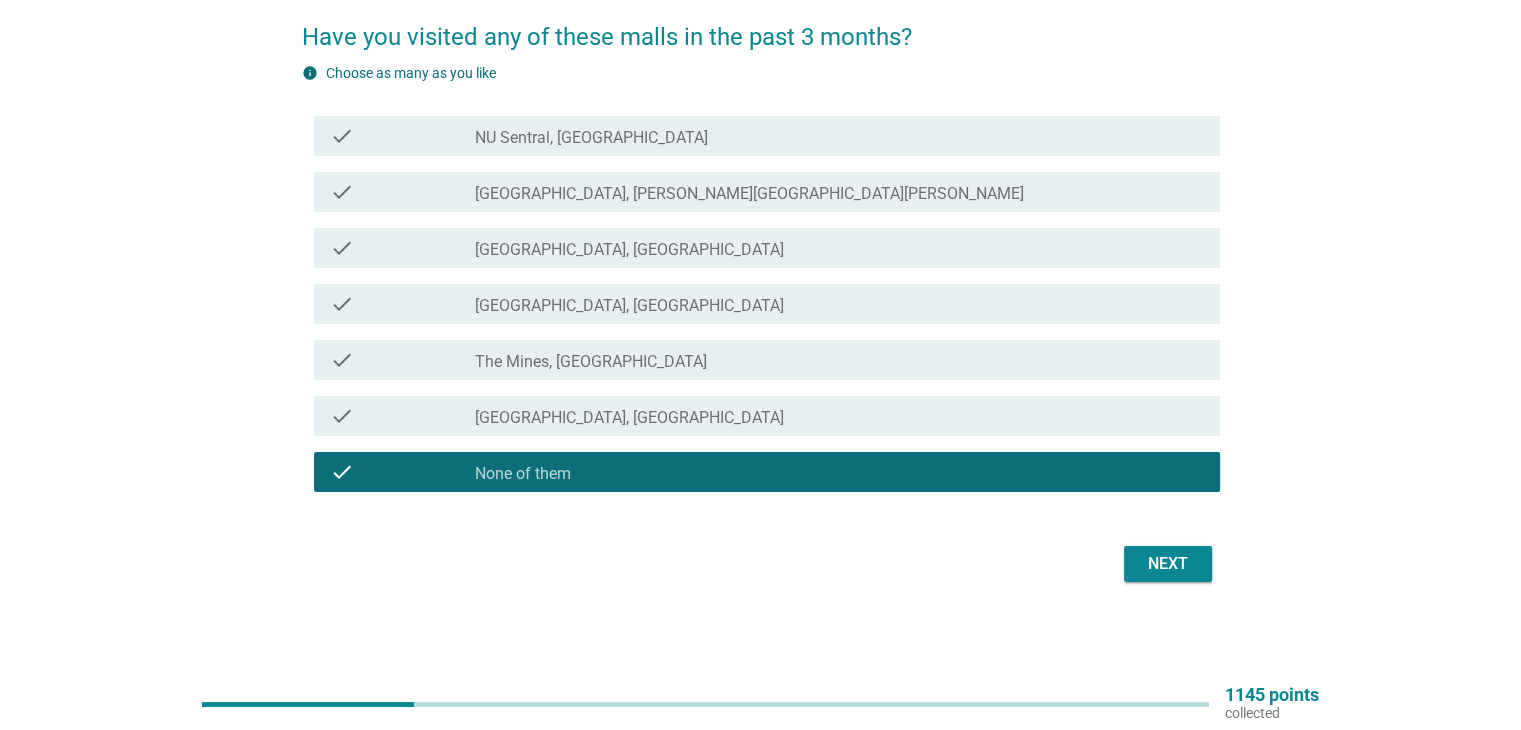 click on "Next" at bounding box center (1168, 564) 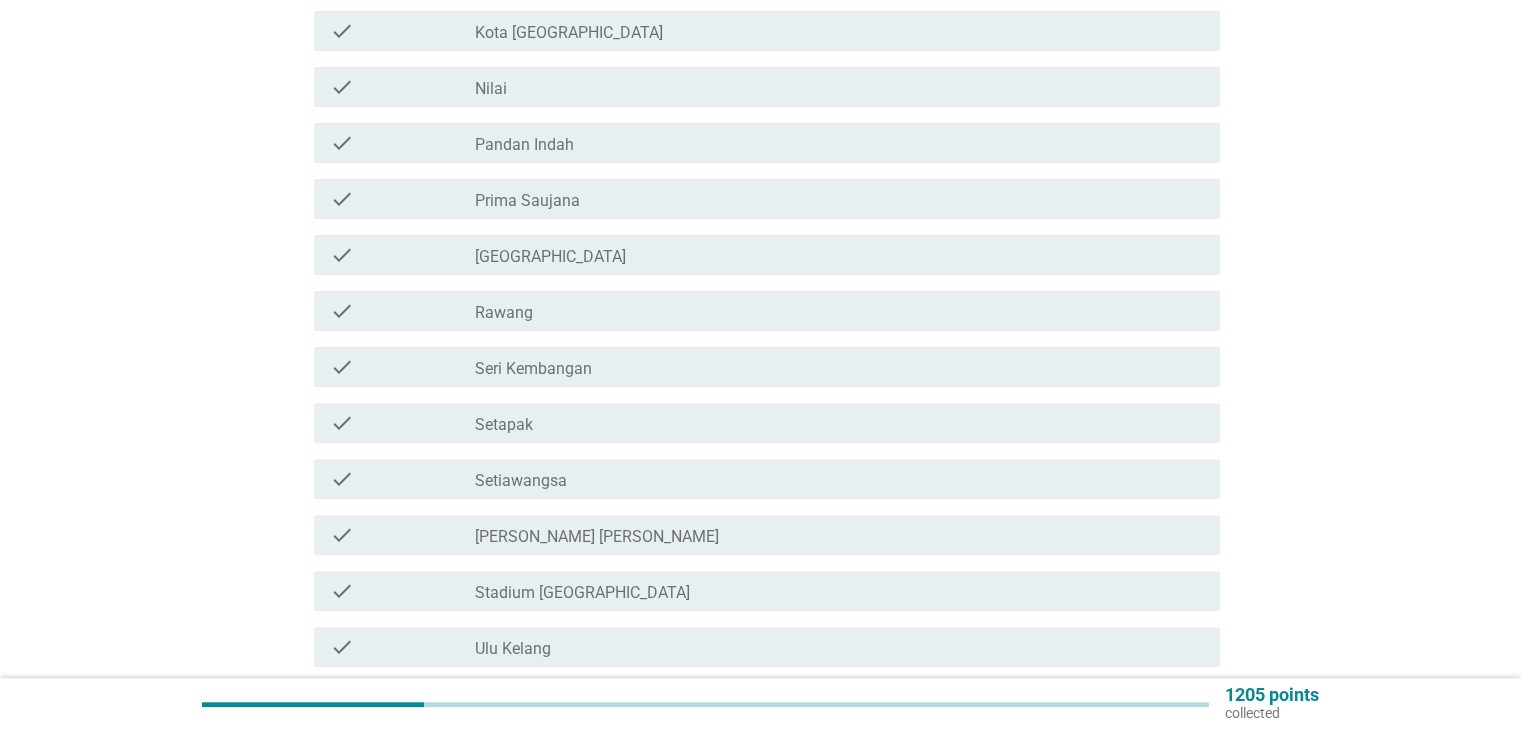scroll, scrollTop: 831, scrollLeft: 0, axis: vertical 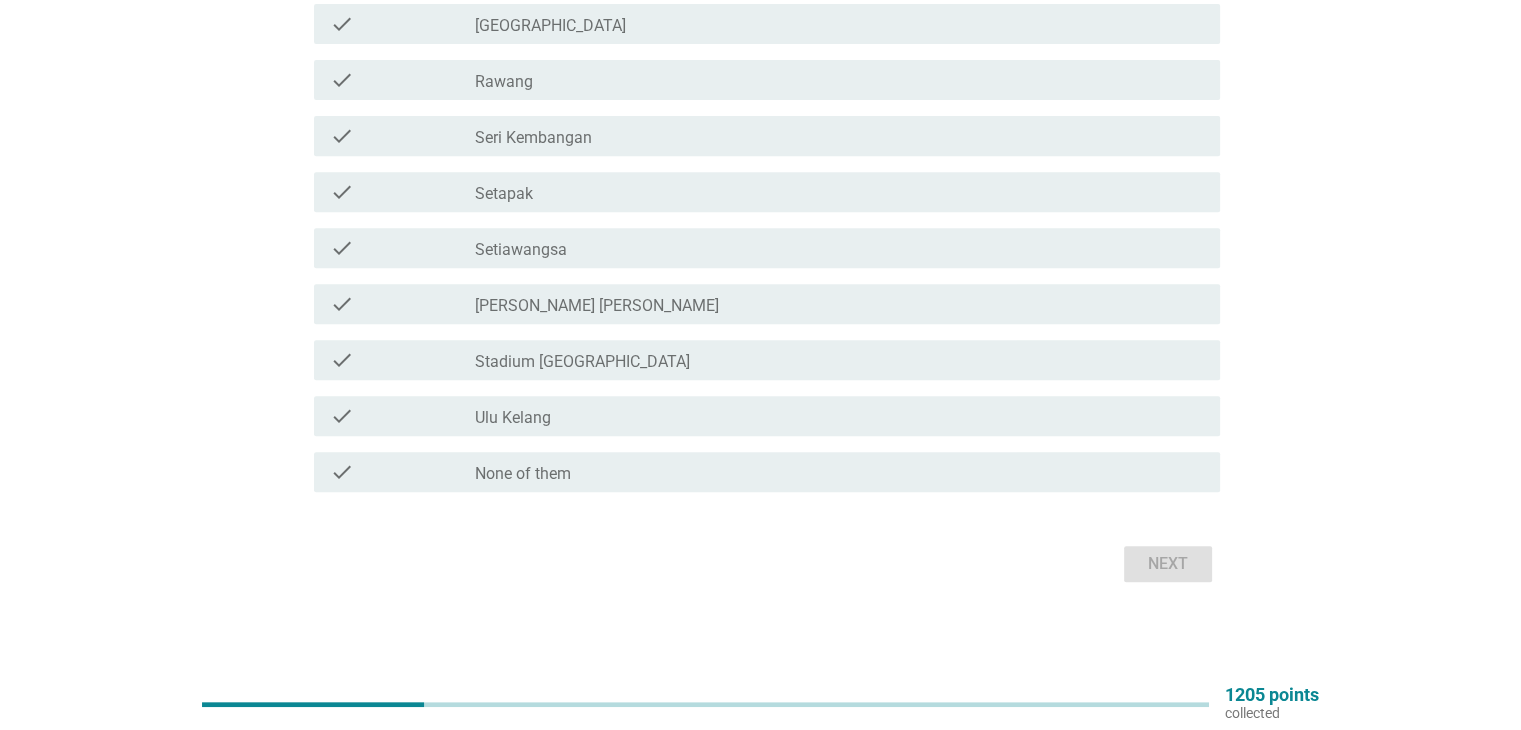 click on "check_box_outline_blank None of them" at bounding box center [839, 472] 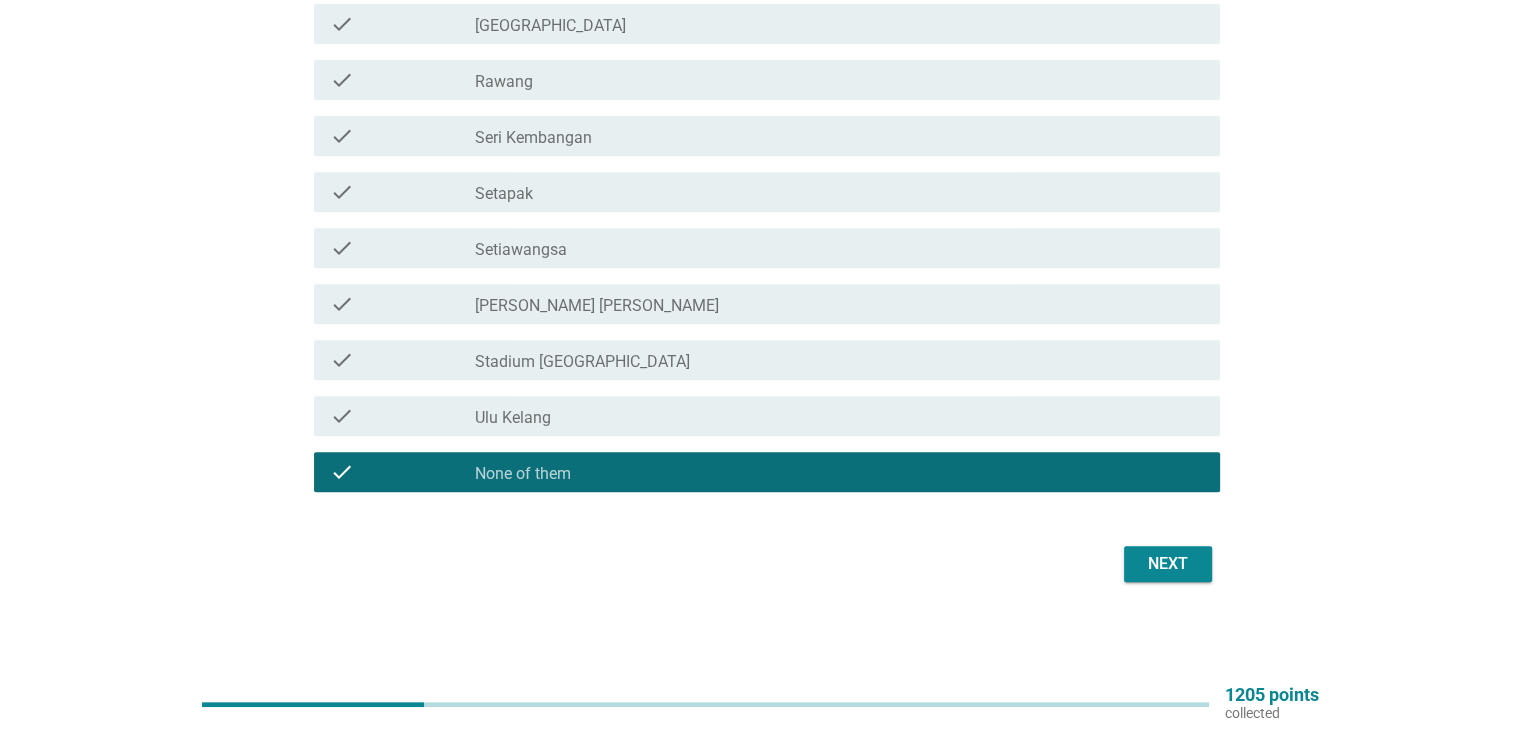 click on "Next" at bounding box center (1168, 564) 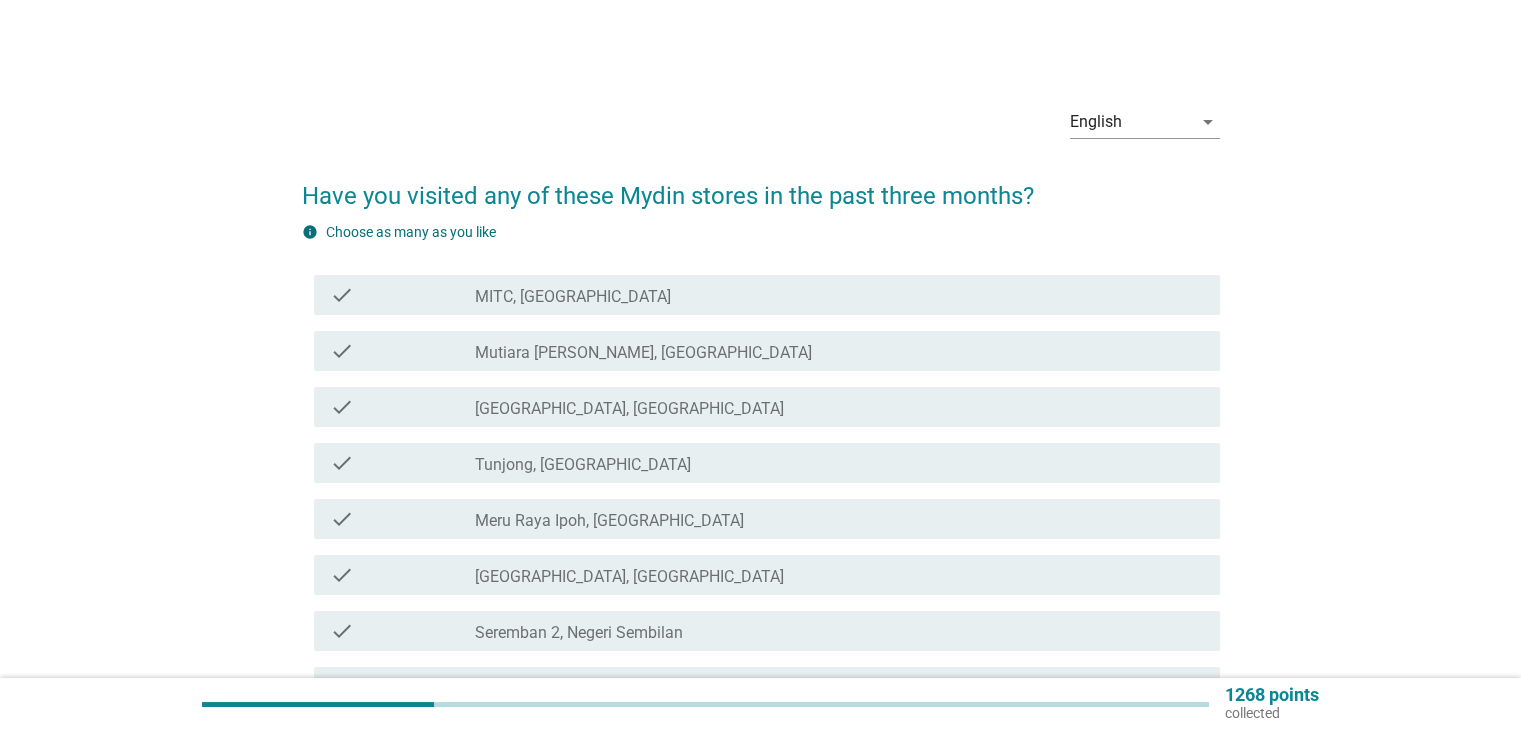 scroll, scrollTop: 271, scrollLeft: 0, axis: vertical 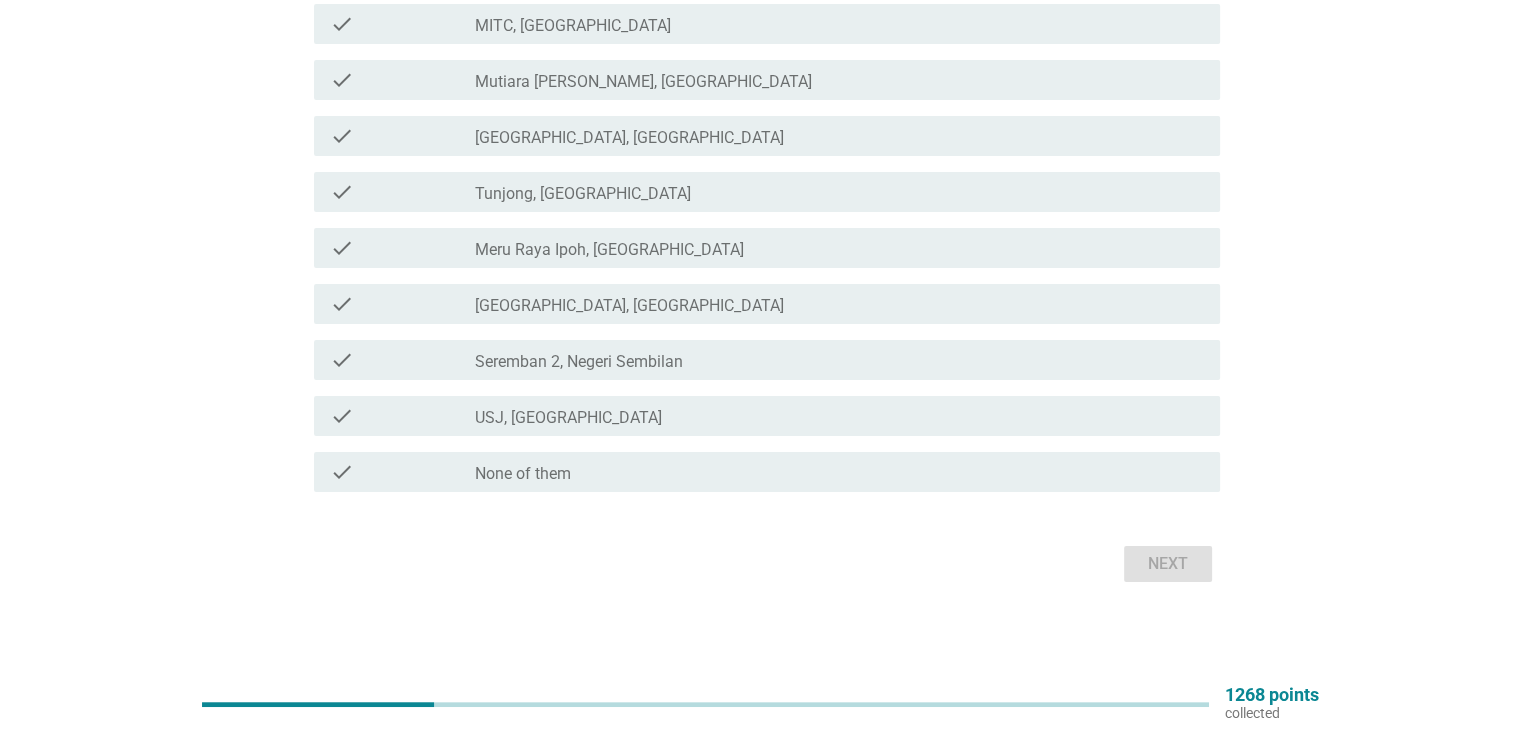 click on "check_box_outline_blank None of them" at bounding box center [839, 472] 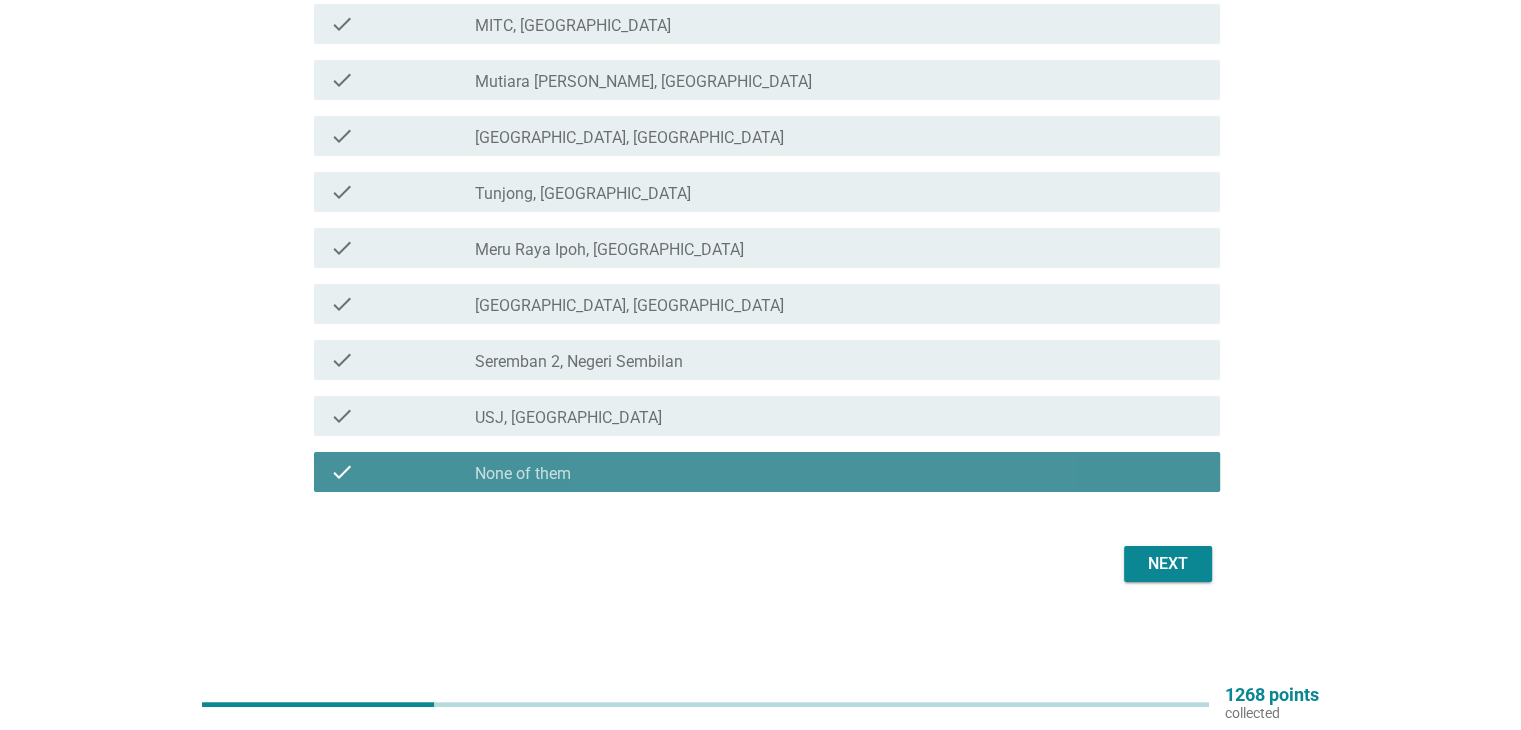 click on "English arrow_drop_down   Have you visited any of these Mydin stores in the past three months?     info   Choose as many as you like   check     check_box_outline_blank MITC, [GEOGRAPHIC_DATA]   check     check_box_outline_blank Mutiara [PERSON_NAME], [GEOGRAPHIC_DATA]   check     check_box_outline_blank [GEOGRAPHIC_DATA], [GEOGRAPHIC_DATA]   check     check_box_outline_blank [GEOGRAPHIC_DATA]   check     check_box_outline_blank Meru Raya Ipoh, [GEOGRAPHIC_DATA]   check     check_box_outline_blank Bukit Mertajam, Penang   check     check_box_outline_blank Seremban 2, [GEOGRAPHIC_DATA]   check     check_box_outline_blank USJ, [GEOGRAPHIC_DATA]   check     check_box_outline_blank None of them       Next" at bounding box center (760, 203) 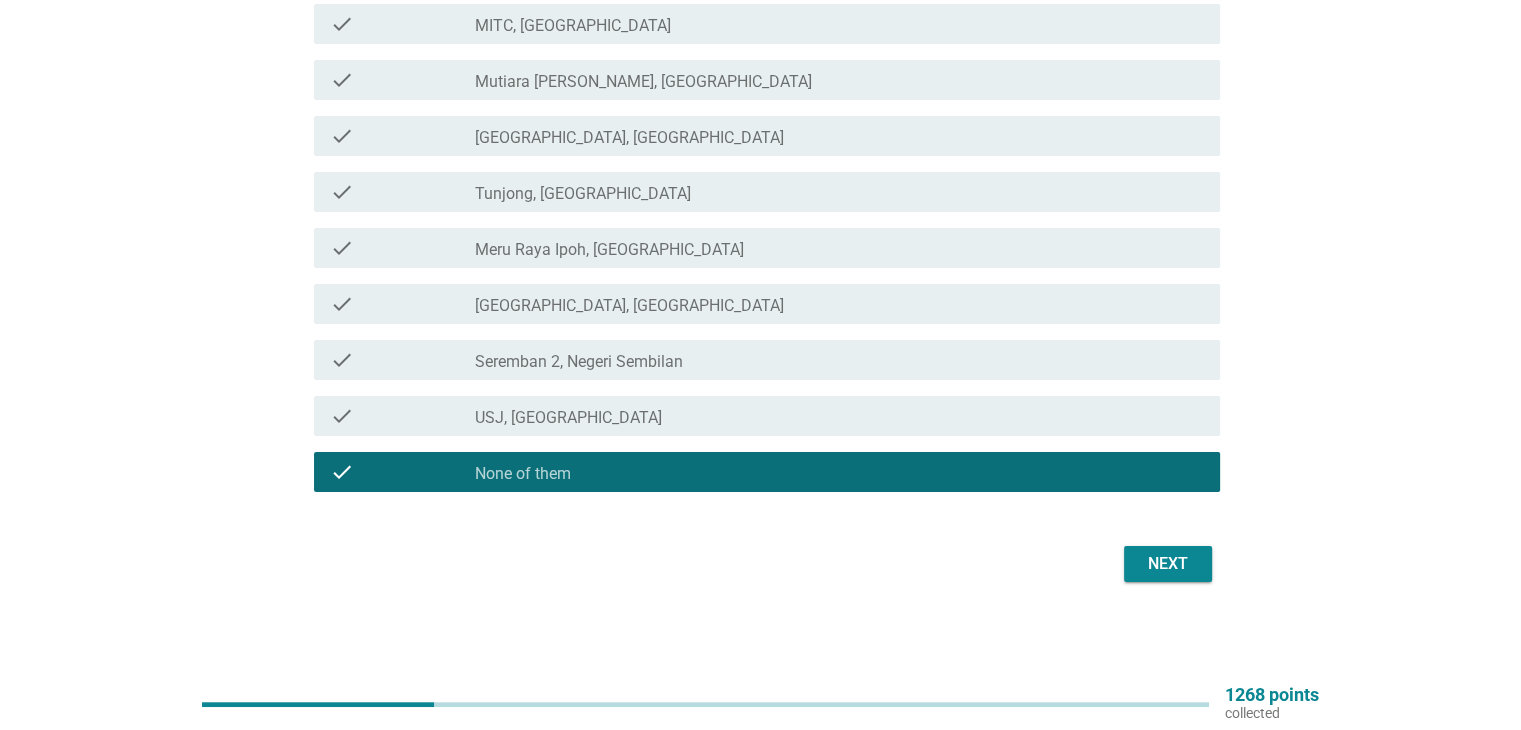 click on "Next" at bounding box center [1168, 564] 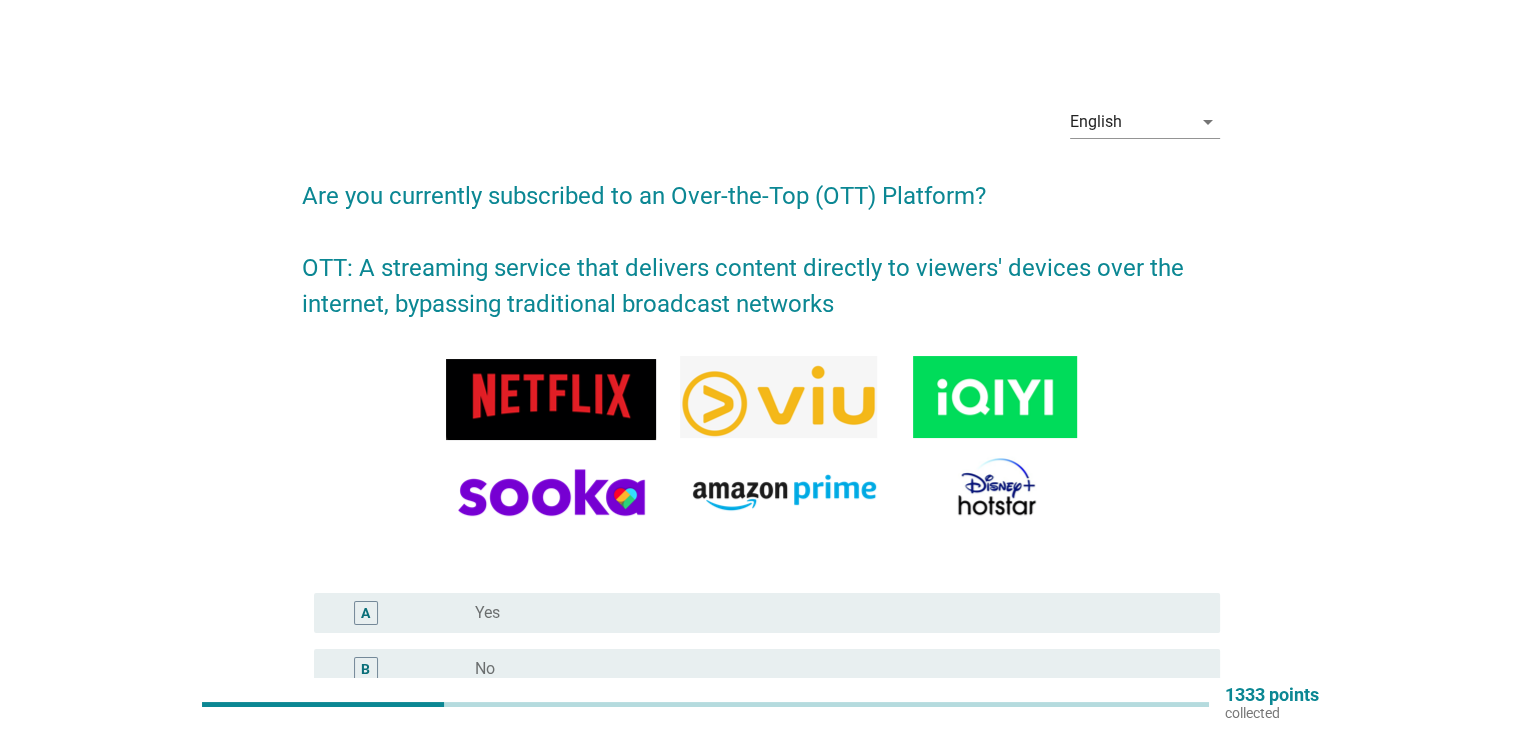 scroll, scrollTop: 221, scrollLeft: 0, axis: vertical 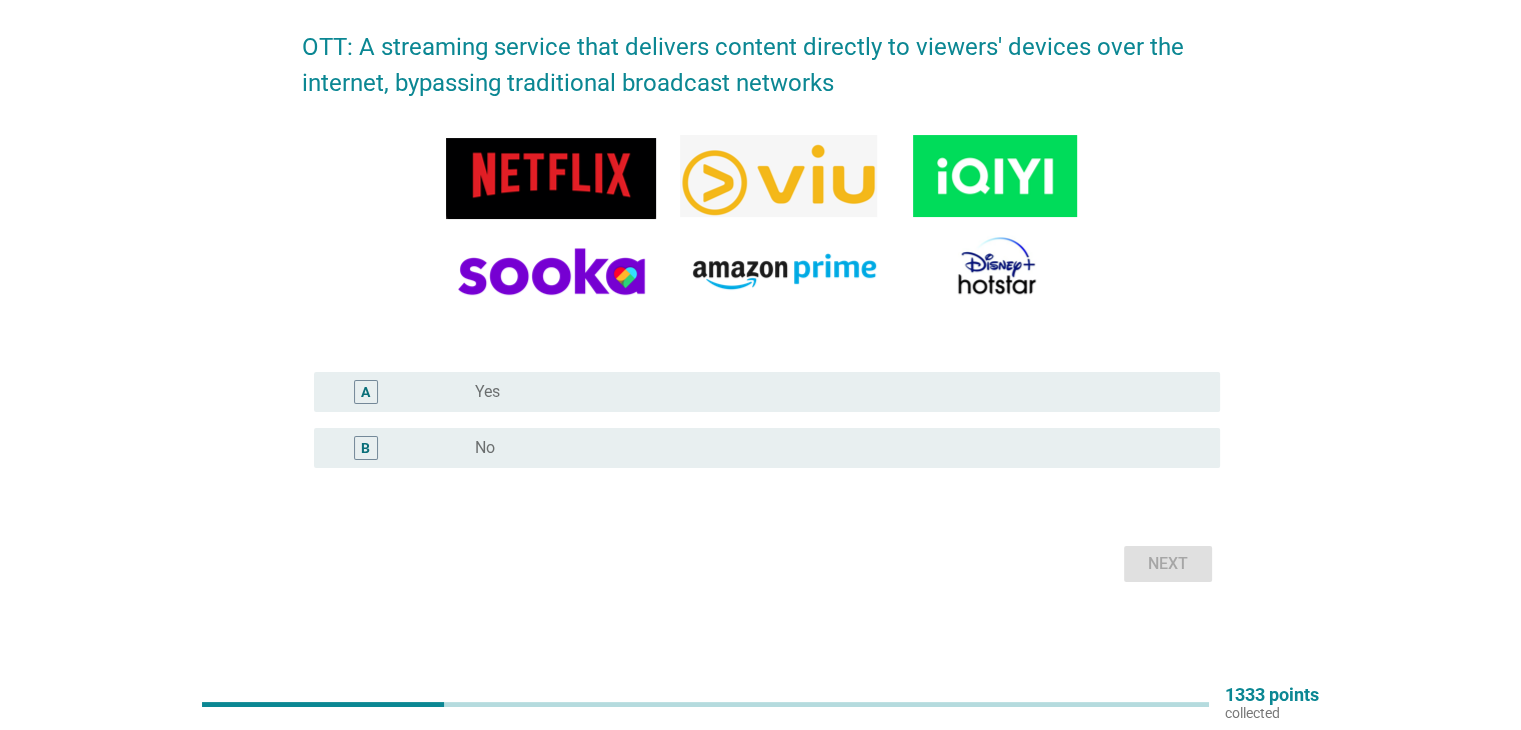 click on "radio_button_unchecked No" at bounding box center [831, 448] 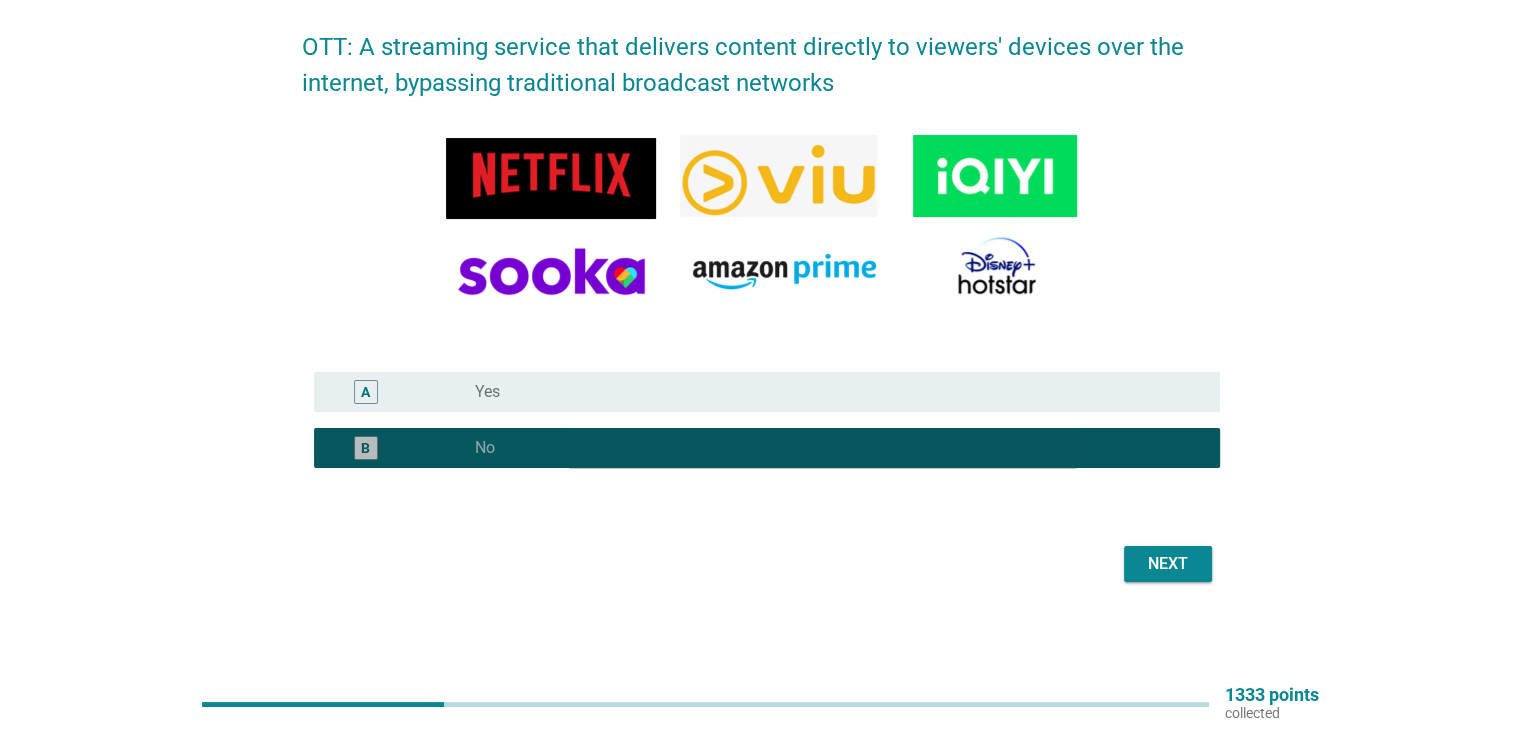 click on "English arrow_drop_down   Are you currently subscribed to an Over-the-Top ([PERSON_NAME]) Platform?
[PERSON_NAME]: A streaming service that delivers content directly to viewers' devices over the internet, bypassing traditional broadcast networks          A     radio_button_unchecked Yes   B     radio_button_checked No     Next" at bounding box center [760, 228] 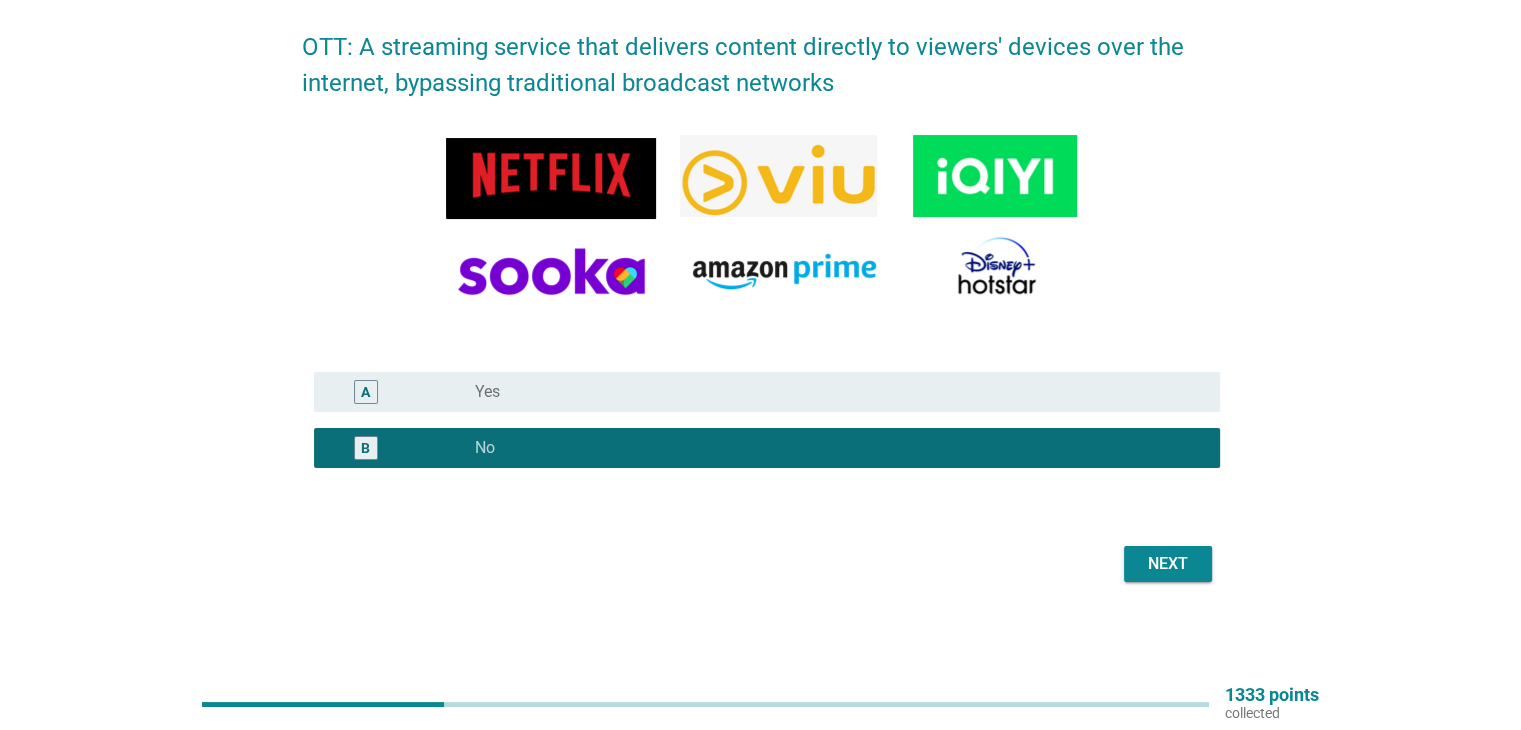 click on "Next" at bounding box center (1168, 564) 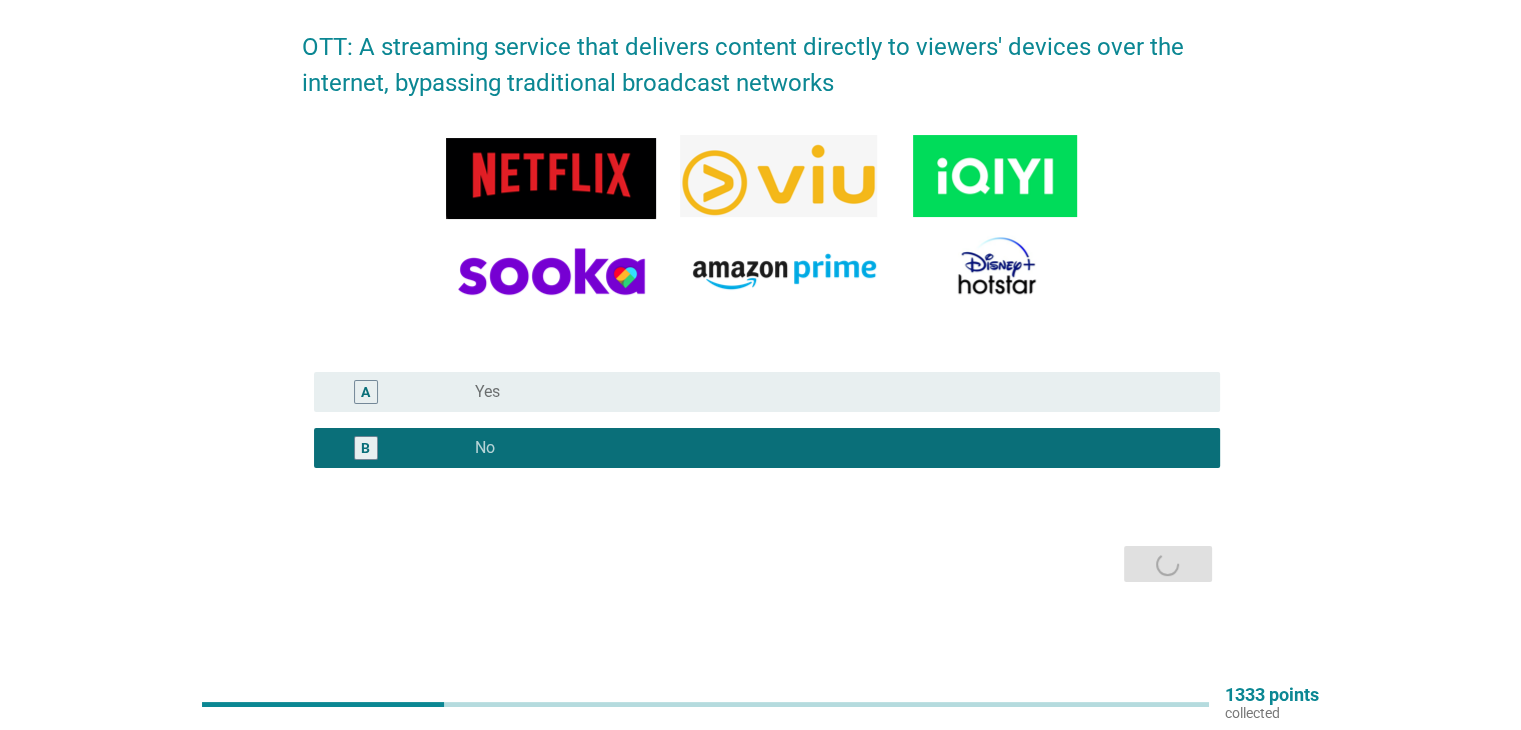 scroll, scrollTop: 0, scrollLeft: 0, axis: both 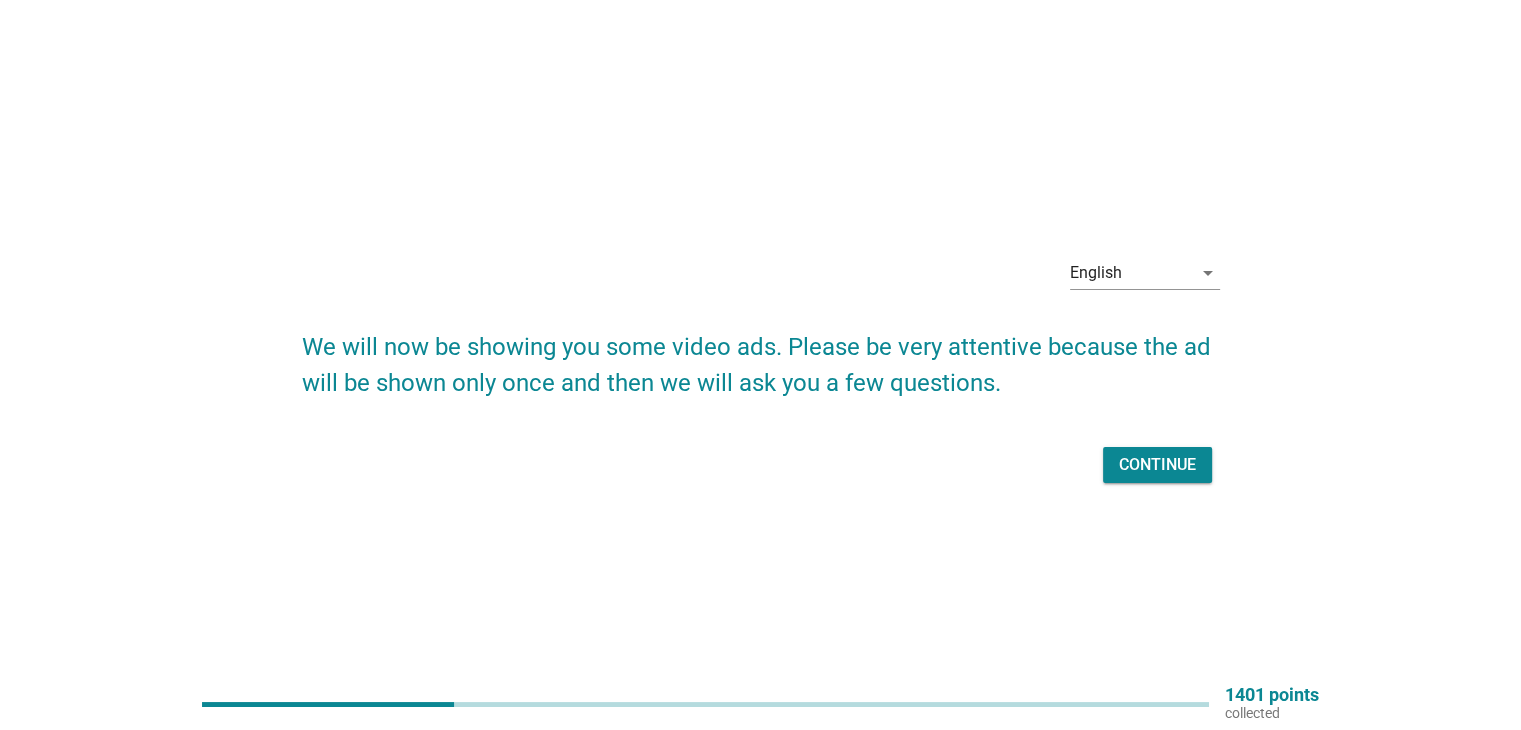 click on "Continue" at bounding box center (761, 465) 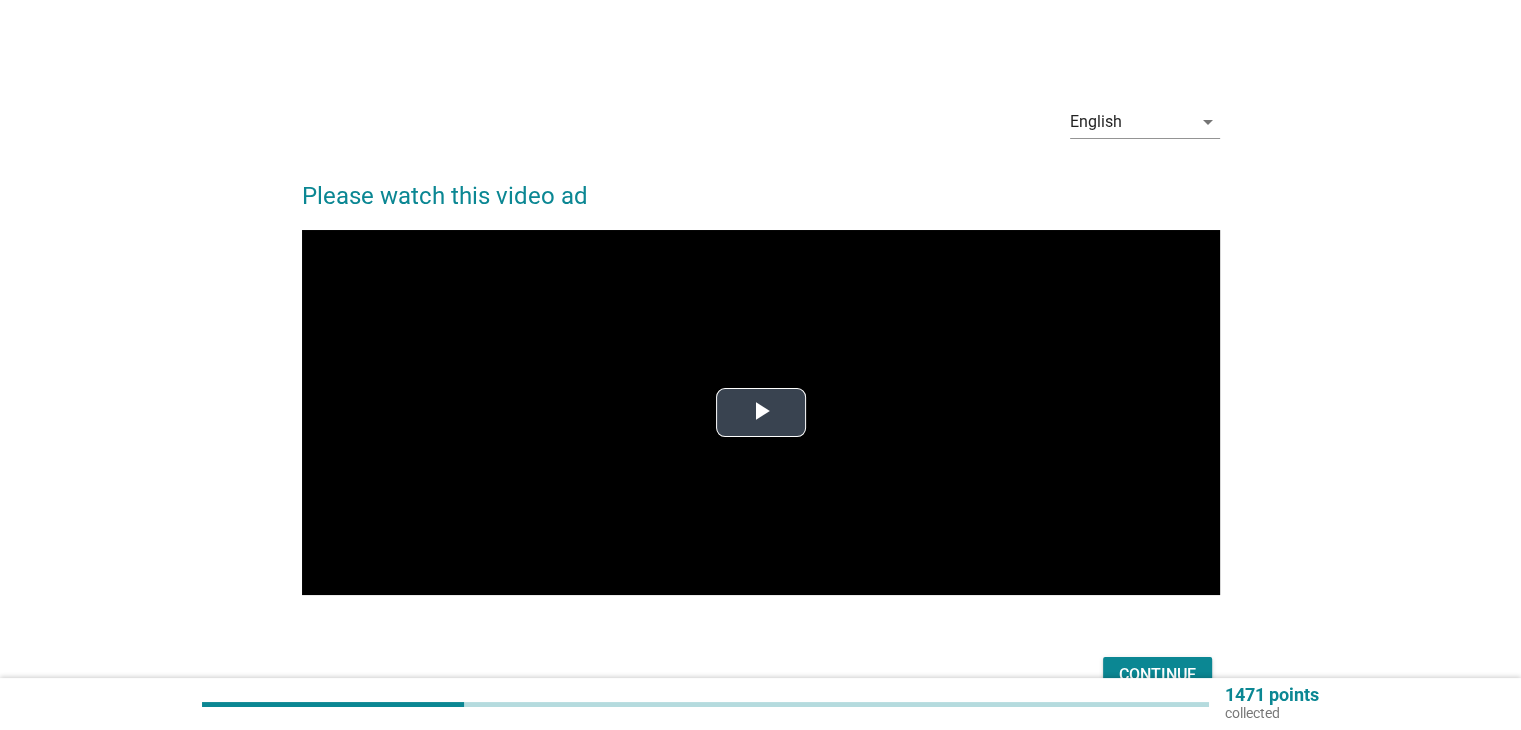 click at bounding box center [761, 413] 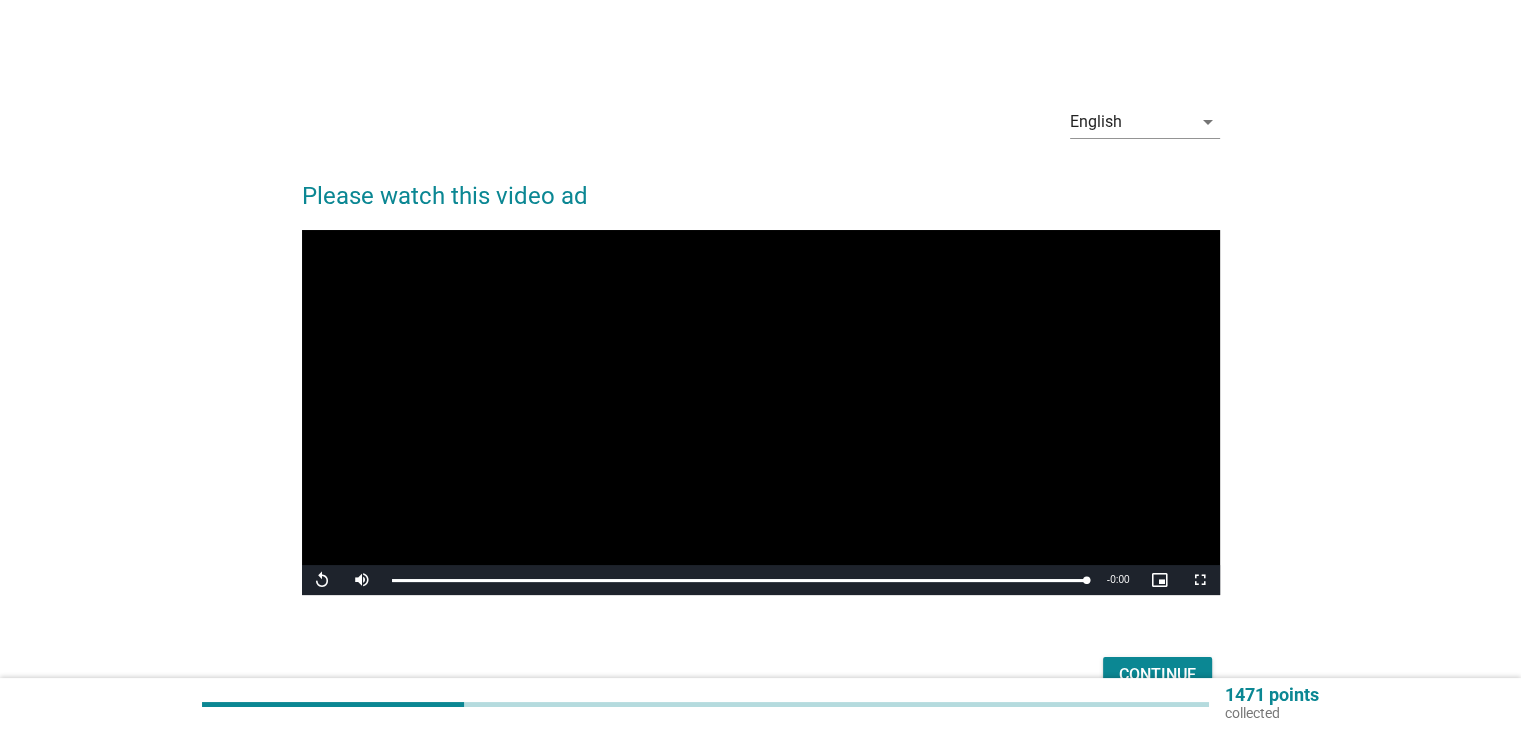 scroll, scrollTop: 111, scrollLeft: 0, axis: vertical 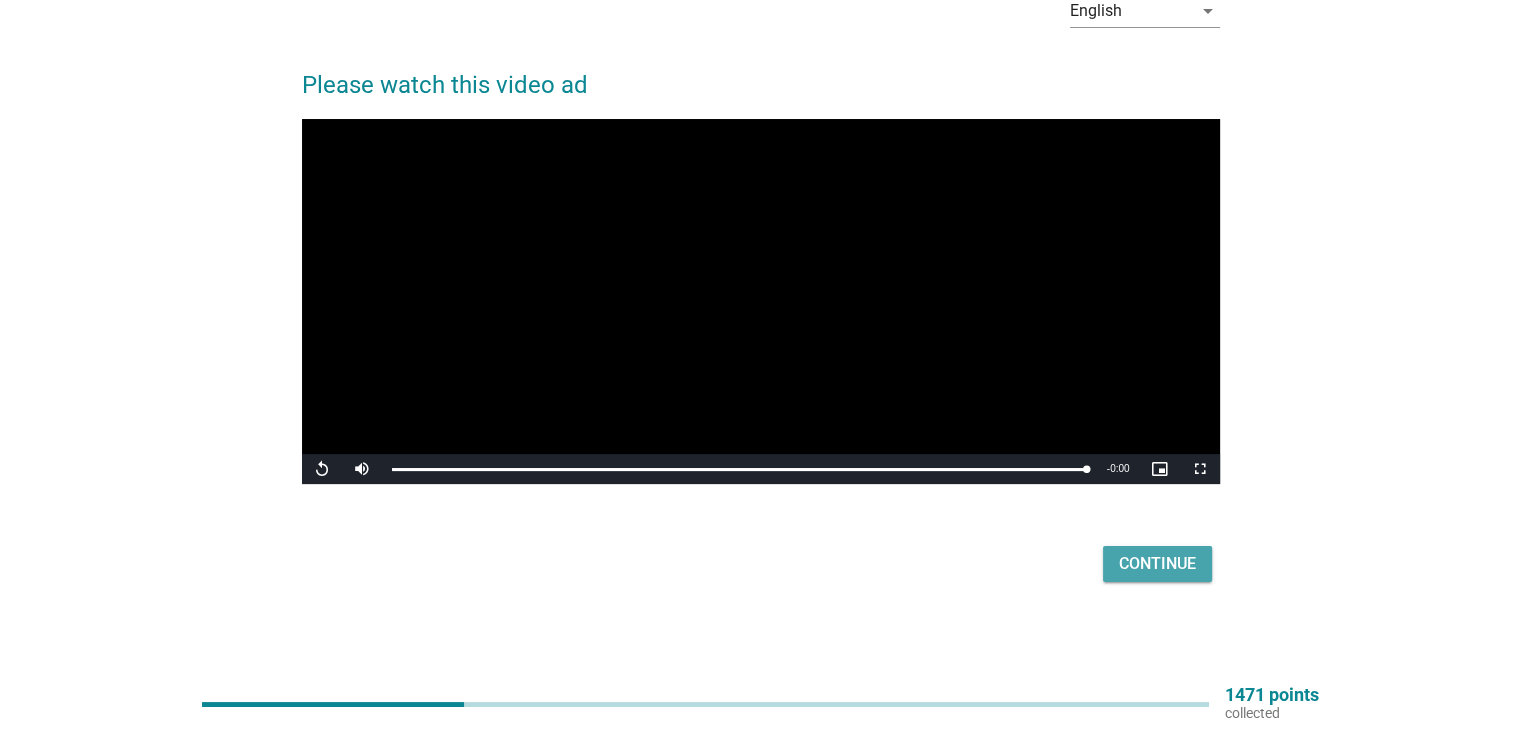 click on "Continue" at bounding box center (1157, 564) 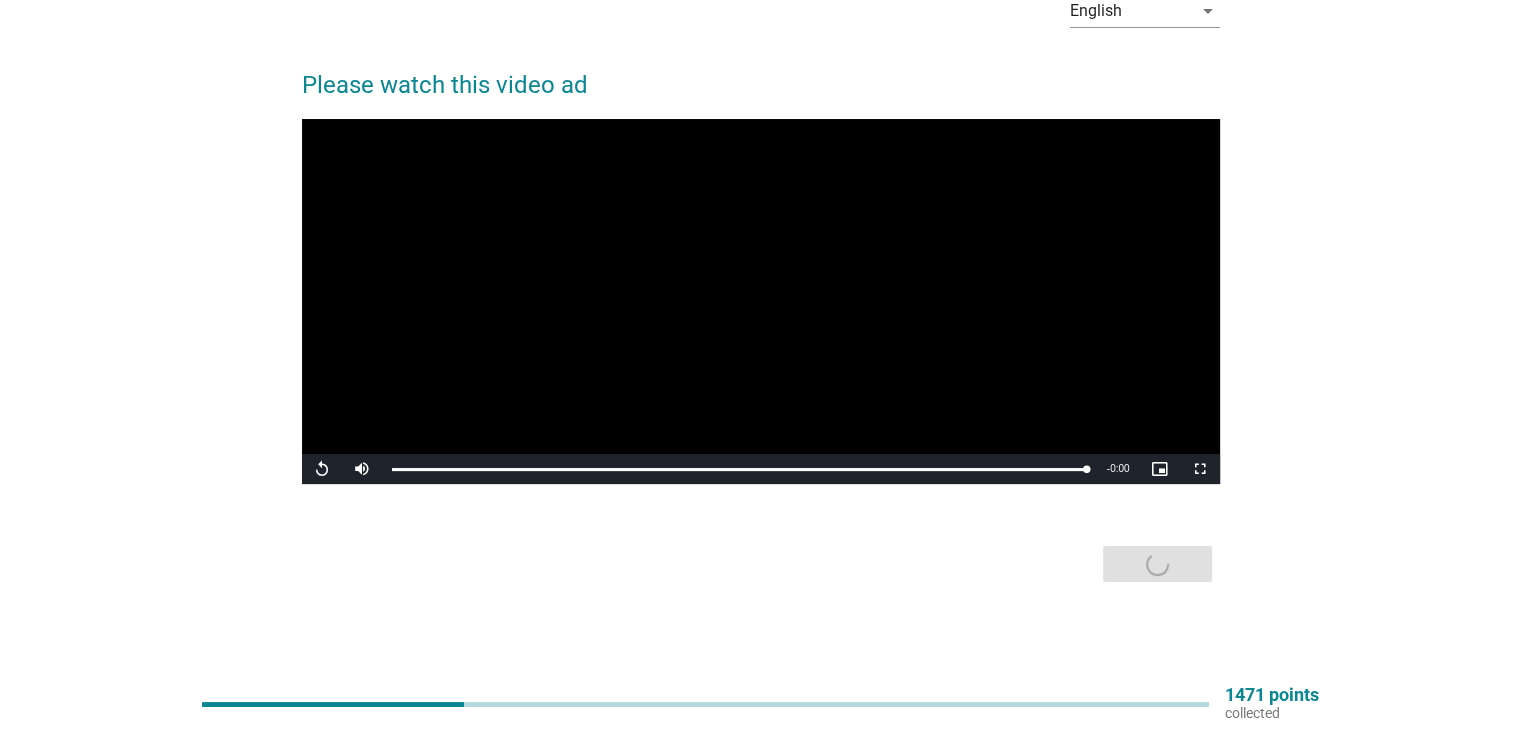 scroll, scrollTop: 0, scrollLeft: 0, axis: both 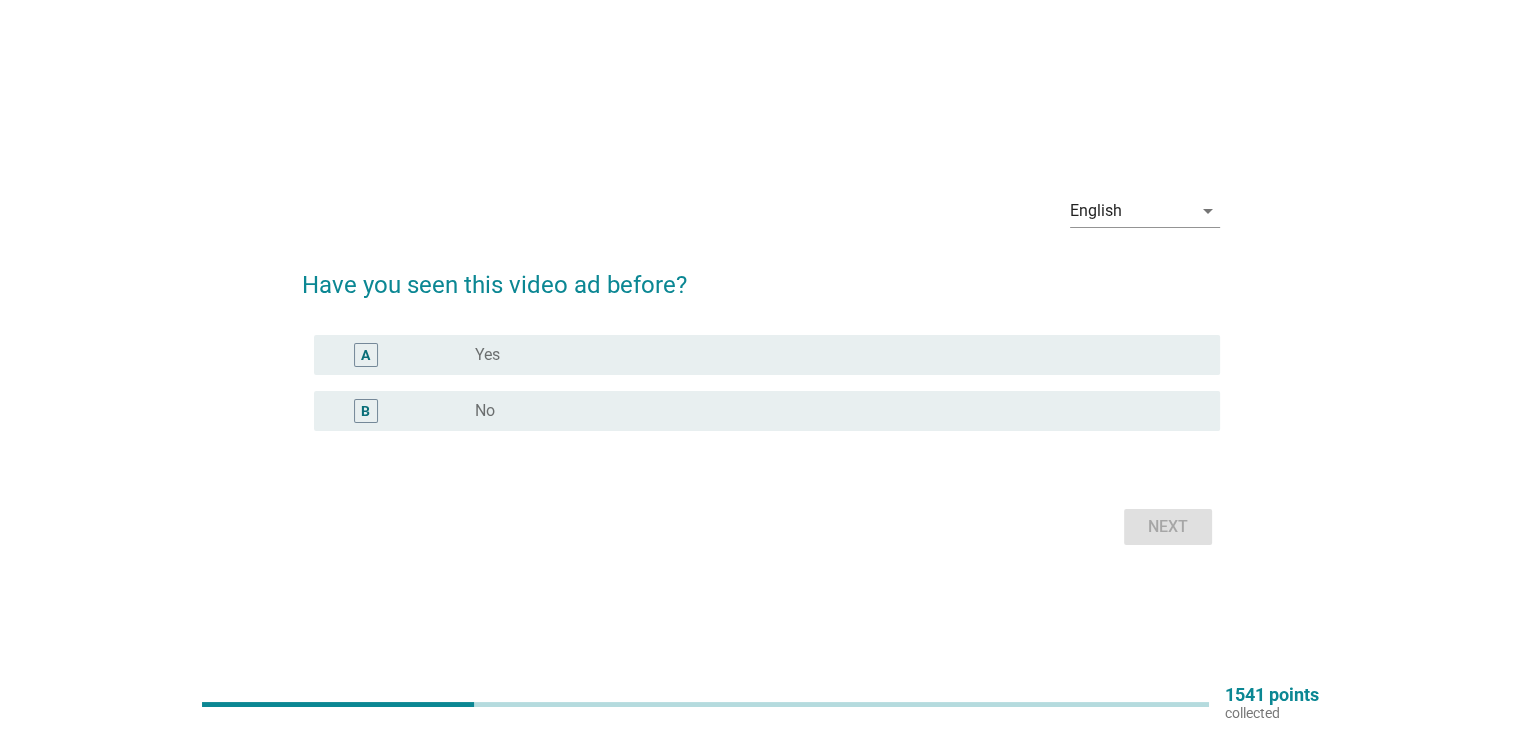 click on "radio_button_unchecked No" at bounding box center [831, 411] 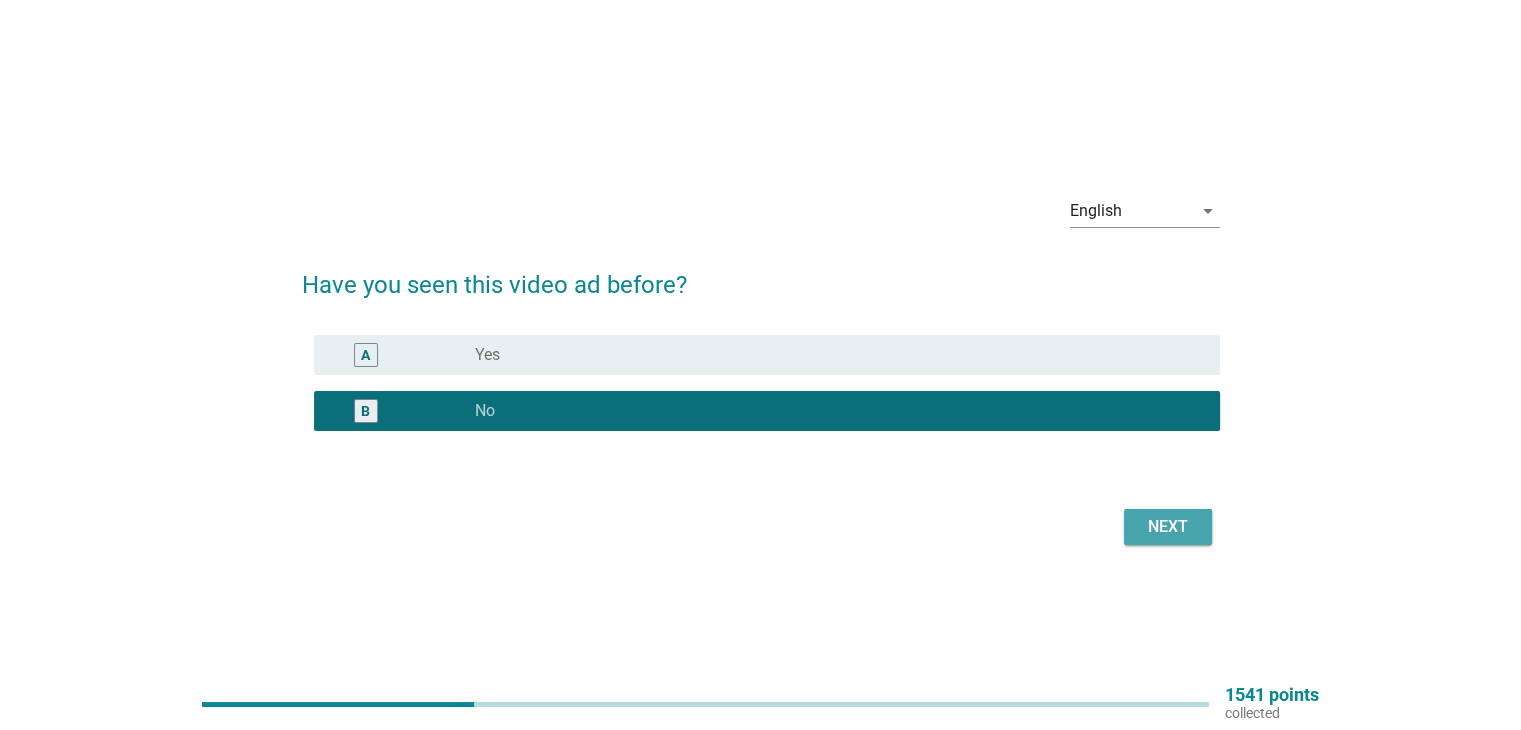 click on "Next" at bounding box center [1168, 527] 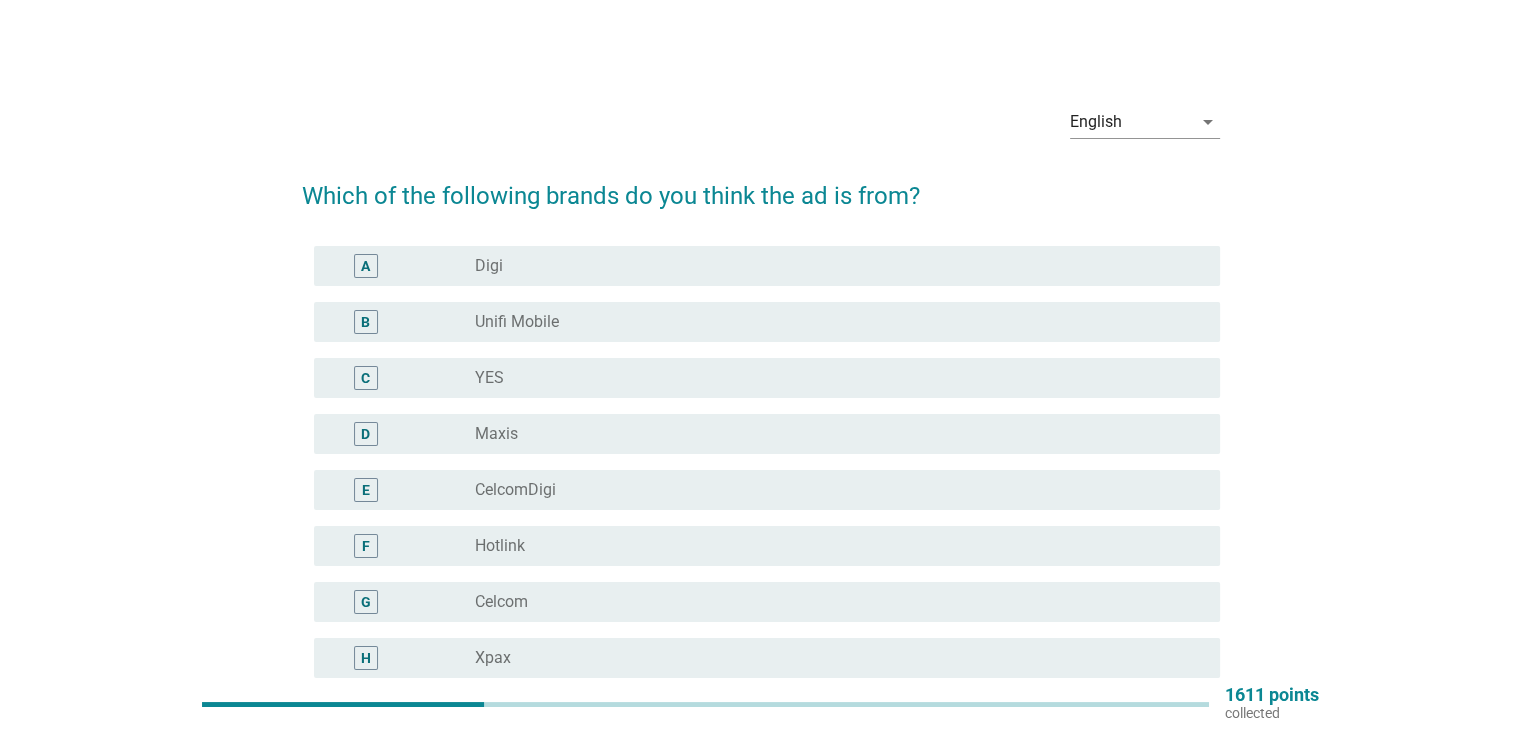 click on "radio_button_unchecked Hotlink" at bounding box center (831, 546) 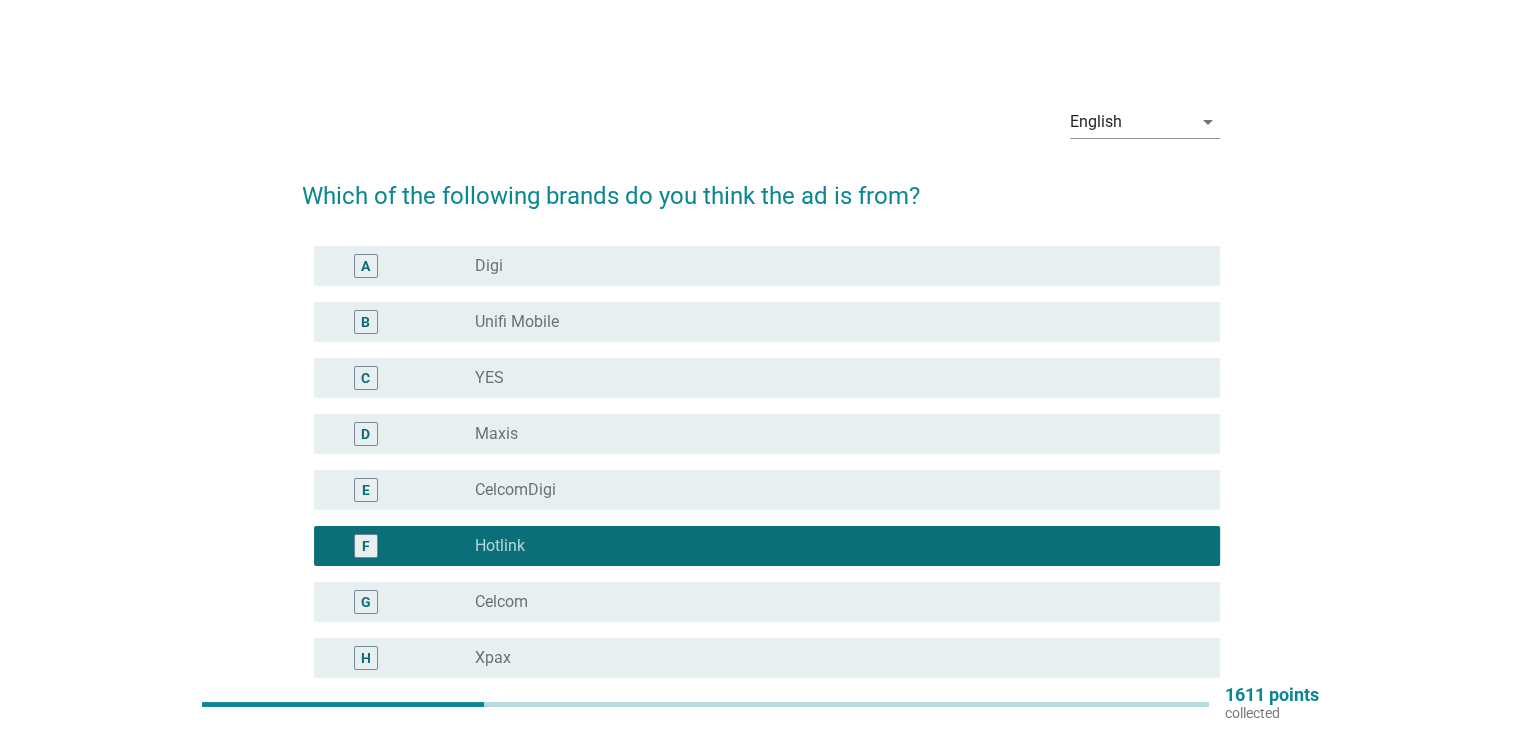scroll, scrollTop: 400, scrollLeft: 0, axis: vertical 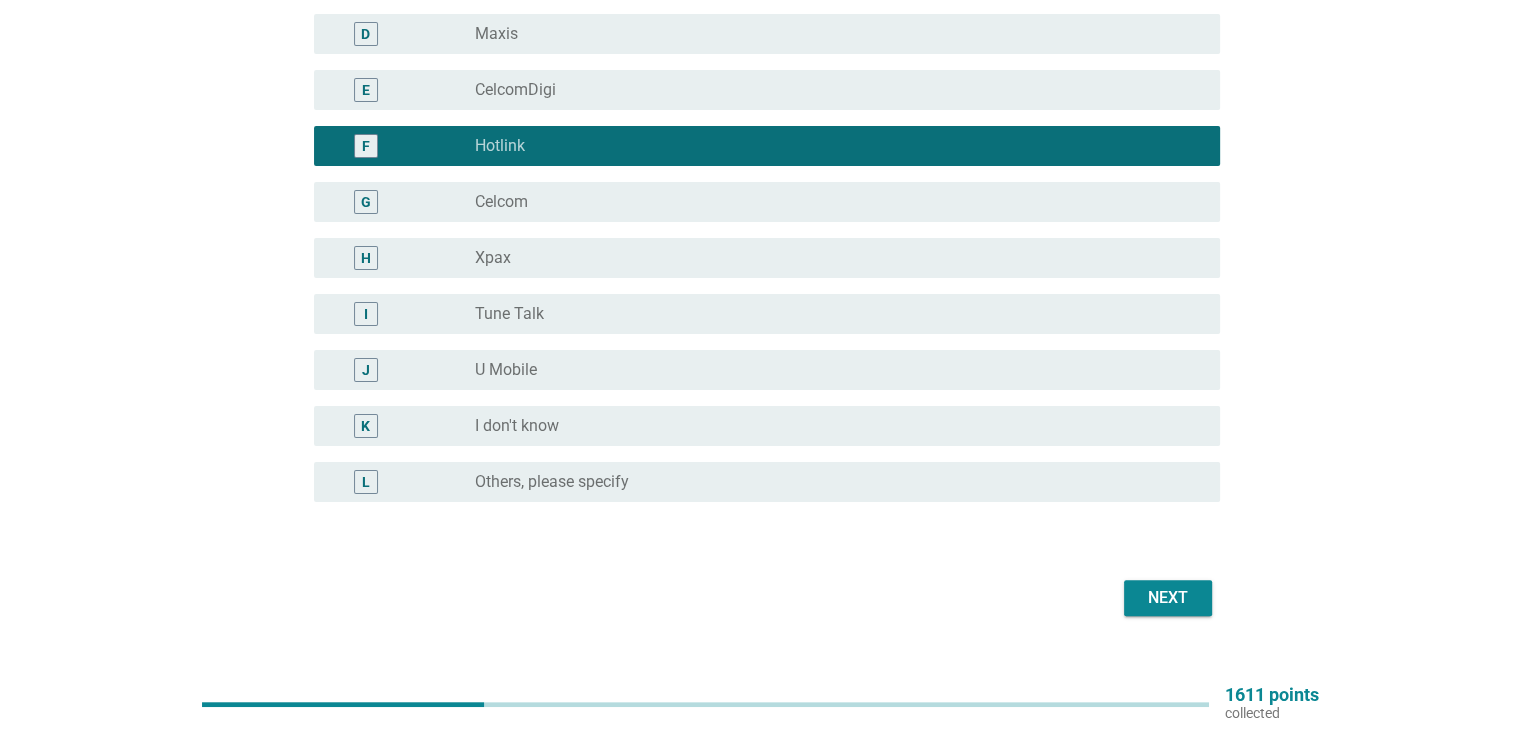 click on "Next" at bounding box center [1168, 598] 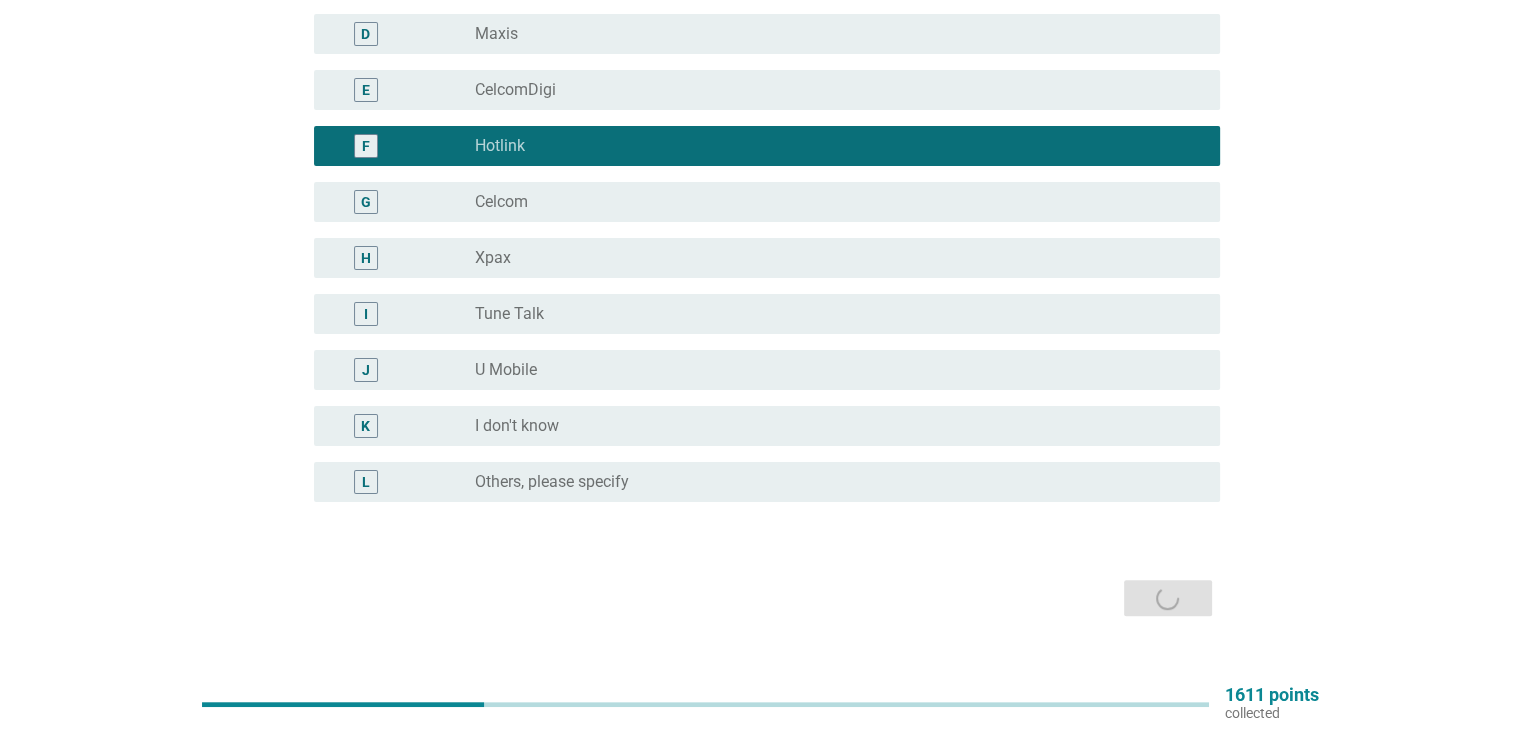 scroll, scrollTop: 0, scrollLeft: 0, axis: both 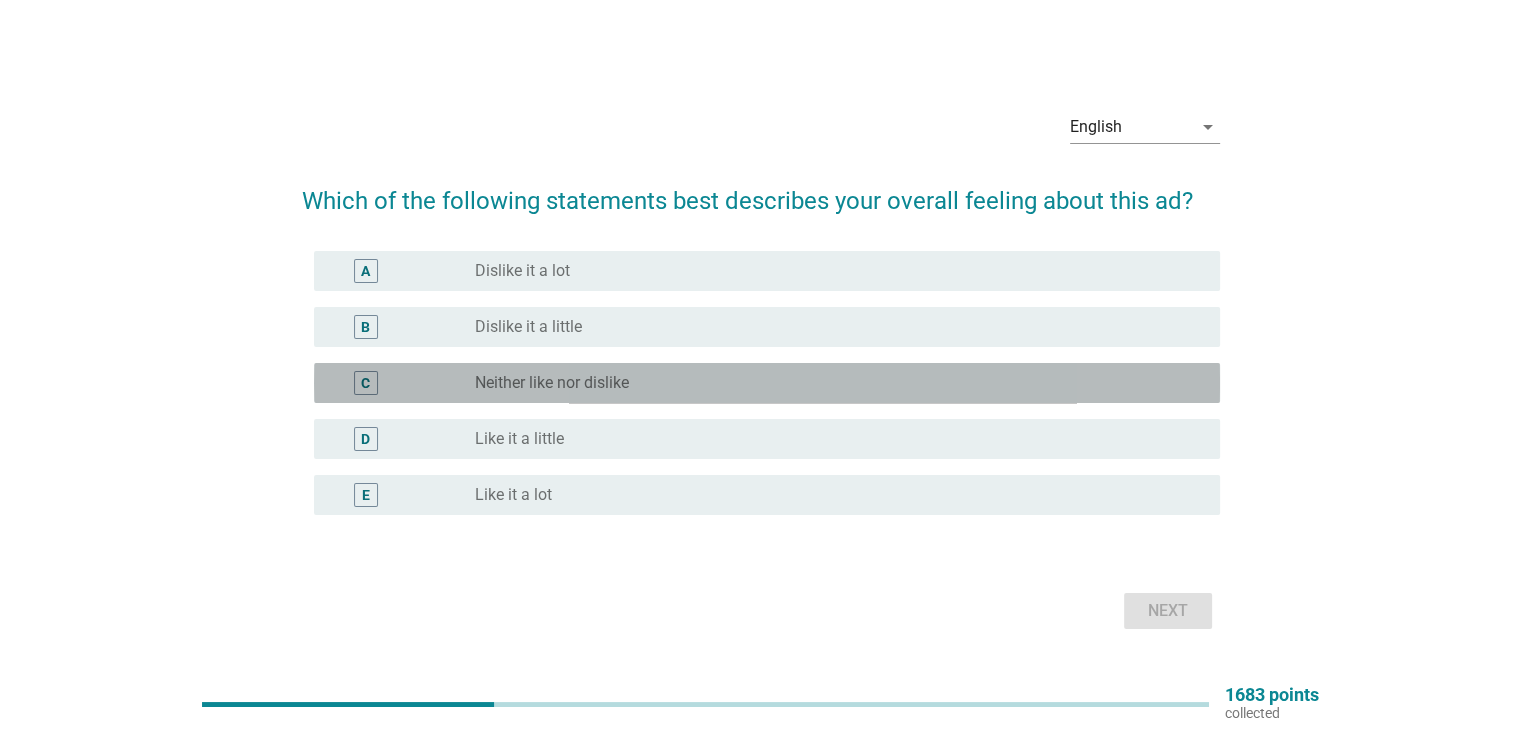 click on "C     radio_button_unchecked Neither like nor dislike" at bounding box center [767, 383] 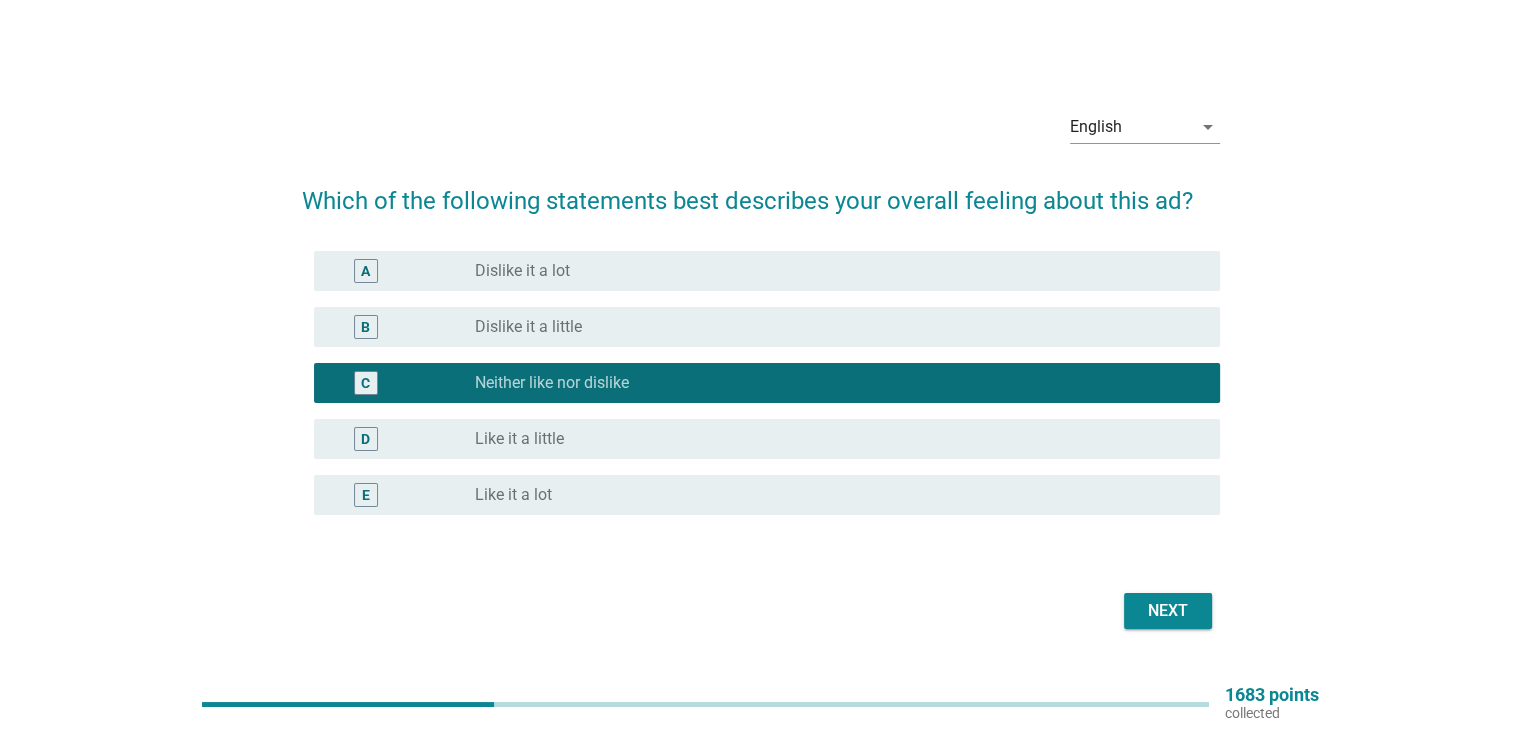click on "Next" at bounding box center [761, 611] 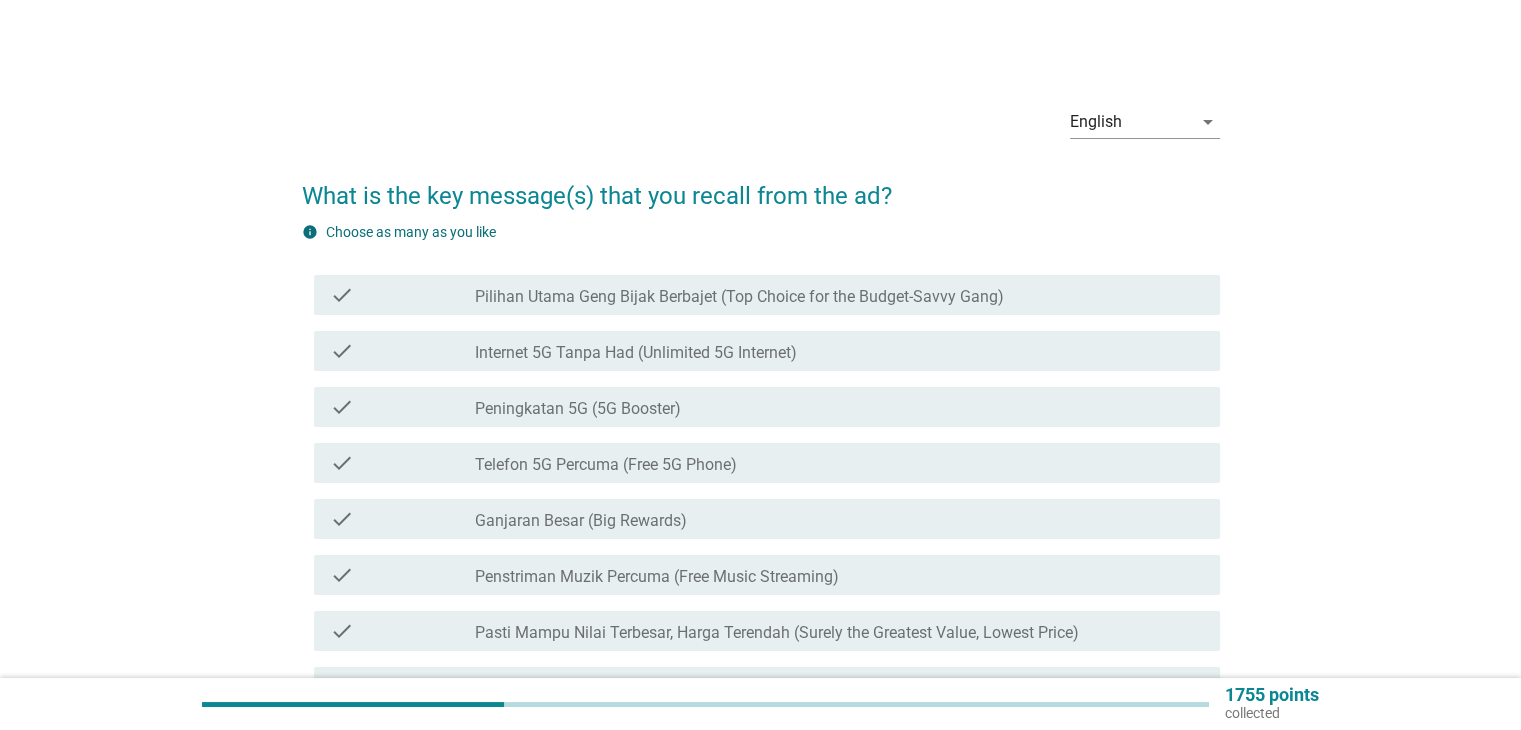 click on "check     check_box_outline_blank Internet 5G Tanpa Had (Unlimited 5G Internet)" at bounding box center [767, 351] 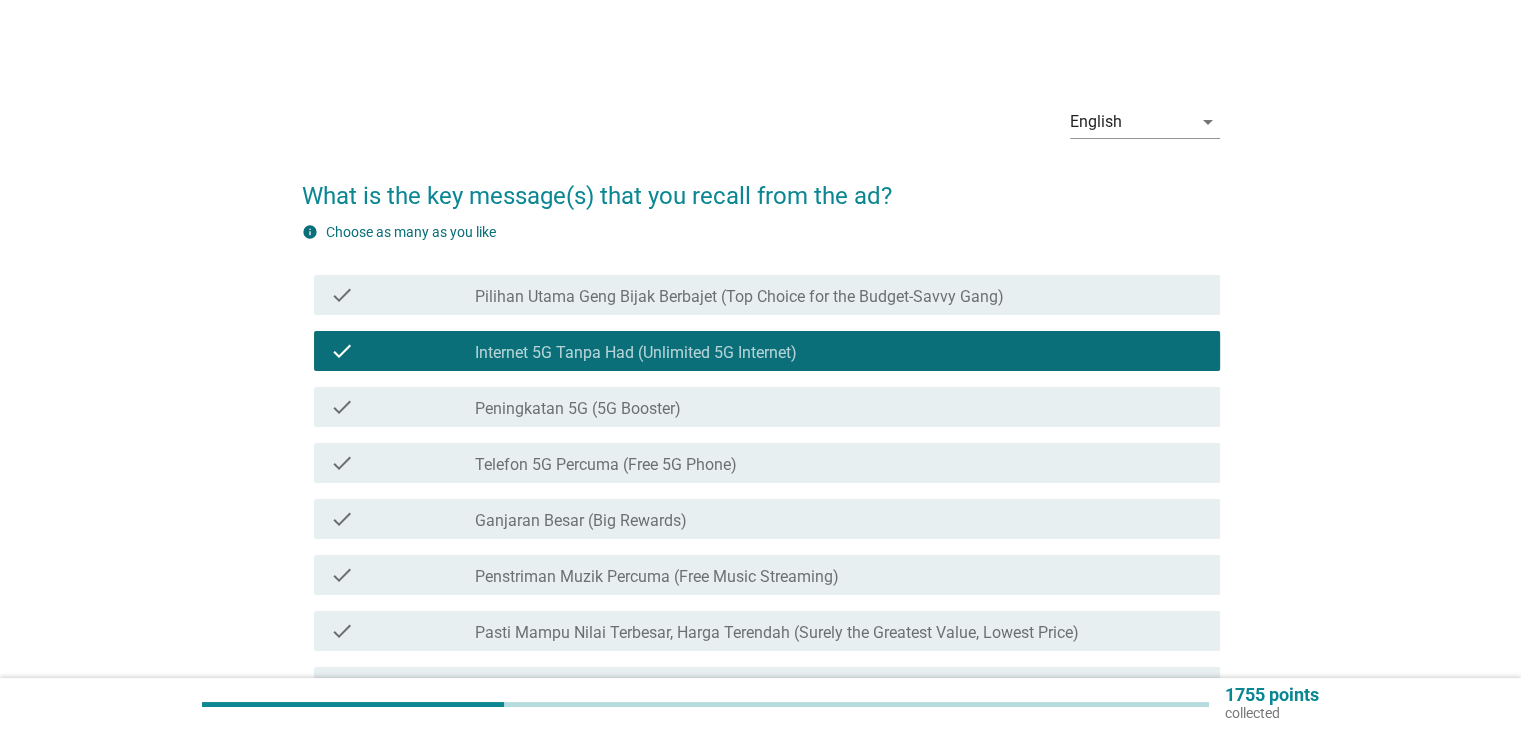 scroll, scrollTop: 300, scrollLeft: 0, axis: vertical 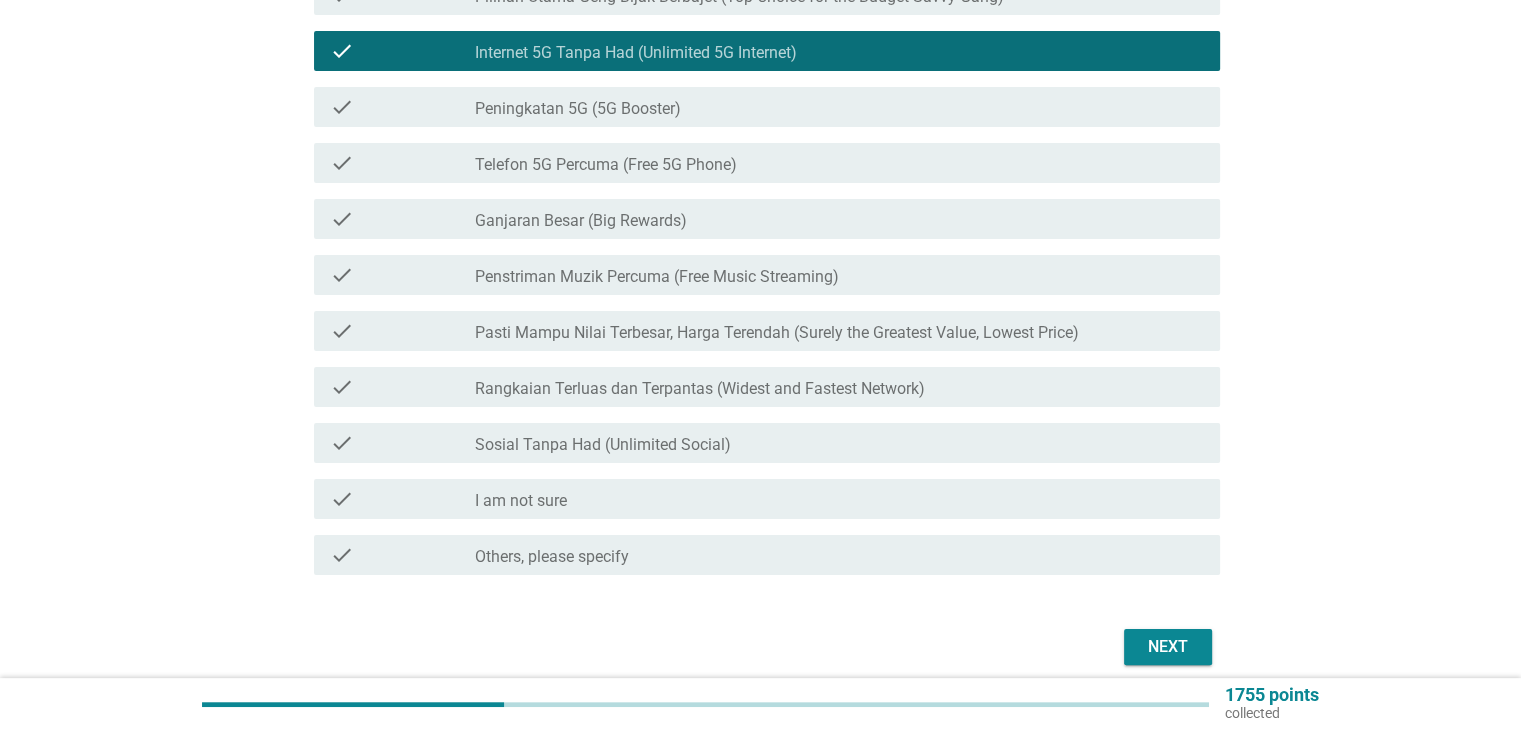 click on "Next" at bounding box center (1168, 647) 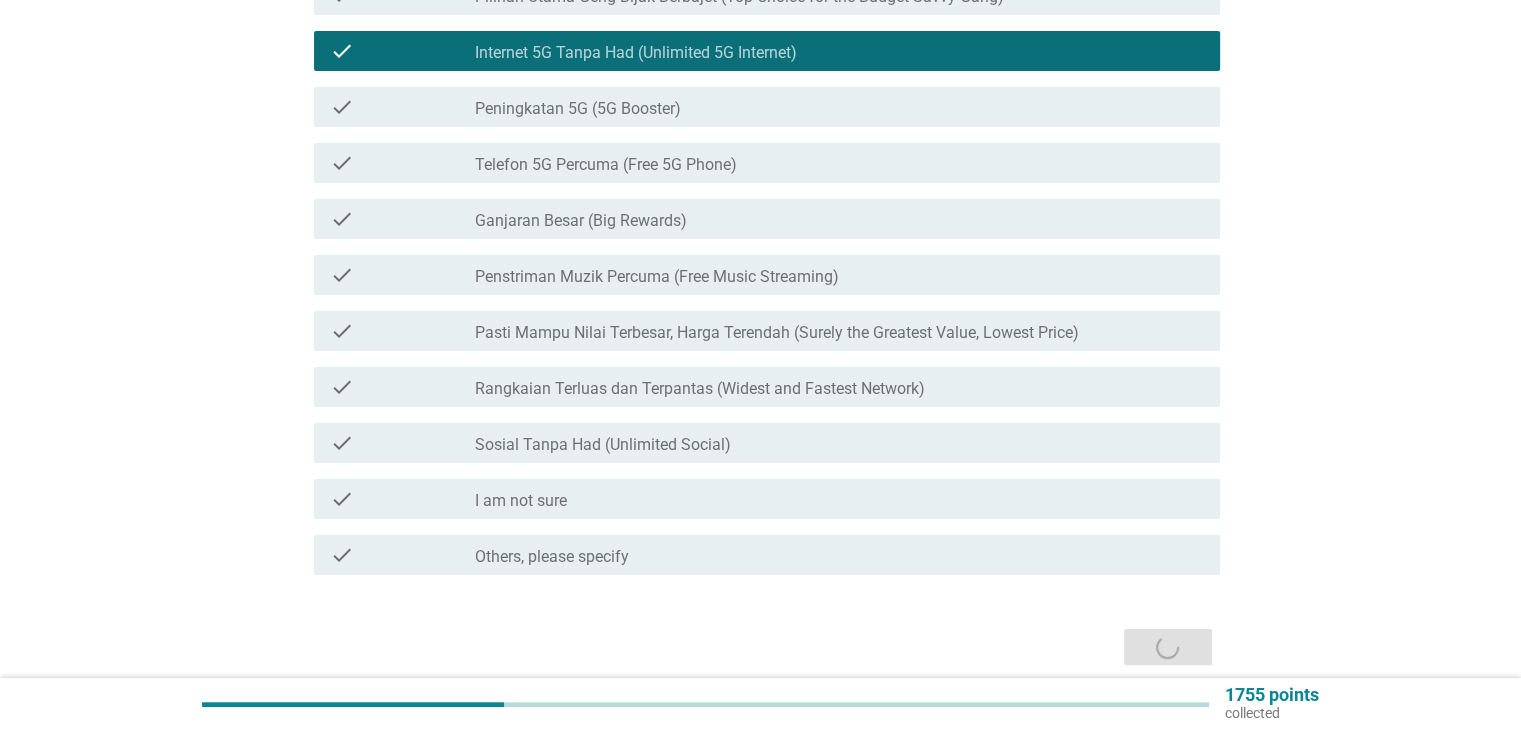 scroll, scrollTop: 0, scrollLeft: 0, axis: both 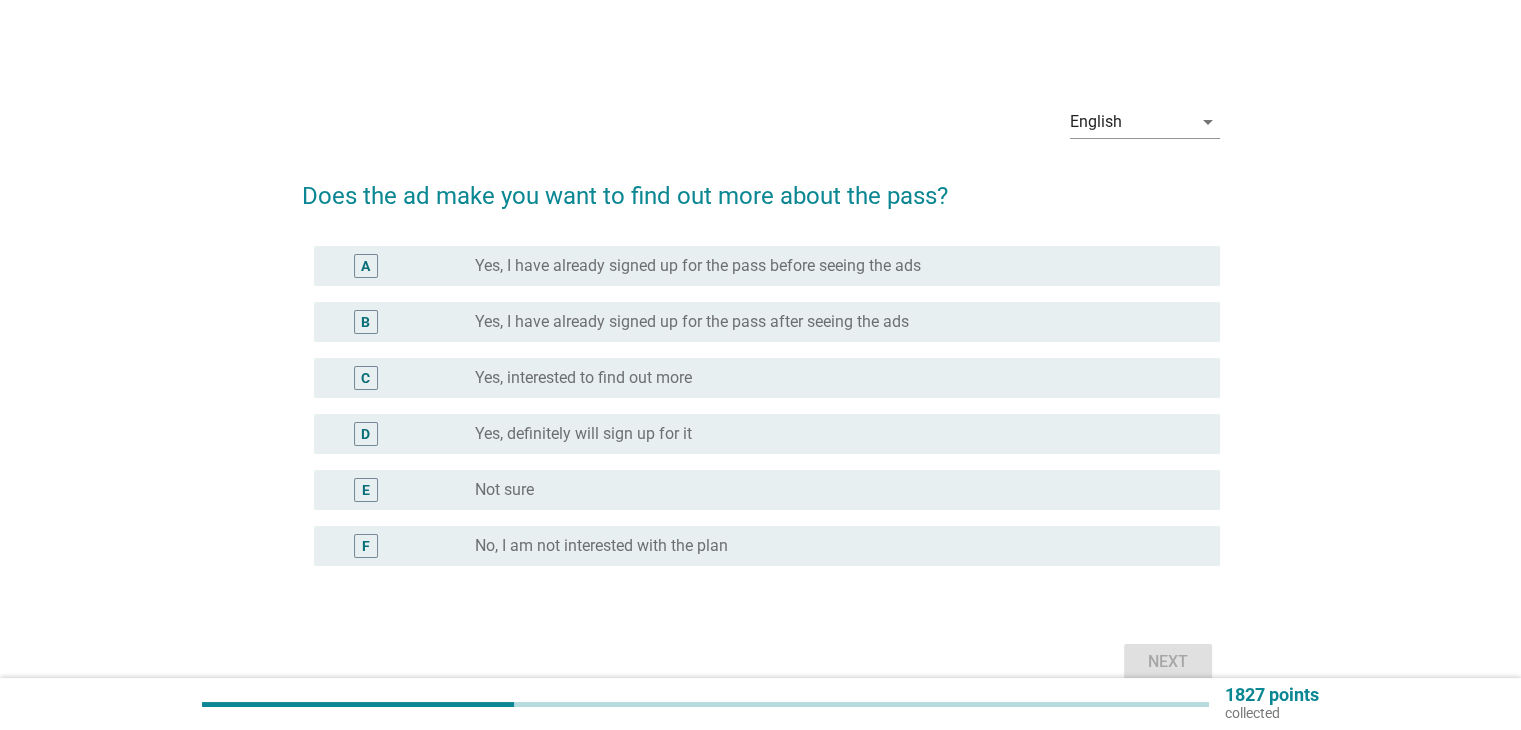 click on "E     radio_button_unchecked Not sure" at bounding box center (761, 490) 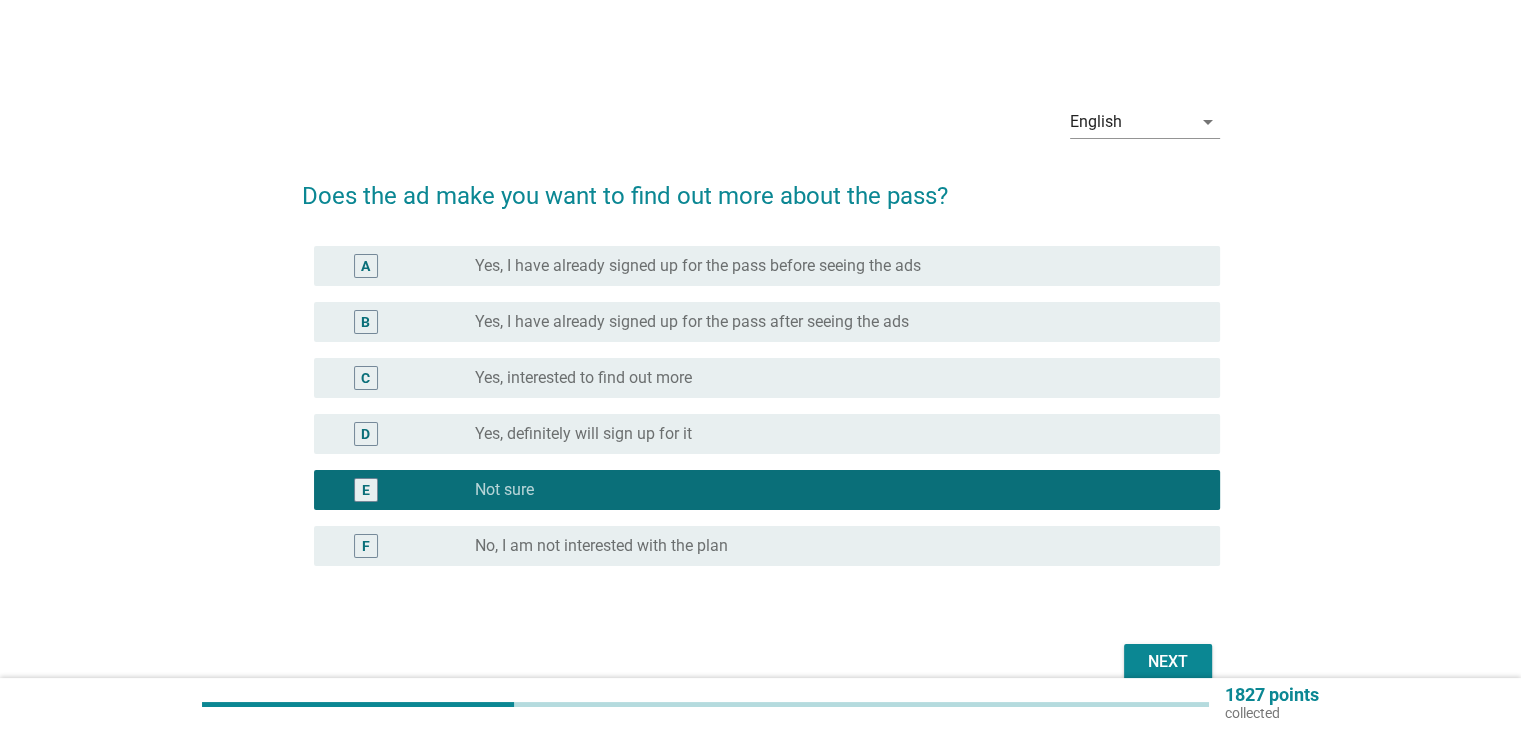 click on "Next" at bounding box center (1168, 662) 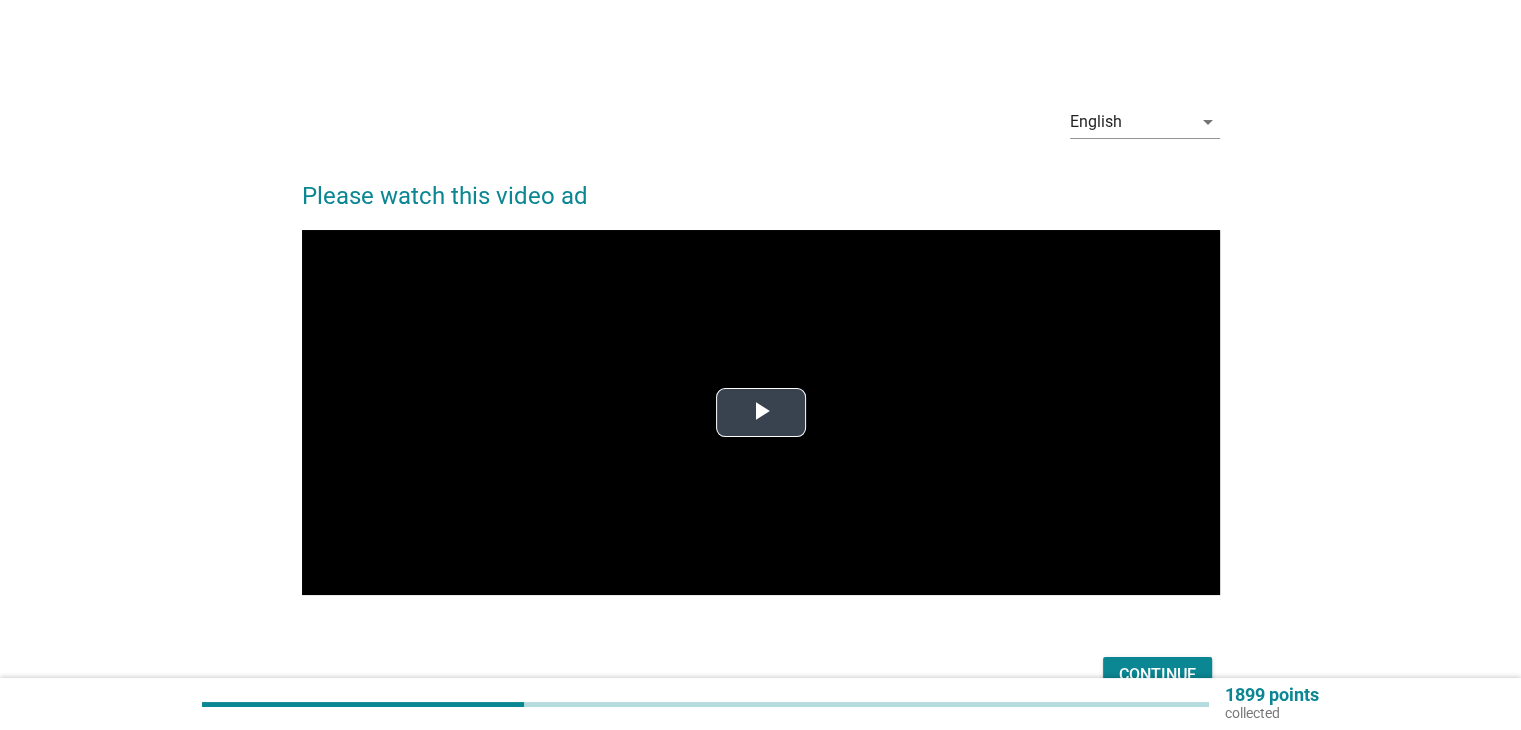 click at bounding box center [761, 412] 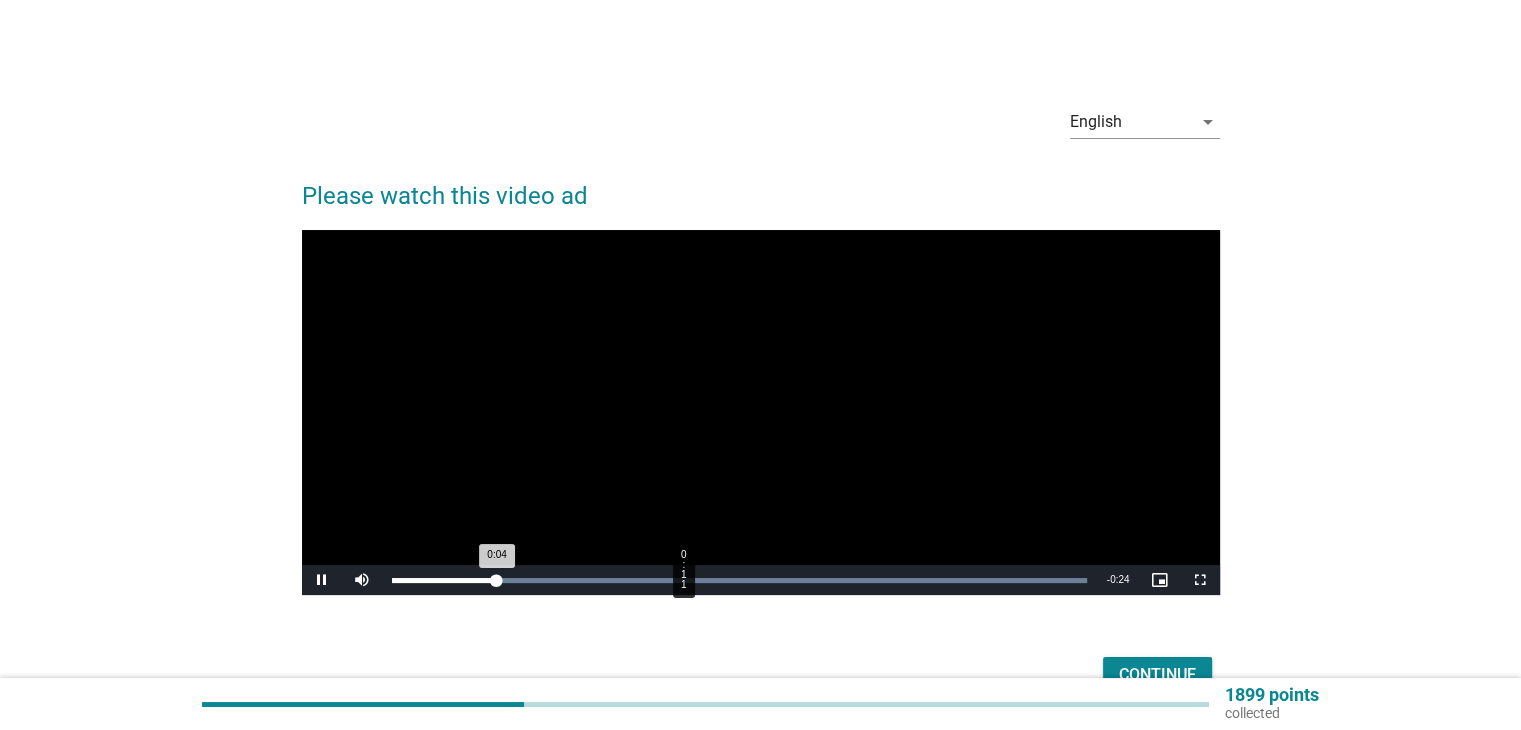 click on "Loaded :  100.00% 0:11 0:04" at bounding box center [739, 580] 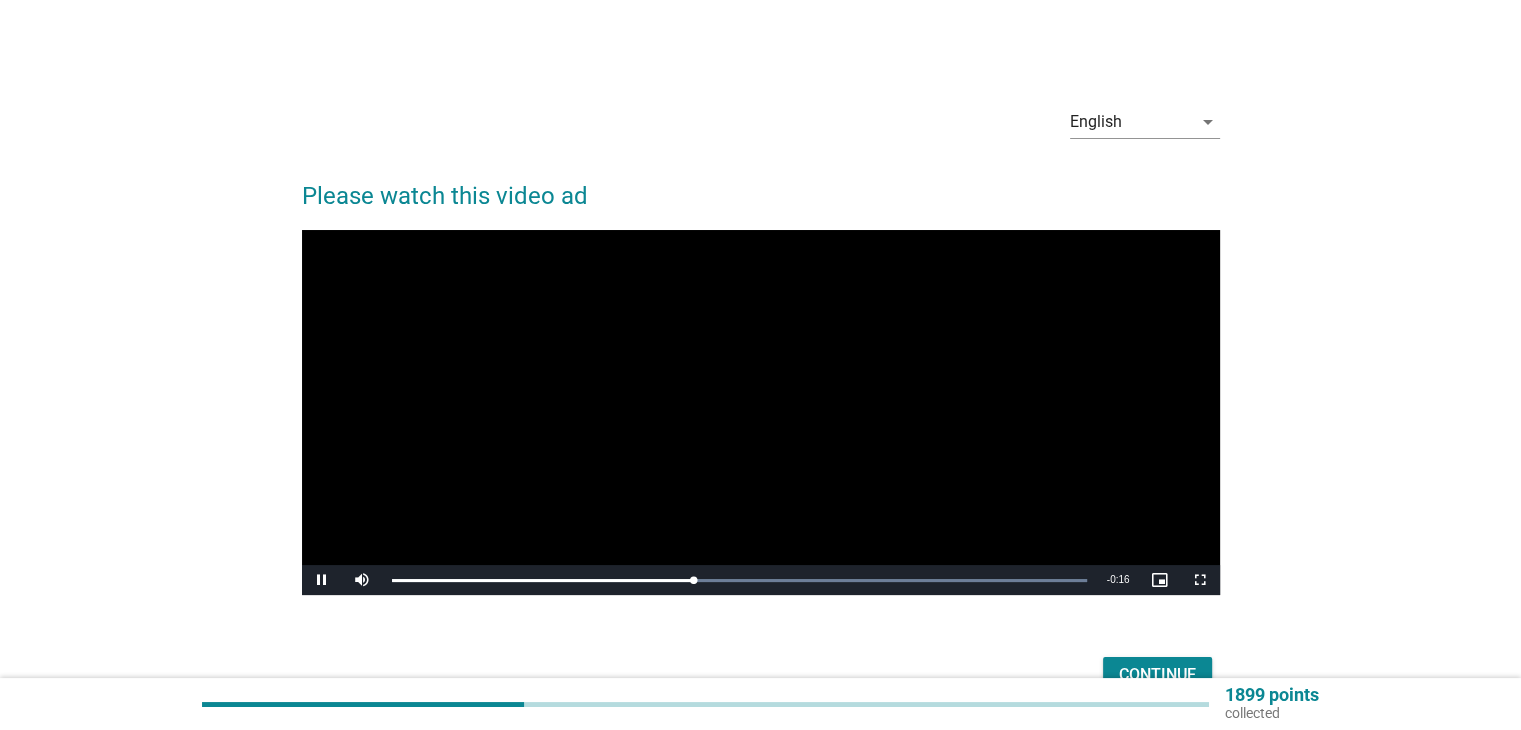 click at bounding box center (761, 412) 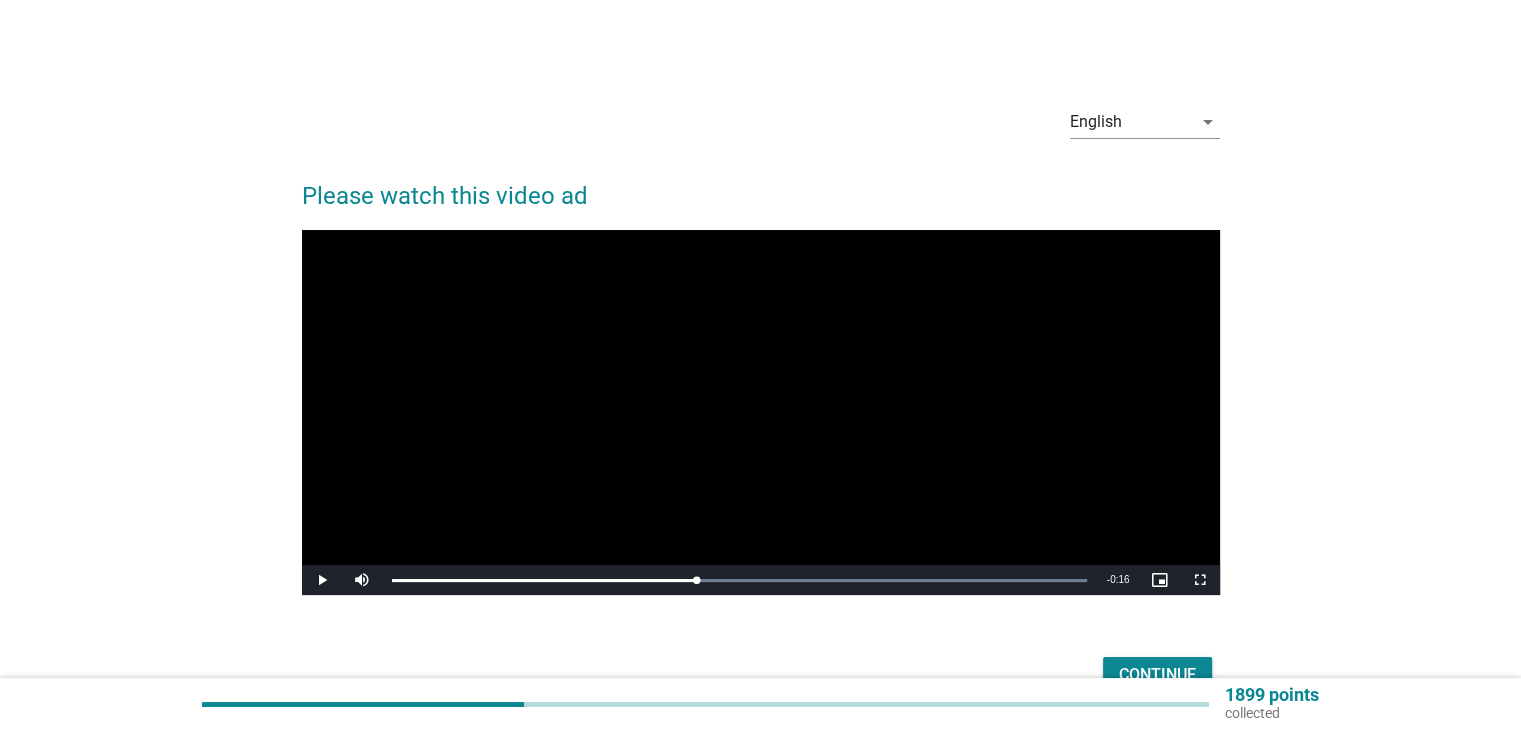 click on "Continue" at bounding box center [1157, 675] 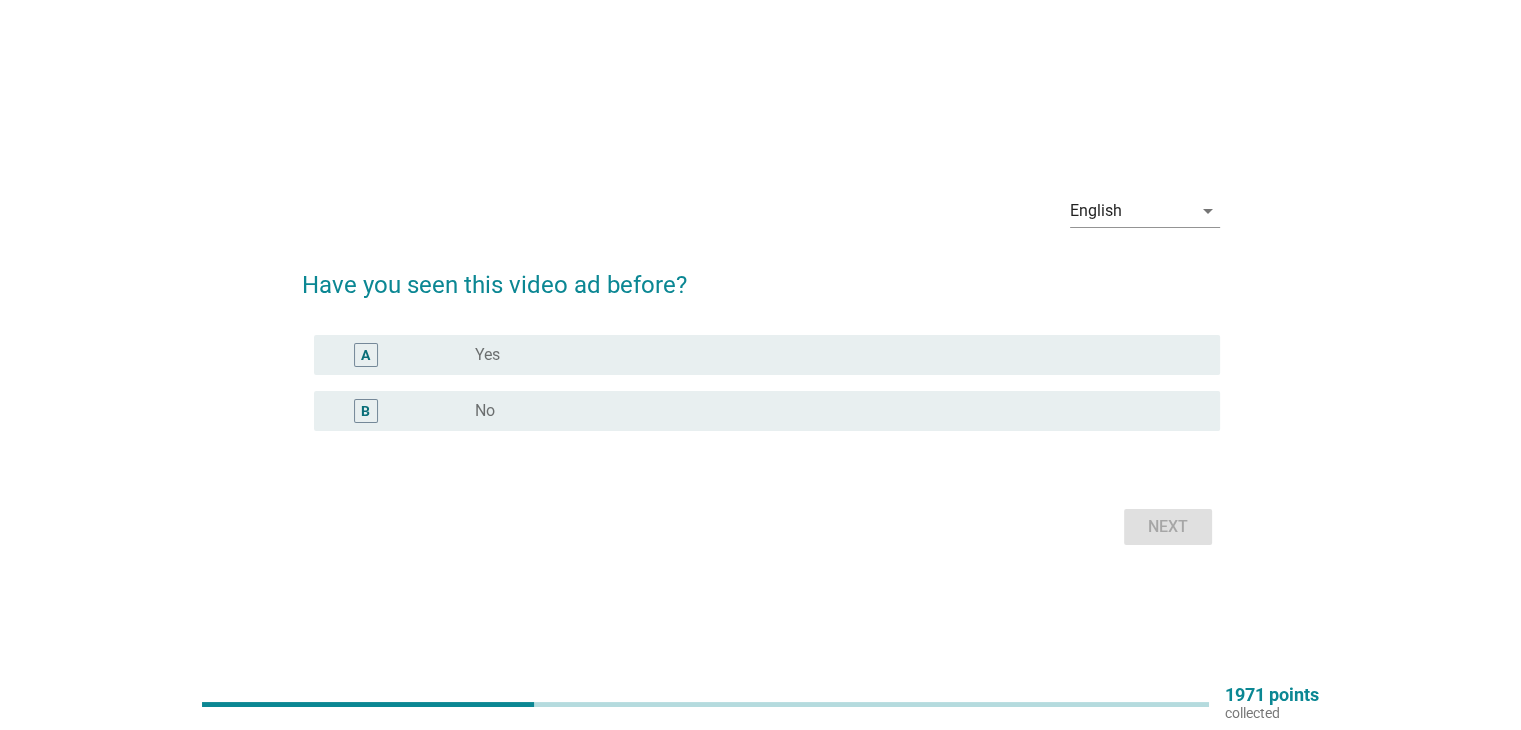 click on "radio_button_unchecked No" at bounding box center (831, 411) 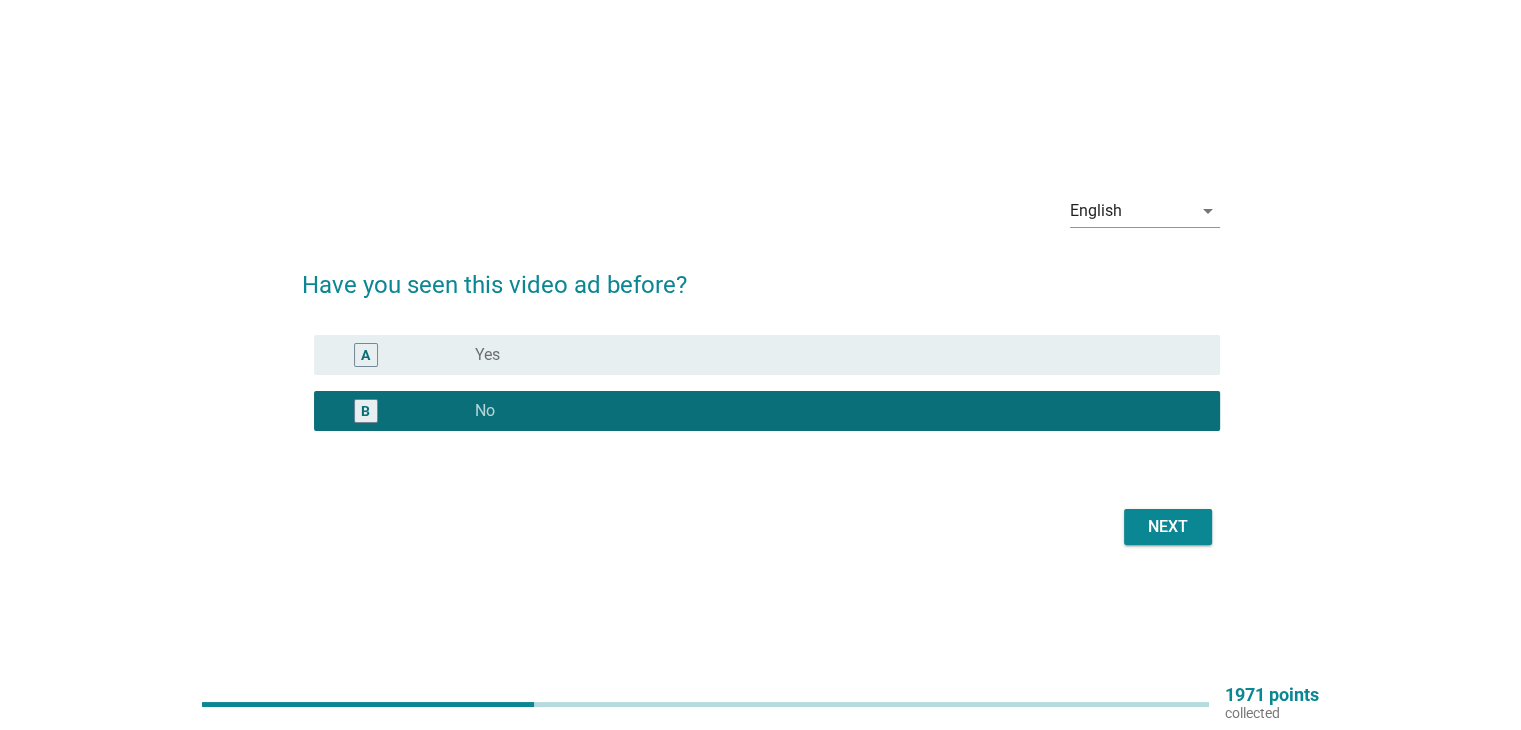 click on "Next" at bounding box center [761, 527] 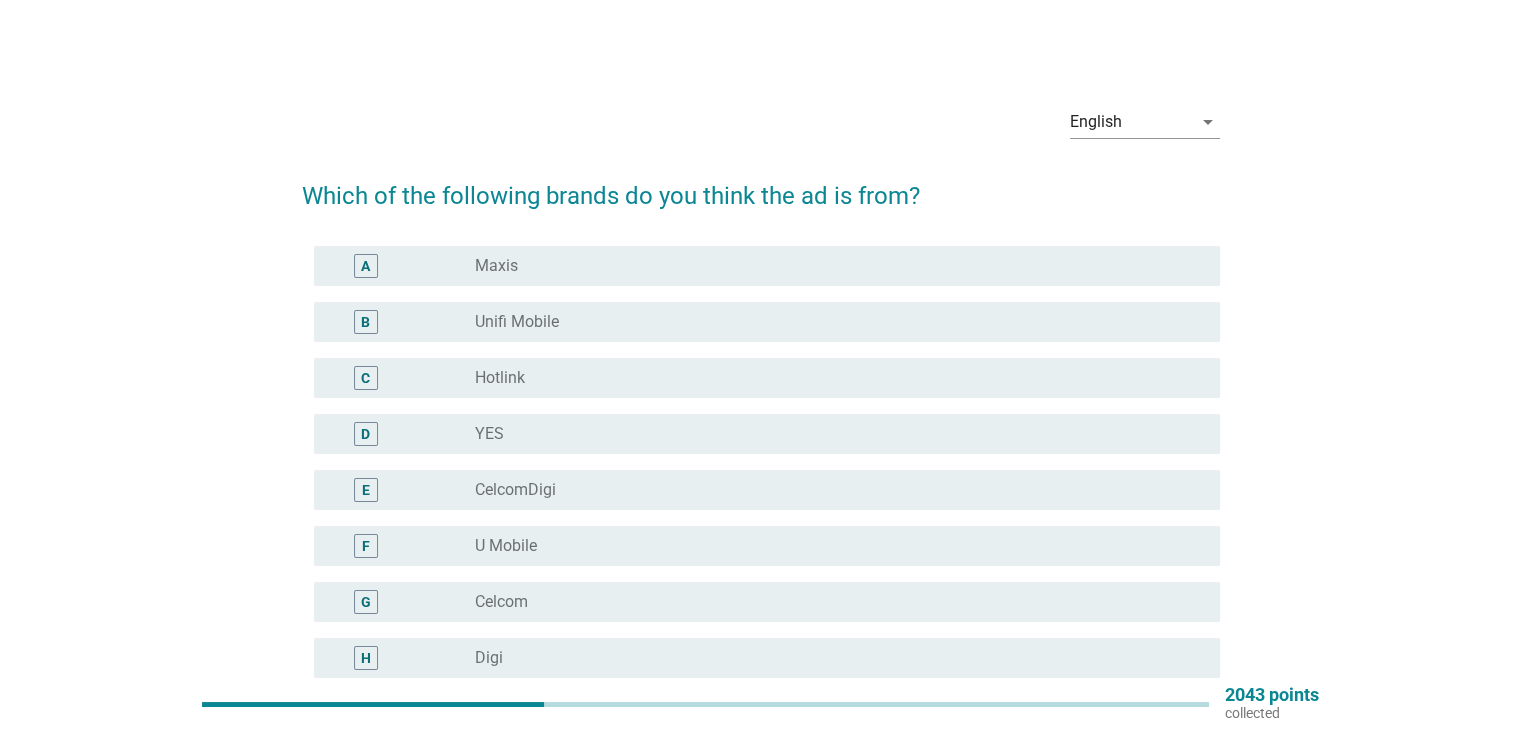 click on "radio_button_unchecked Hotlink" at bounding box center (831, 378) 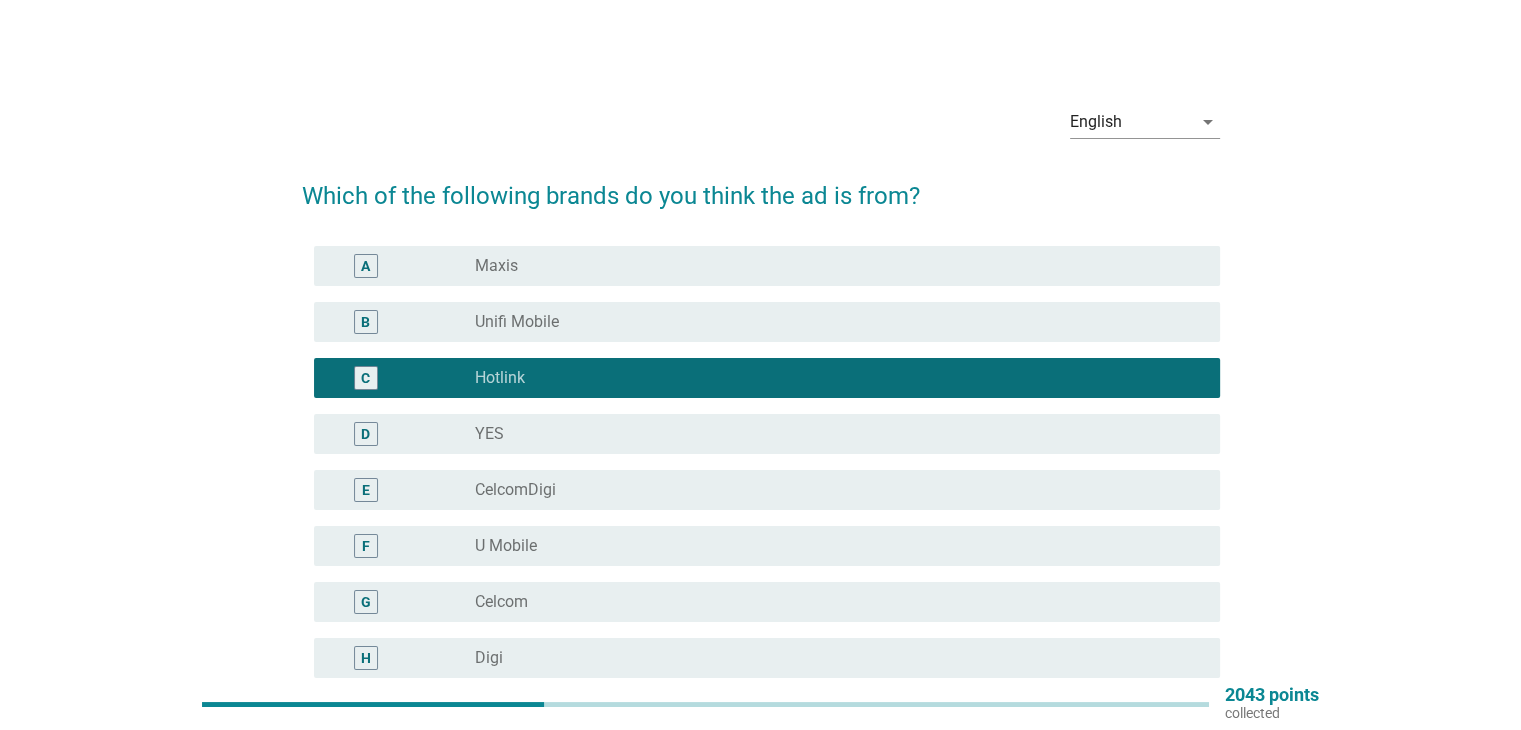 scroll, scrollTop: 434, scrollLeft: 0, axis: vertical 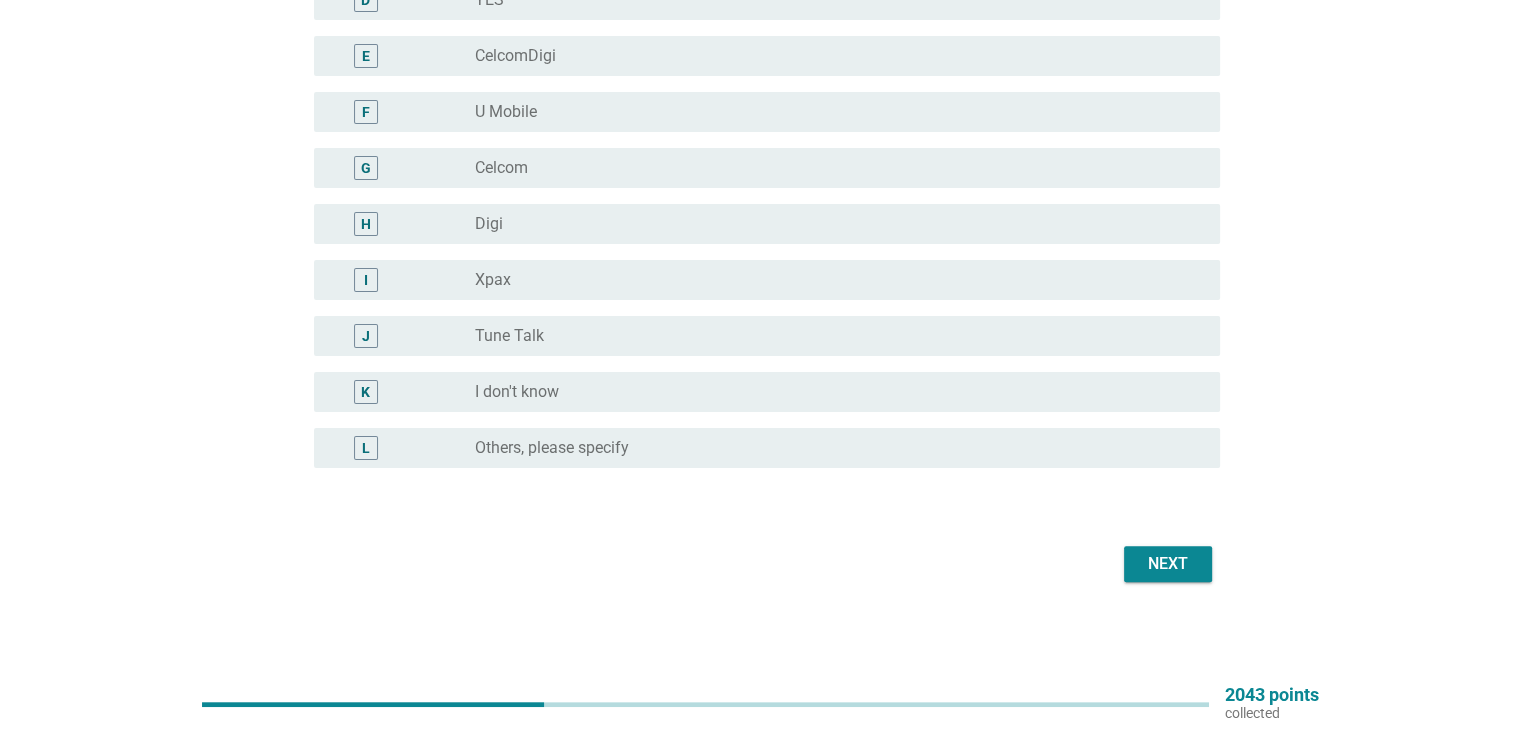 click on "Next" at bounding box center (1168, 564) 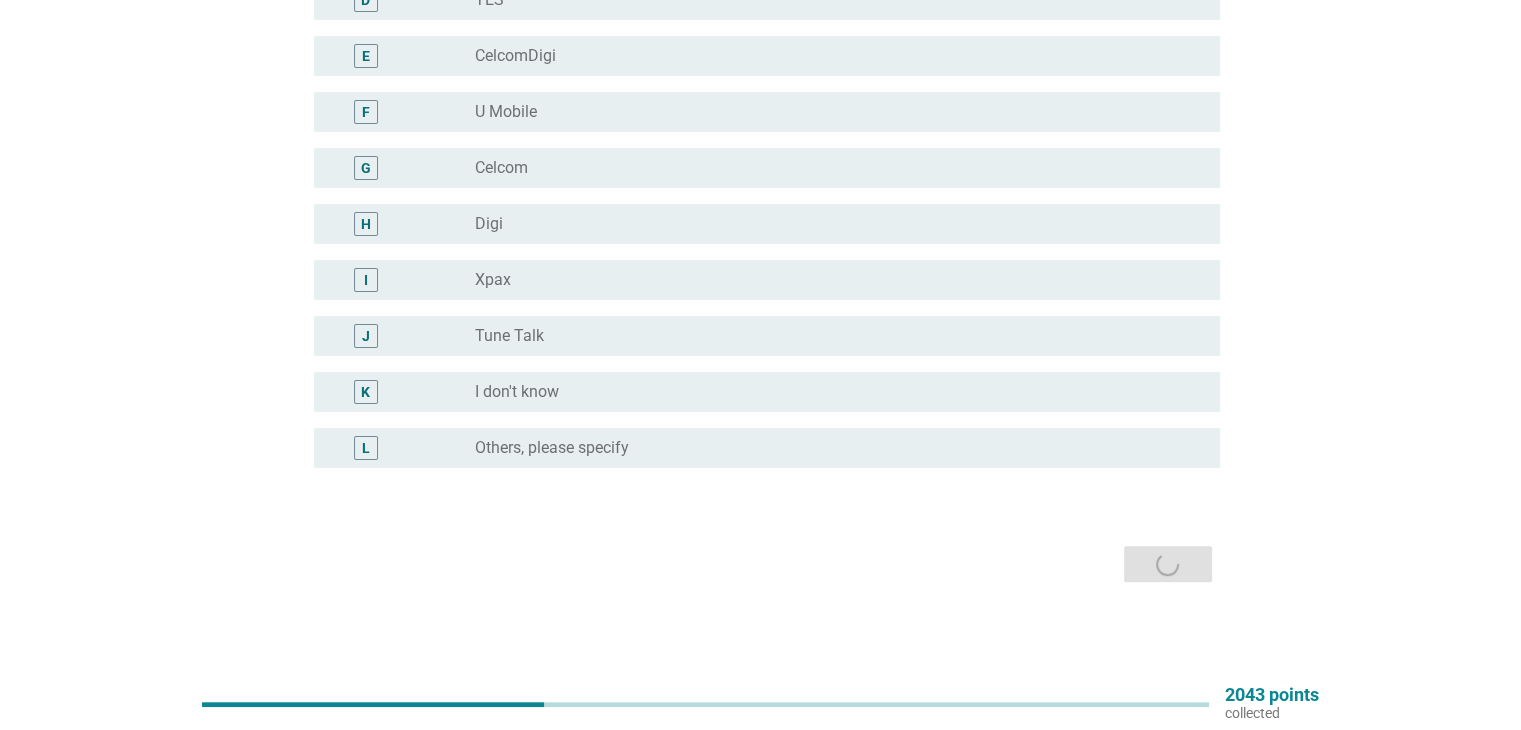 scroll, scrollTop: 0, scrollLeft: 0, axis: both 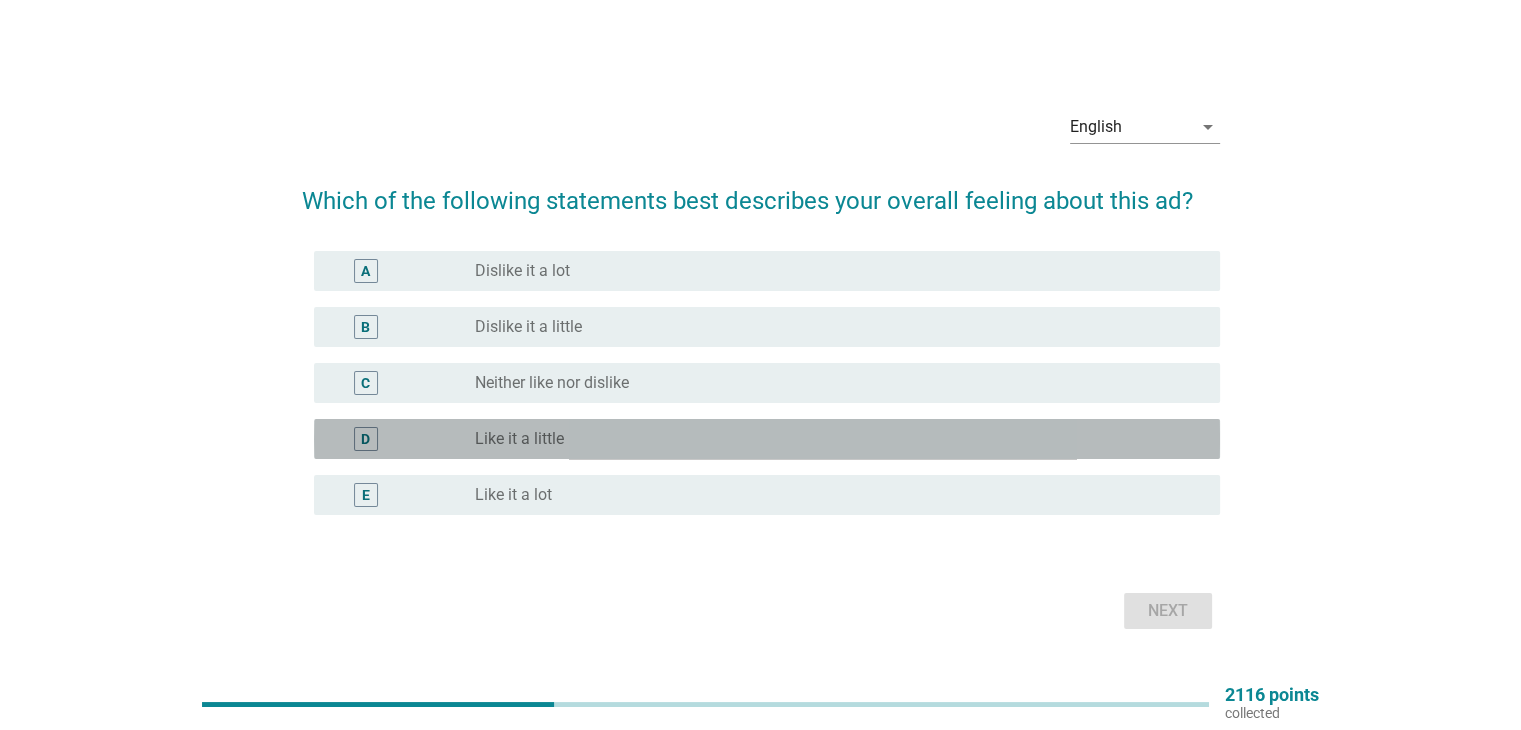 click on "D     radio_button_unchecked Like it a little" at bounding box center [767, 439] 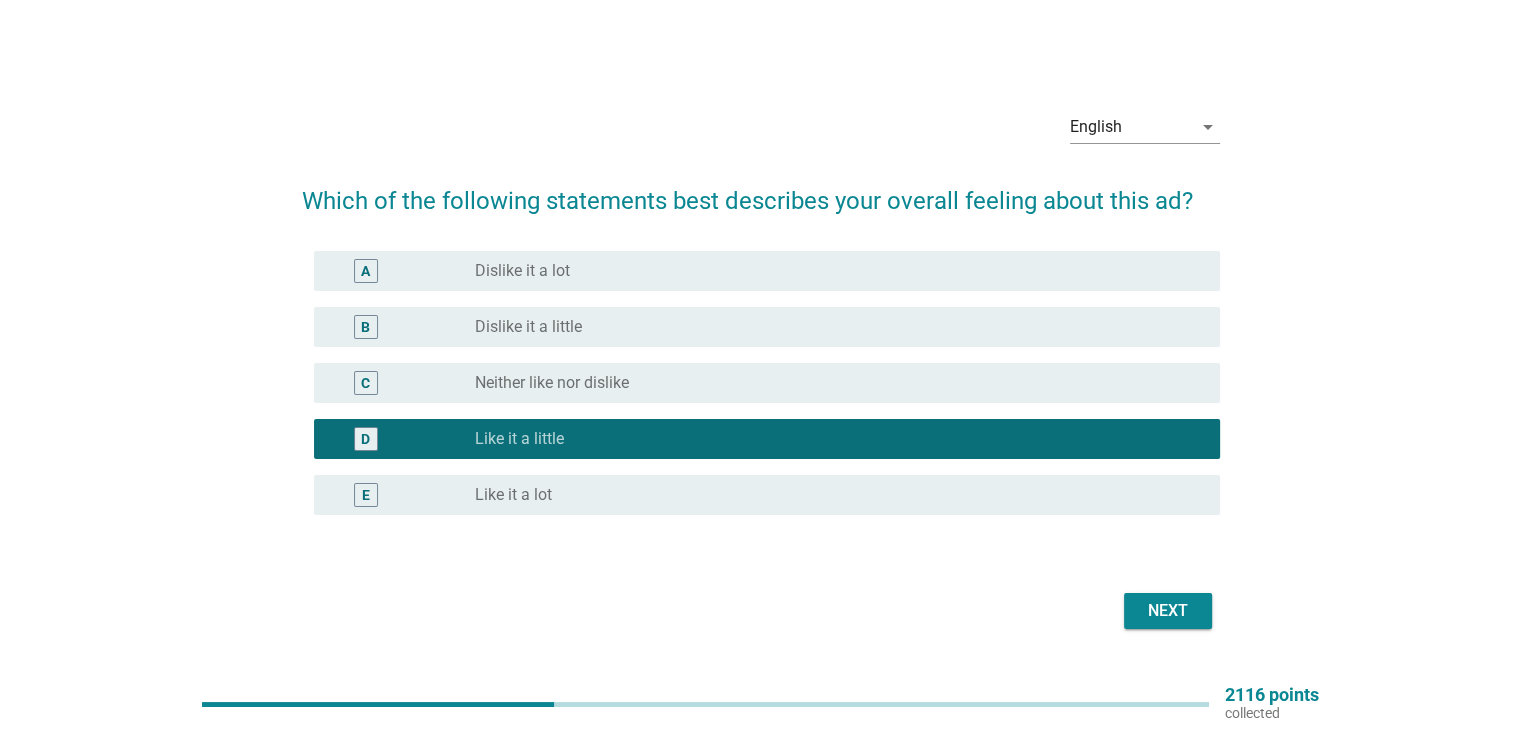 click on "C     radio_button_unchecked Neither like nor dislike" at bounding box center [767, 383] 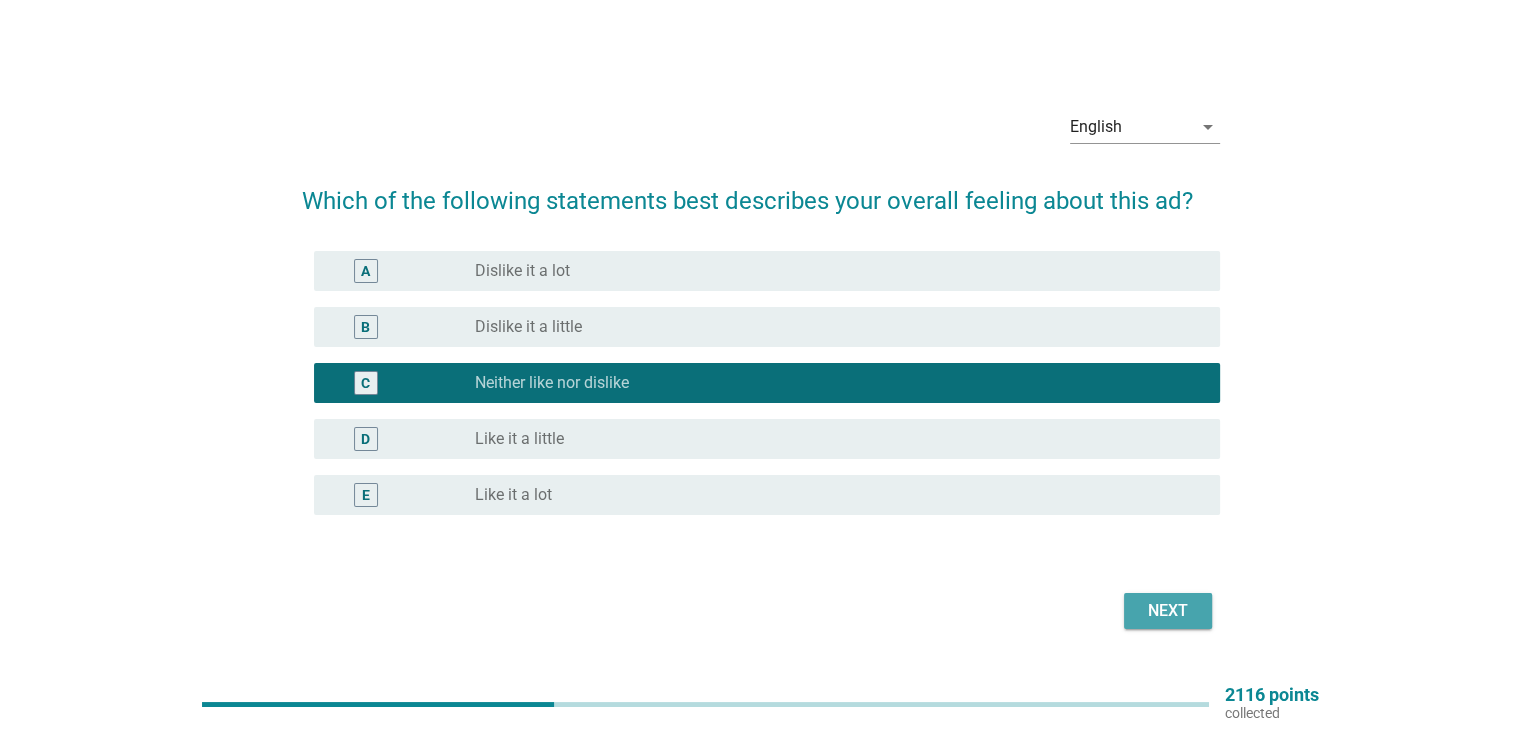 click on "Next" at bounding box center (1168, 611) 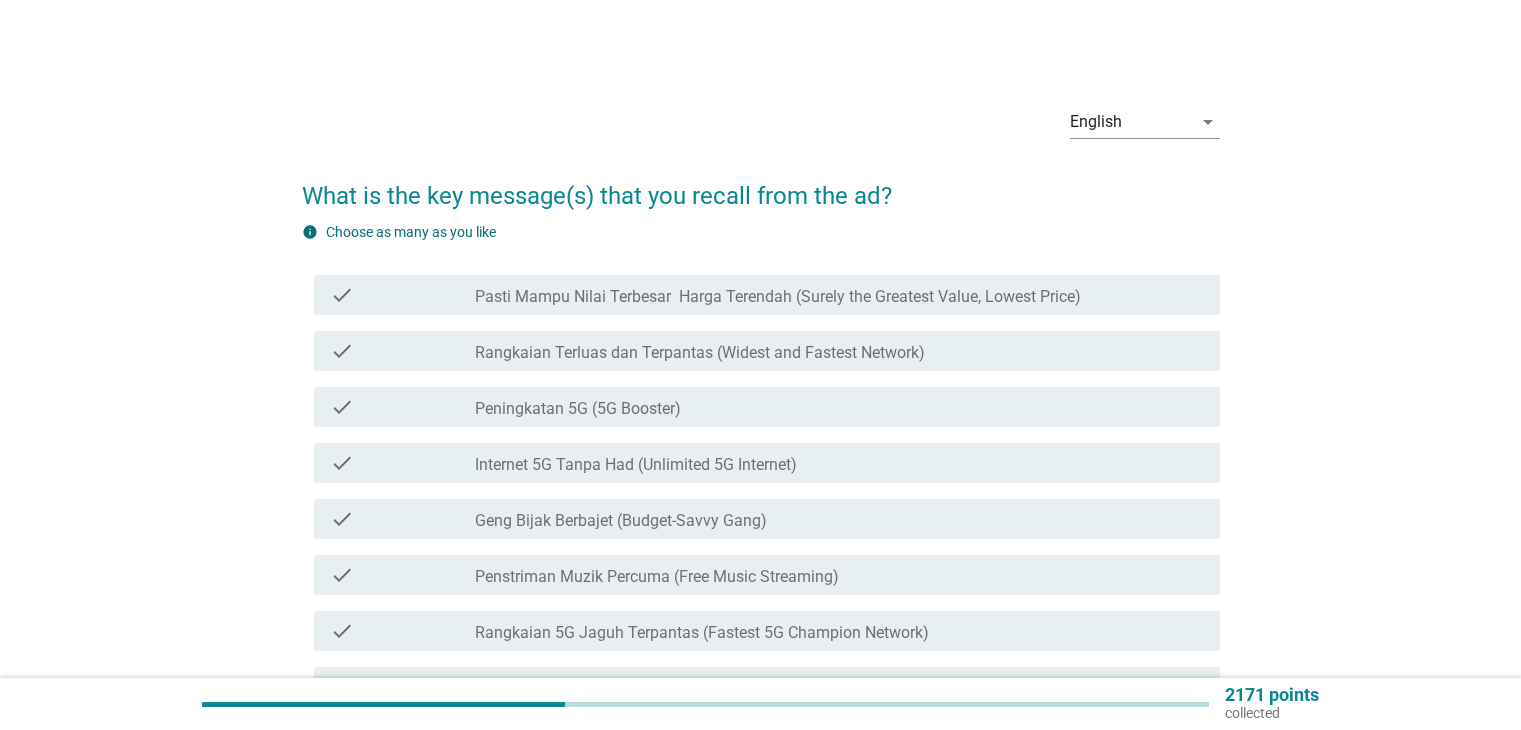 scroll, scrollTop: 200, scrollLeft: 0, axis: vertical 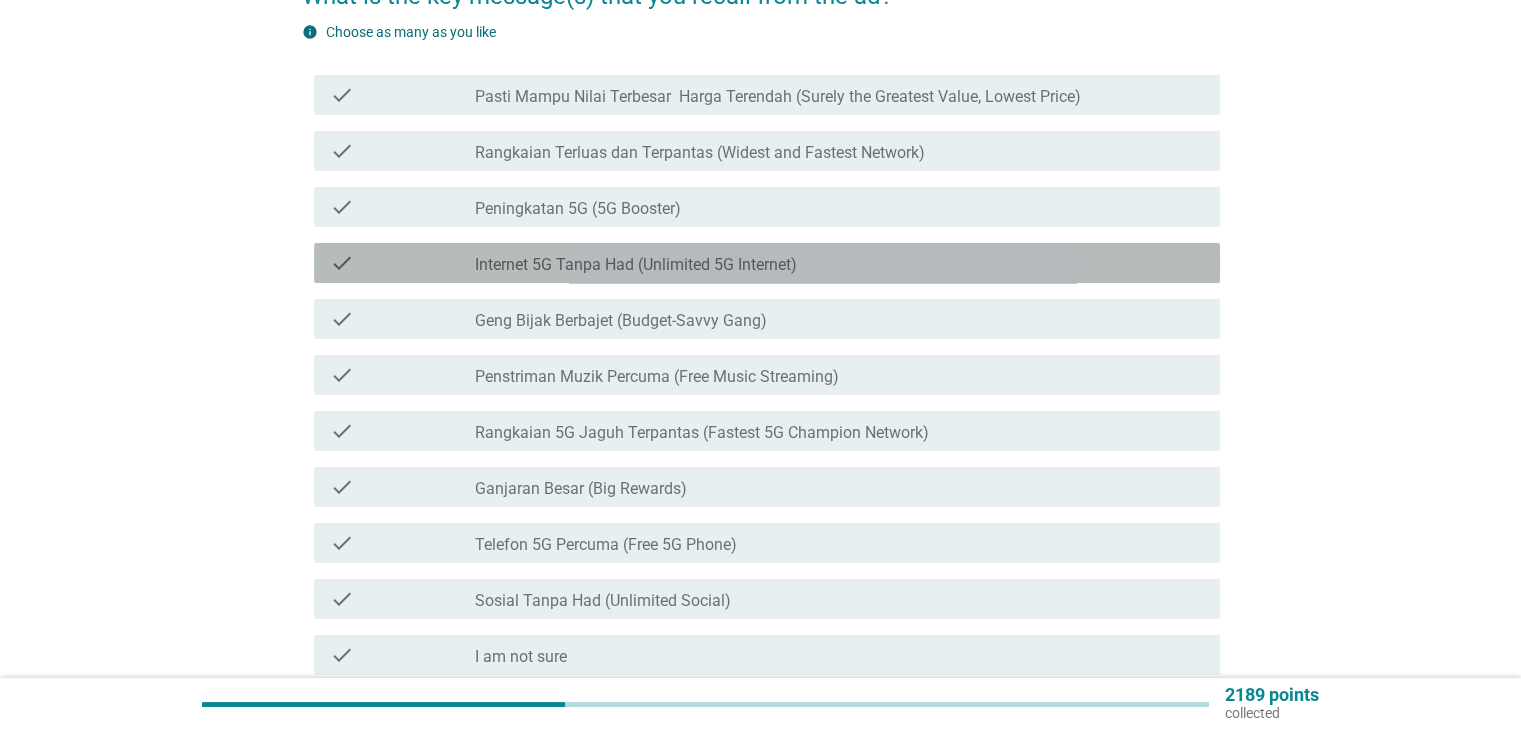 click on "Internet 5G Tanpa Had (Unlimited 5G Internet)" at bounding box center [636, 265] 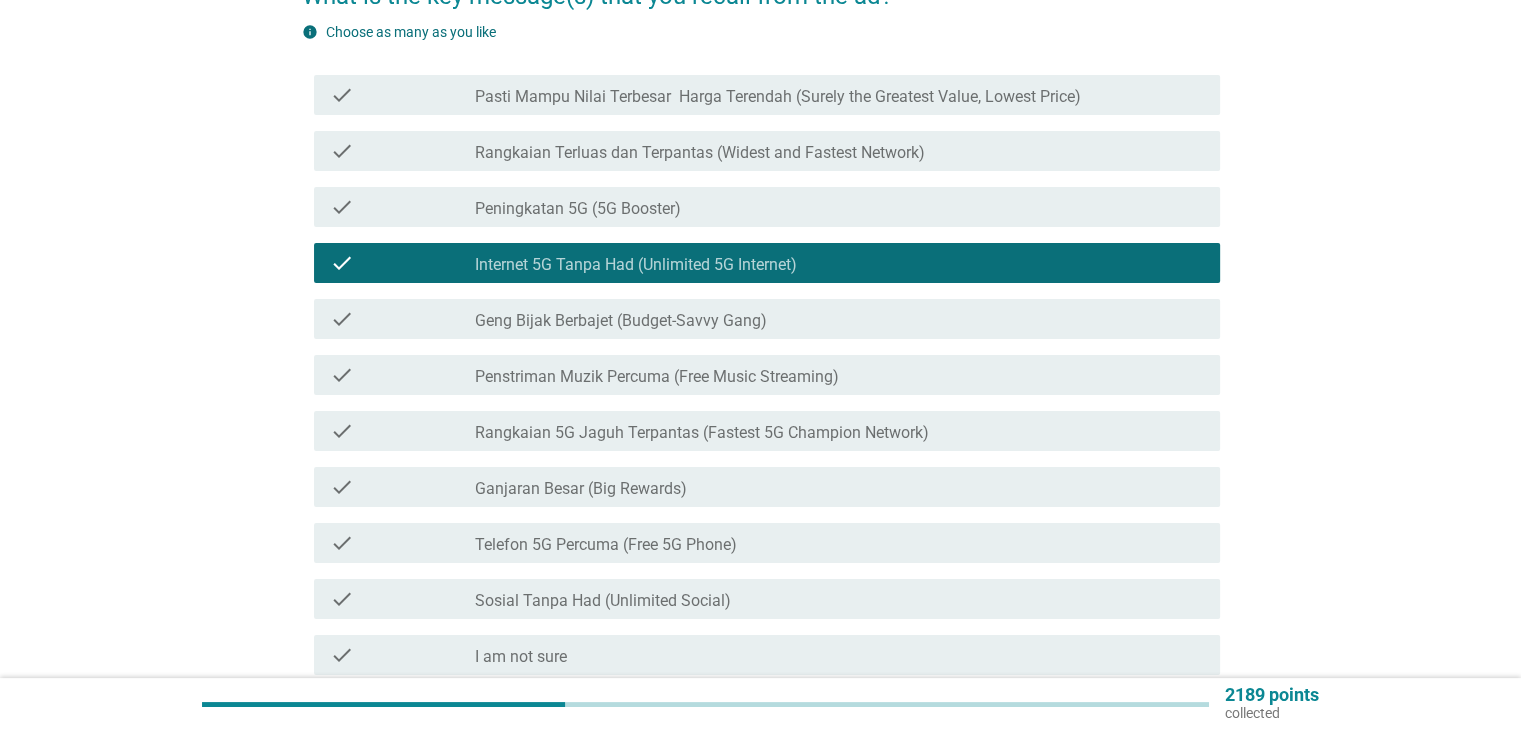 scroll, scrollTop: 439, scrollLeft: 0, axis: vertical 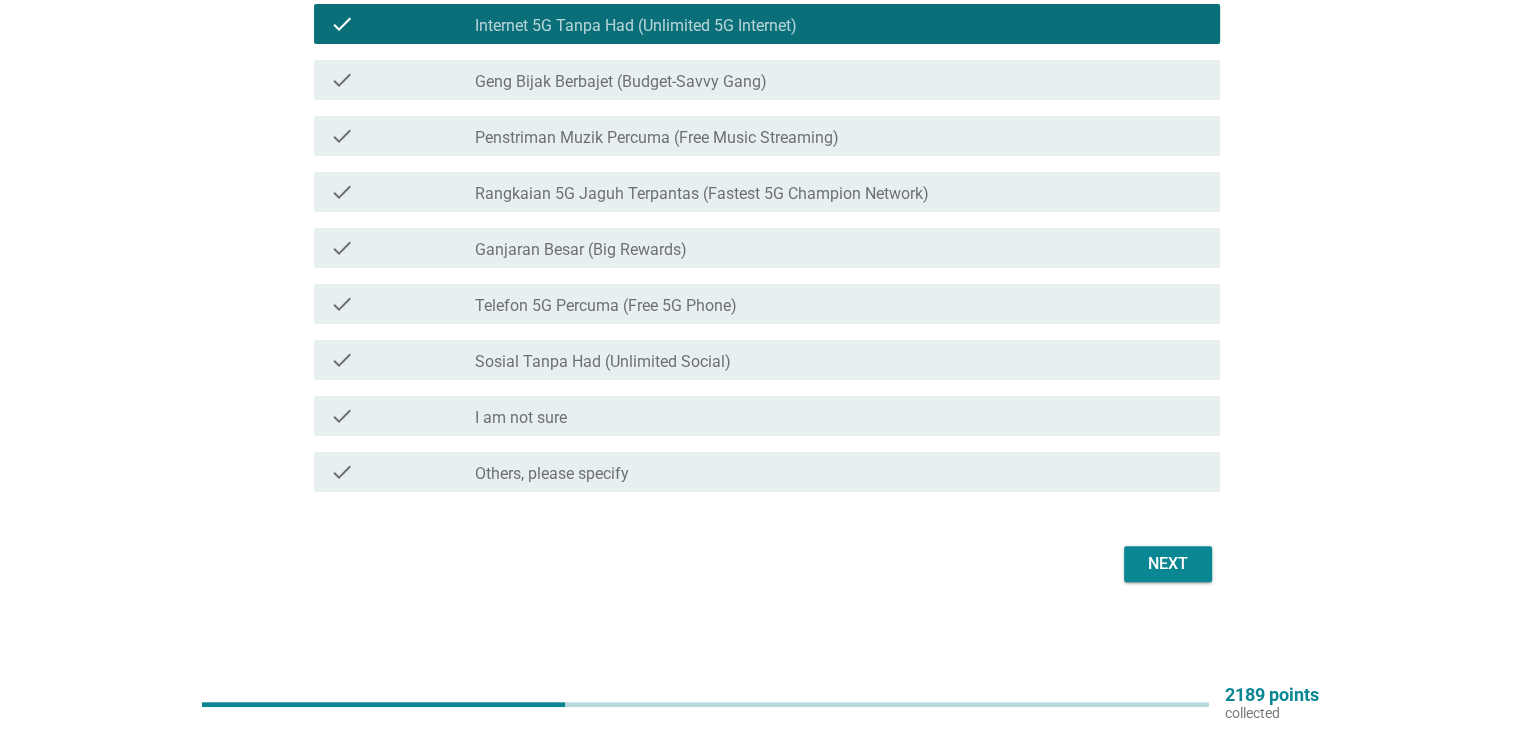click on "Next" at bounding box center (1168, 564) 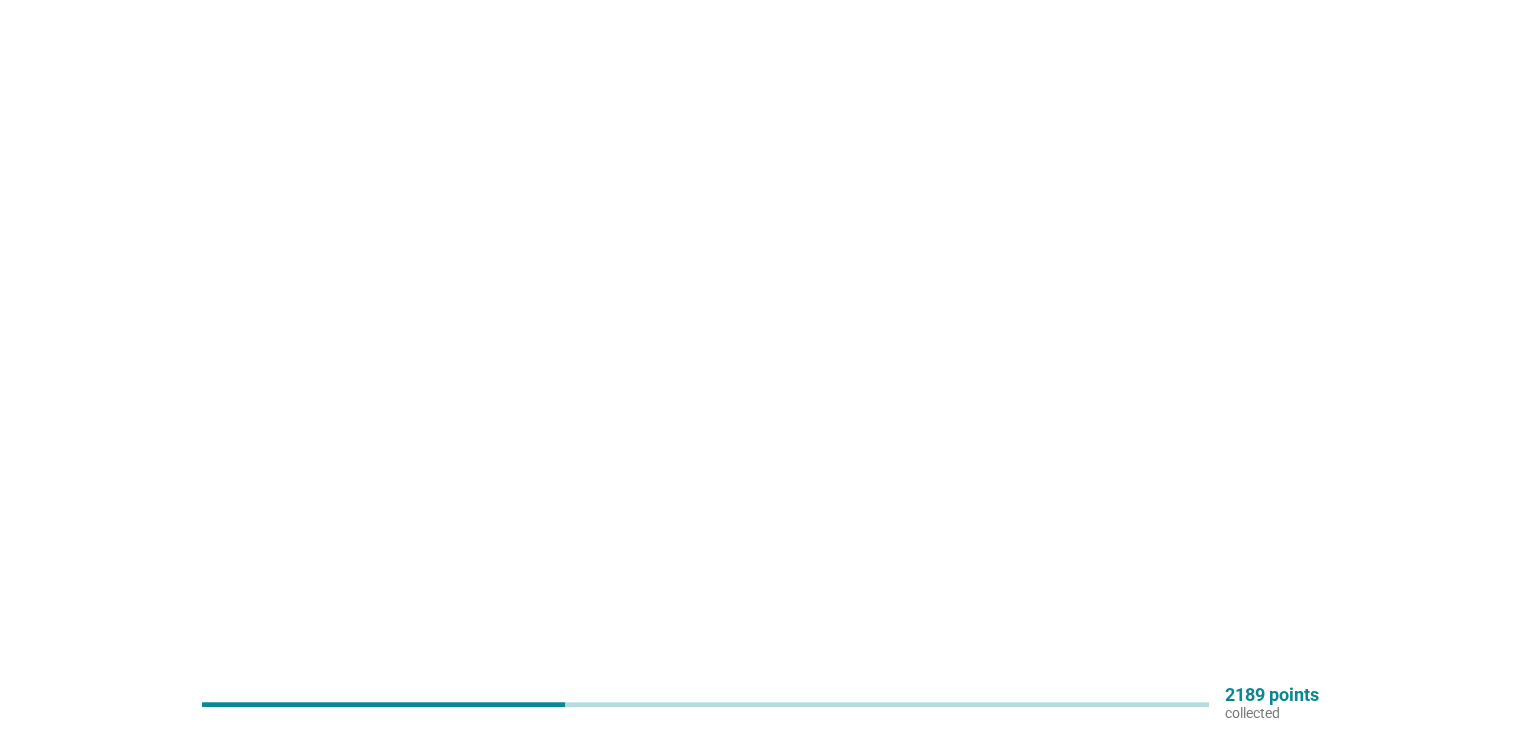 scroll, scrollTop: 0, scrollLeft: 0, axis: both 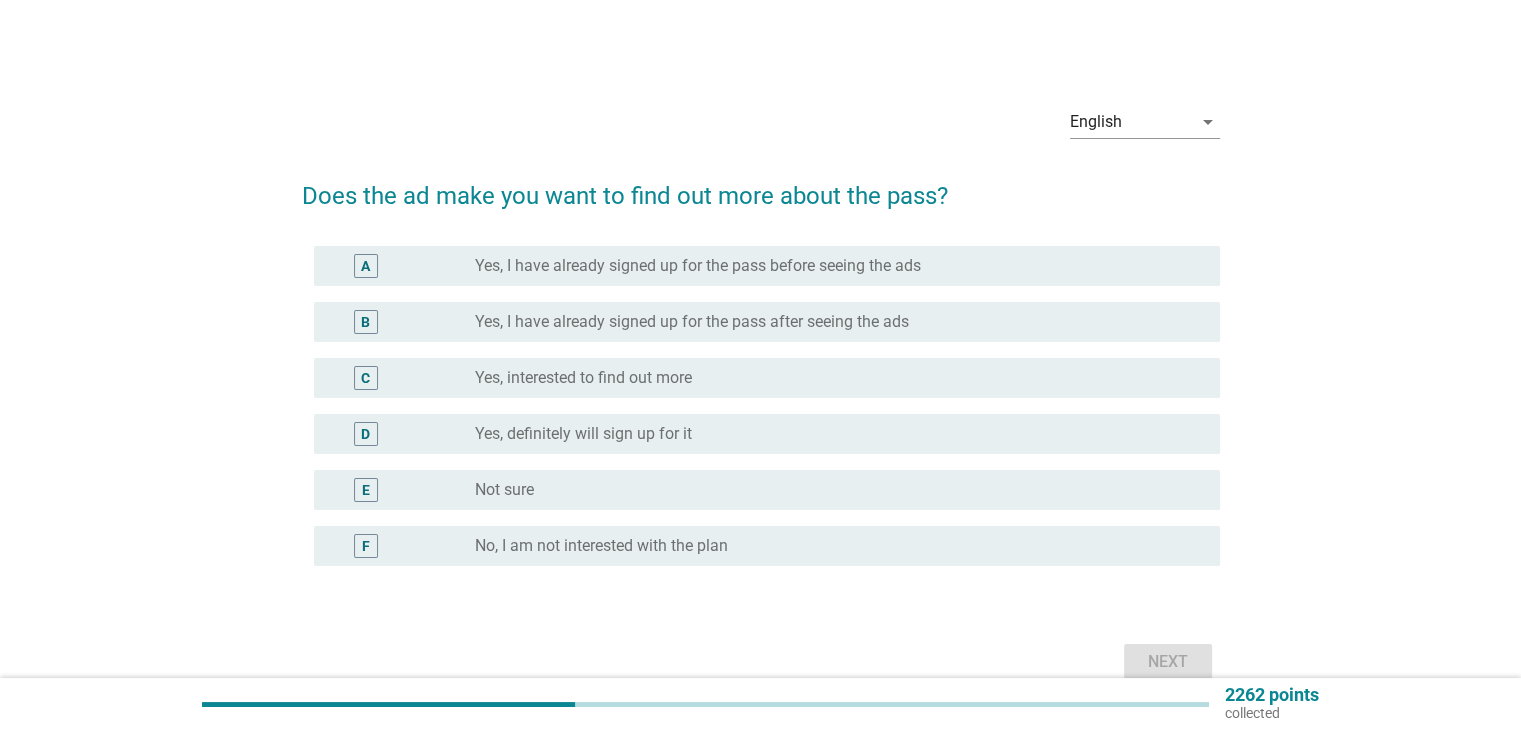 click on "Yes, definitely will sign up for it" at bounding box center (583, 434) 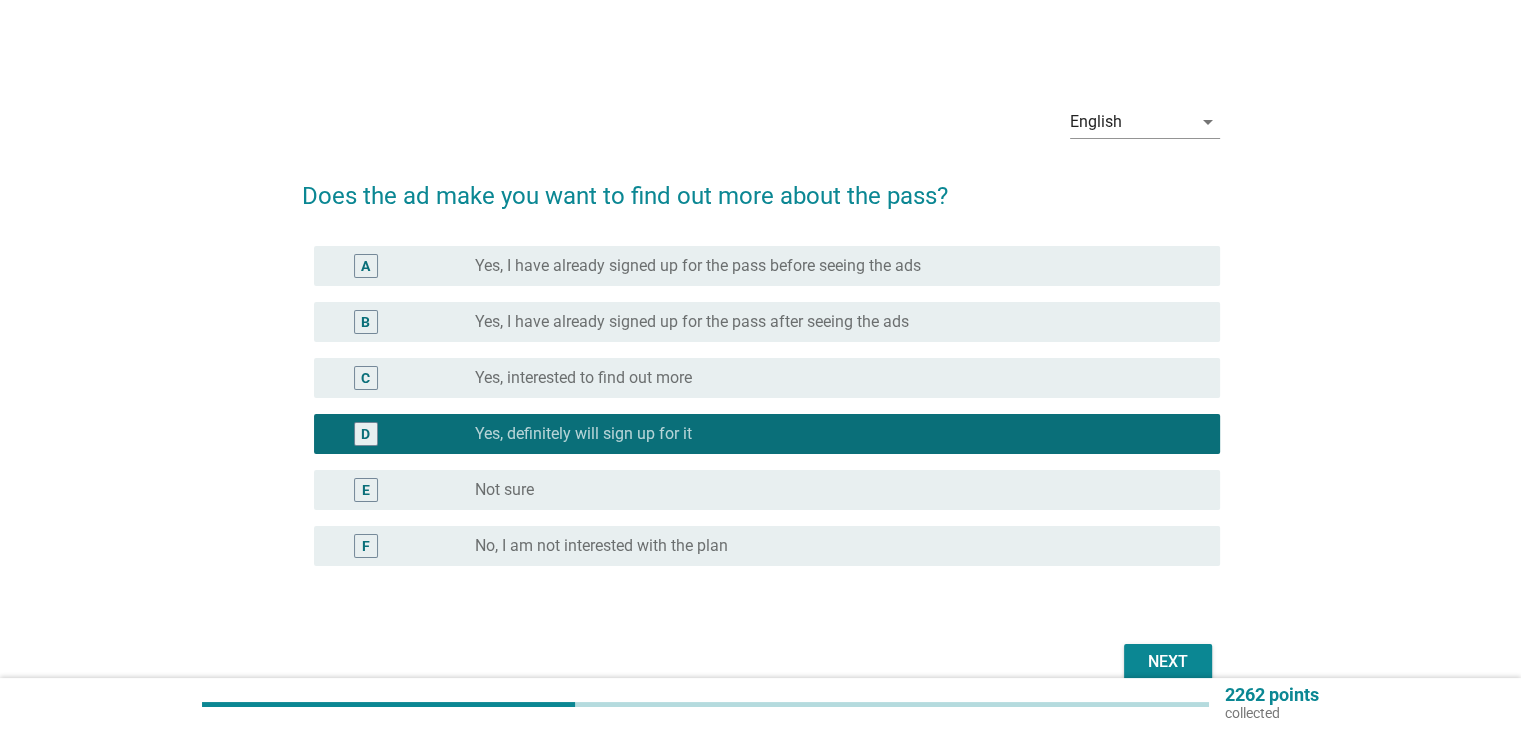 click on "E     radio_button_unchecked Not sure" at bounding box center [761, 490] 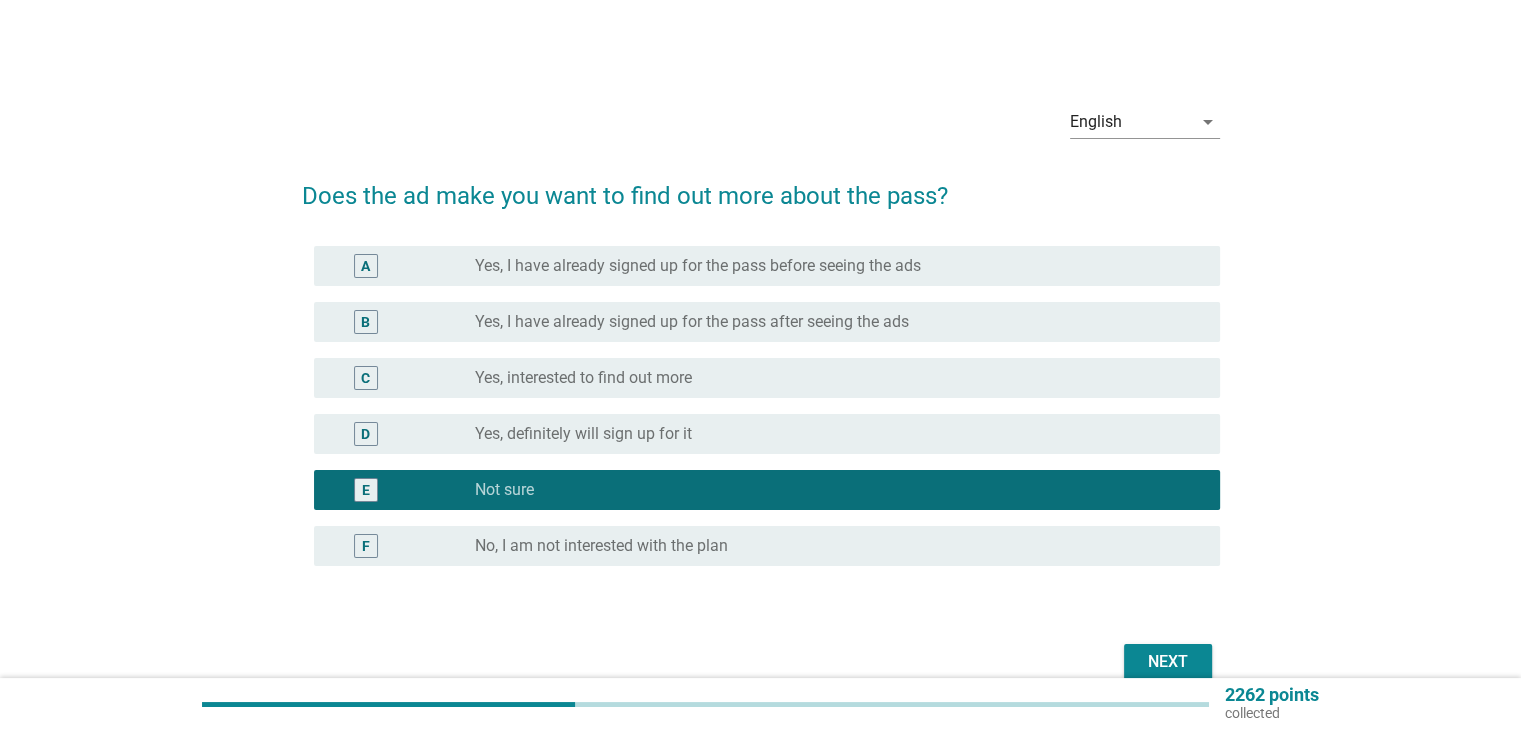 click on "Does the ad make you want to find out more about the pass?     A     radio_button_unchecked Yes, I have already signed up for the pass before seeing the ads   B     radio_button_unchecked Yes, I have already signed up for the pass after seeing the ads   C     radio_button_unchecked Yes, interested to find out more   D     radio_button_unchecked Yes, definitely will sign up for it   E     radio_button_checked Not sure   F     radio_button_unchecked No, I am not interested with the plan     Next" at bounding box center [761, 422] 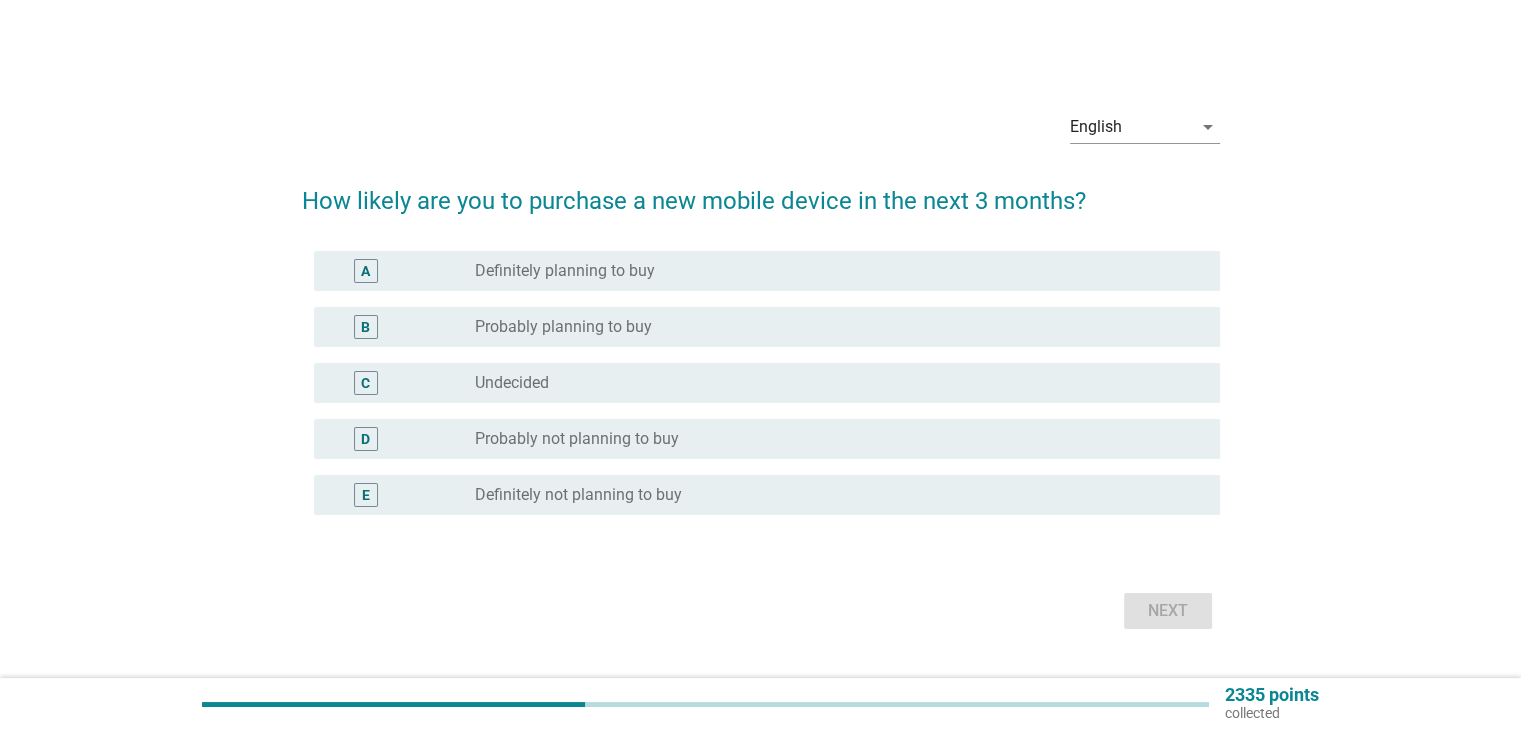 click on "radio_button_unchecked Undecided" at bounding box center [831, 383] 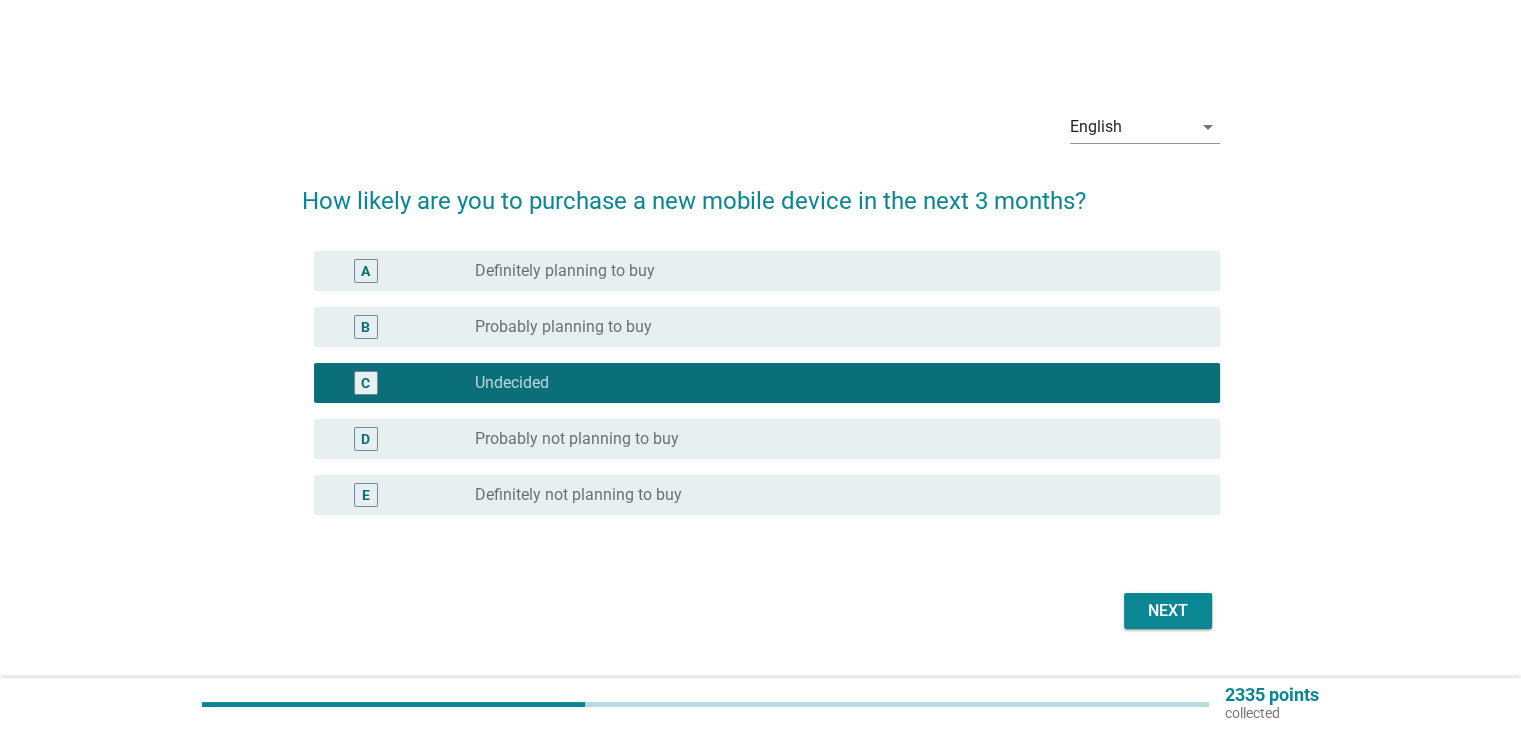 click on "radio_button_unchecked Probably planning to buy" at bounding box center [831, 327] 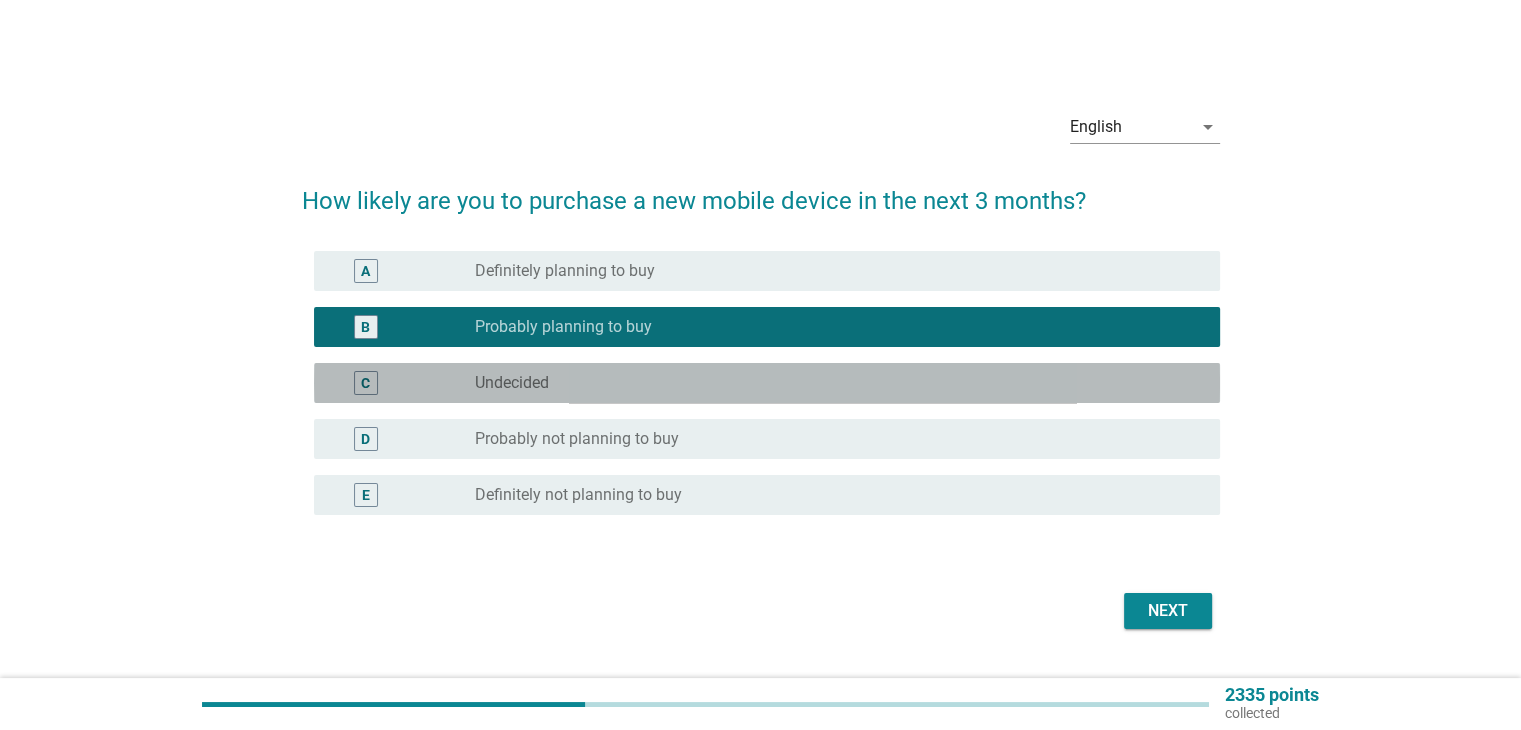 click on "C     radio_button_unchecked Undecided" at bounding box center [767, 383] 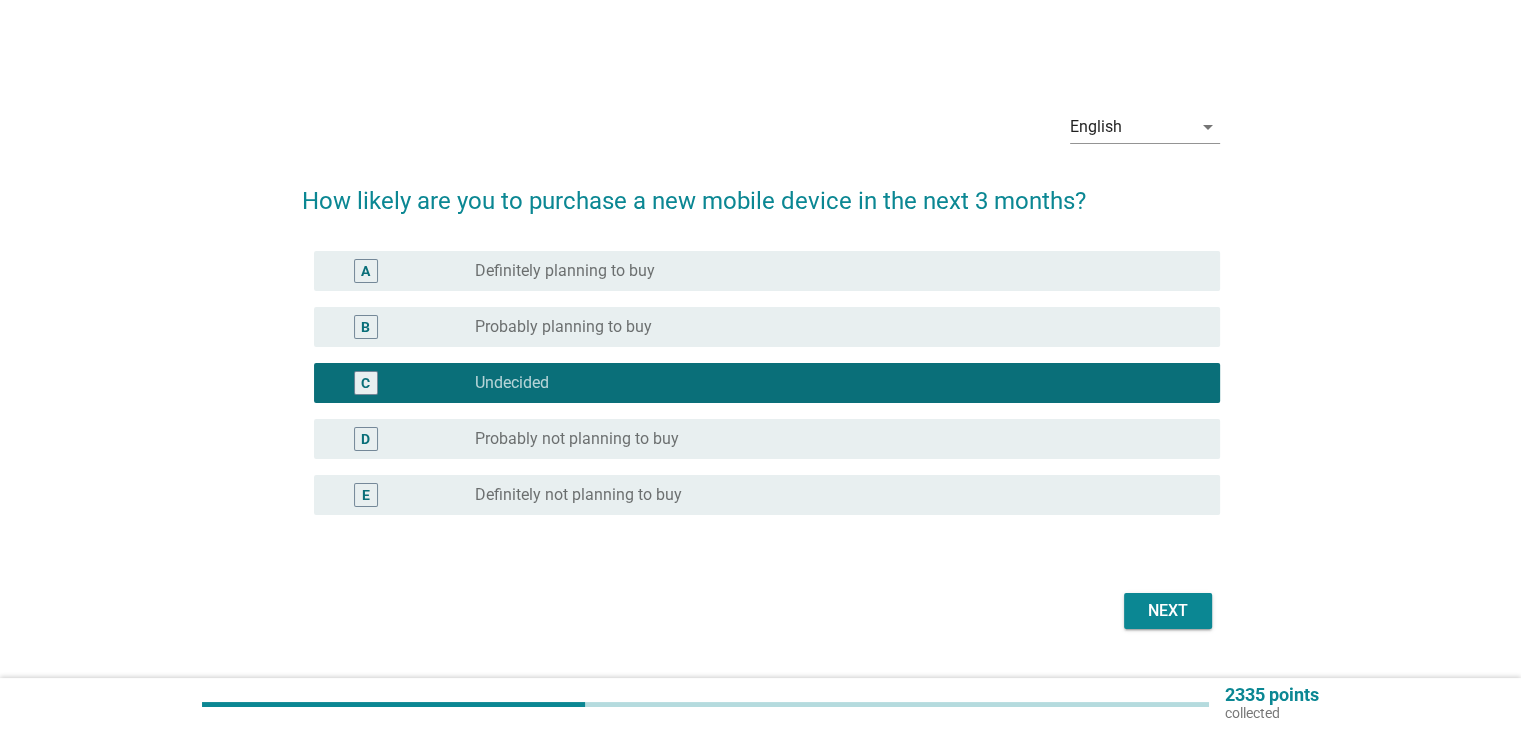 click on "D     radio_button_unchecked Probably not planning to buy" at bounding box center (761, 439) 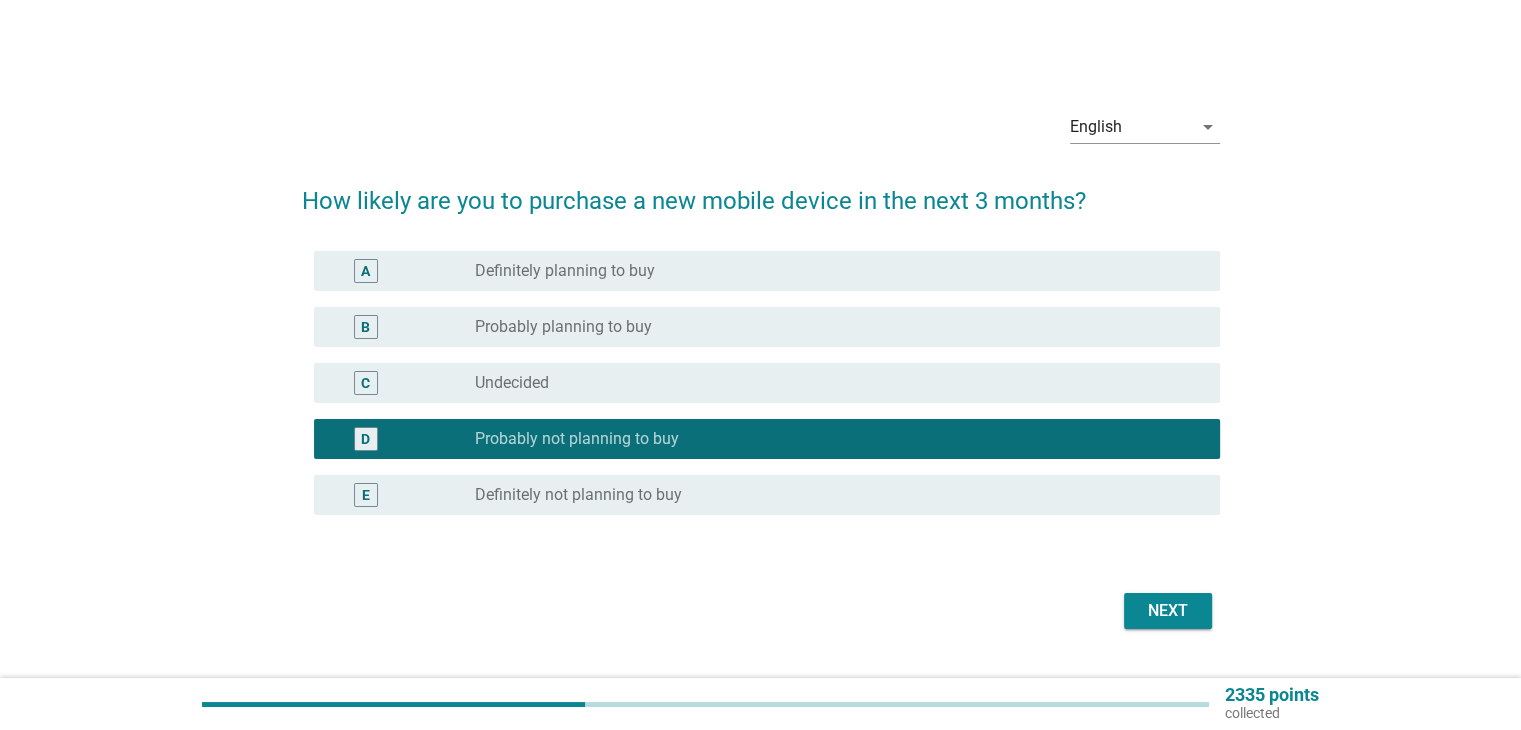 click on "Next" at bounding box center [761, 611] 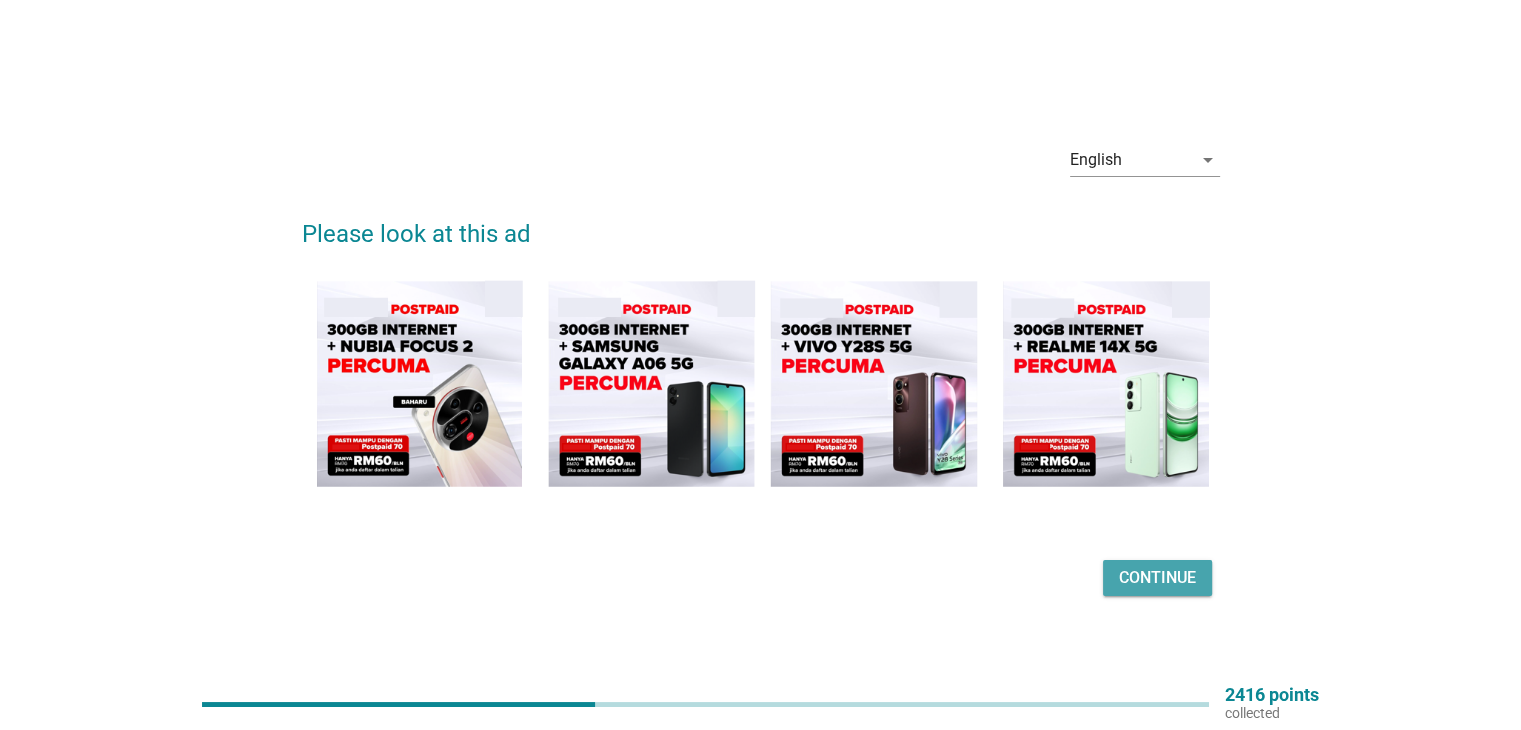 click on "Continue" at bounding box center (1157, 578) 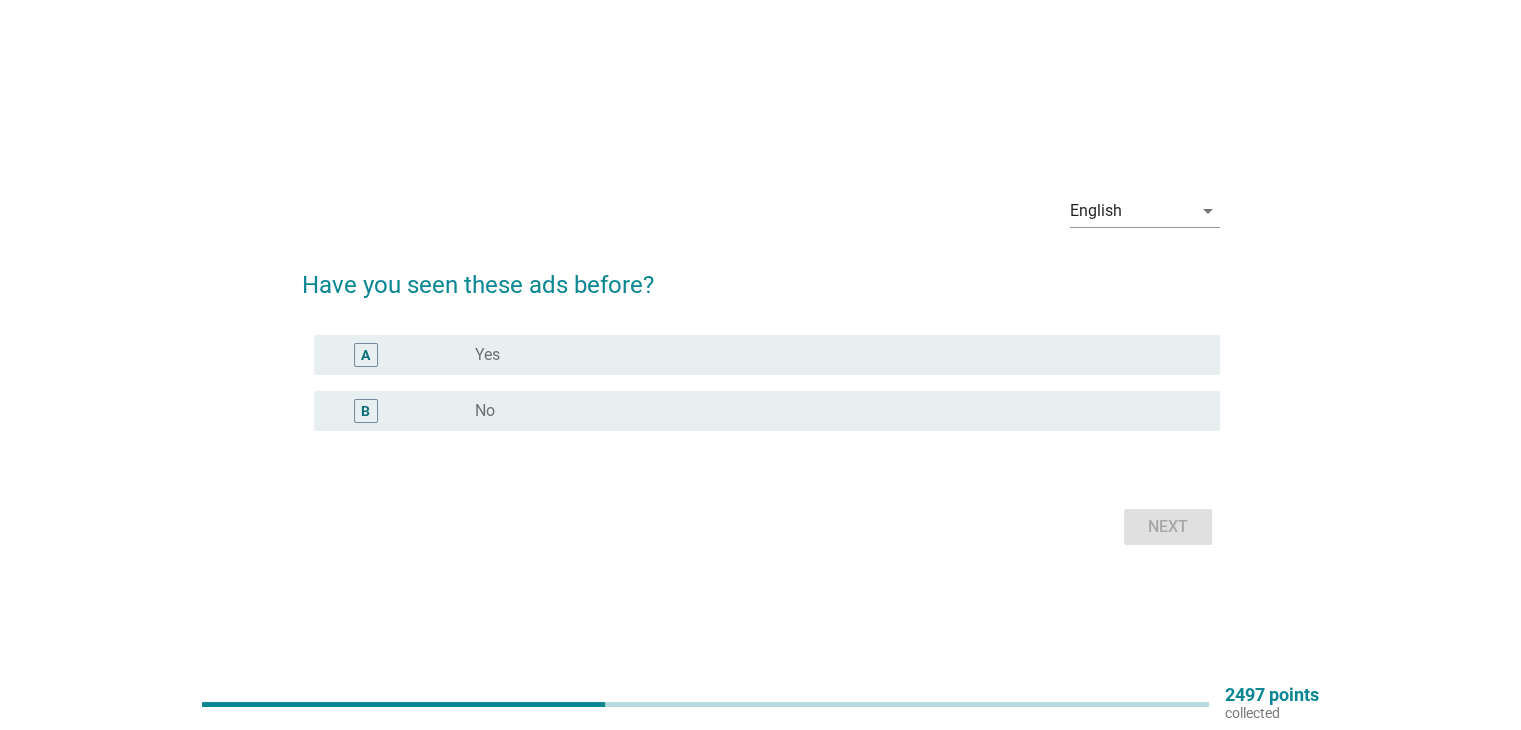 click on "radio_button_unchecked No" at bounding box center [831, 411] 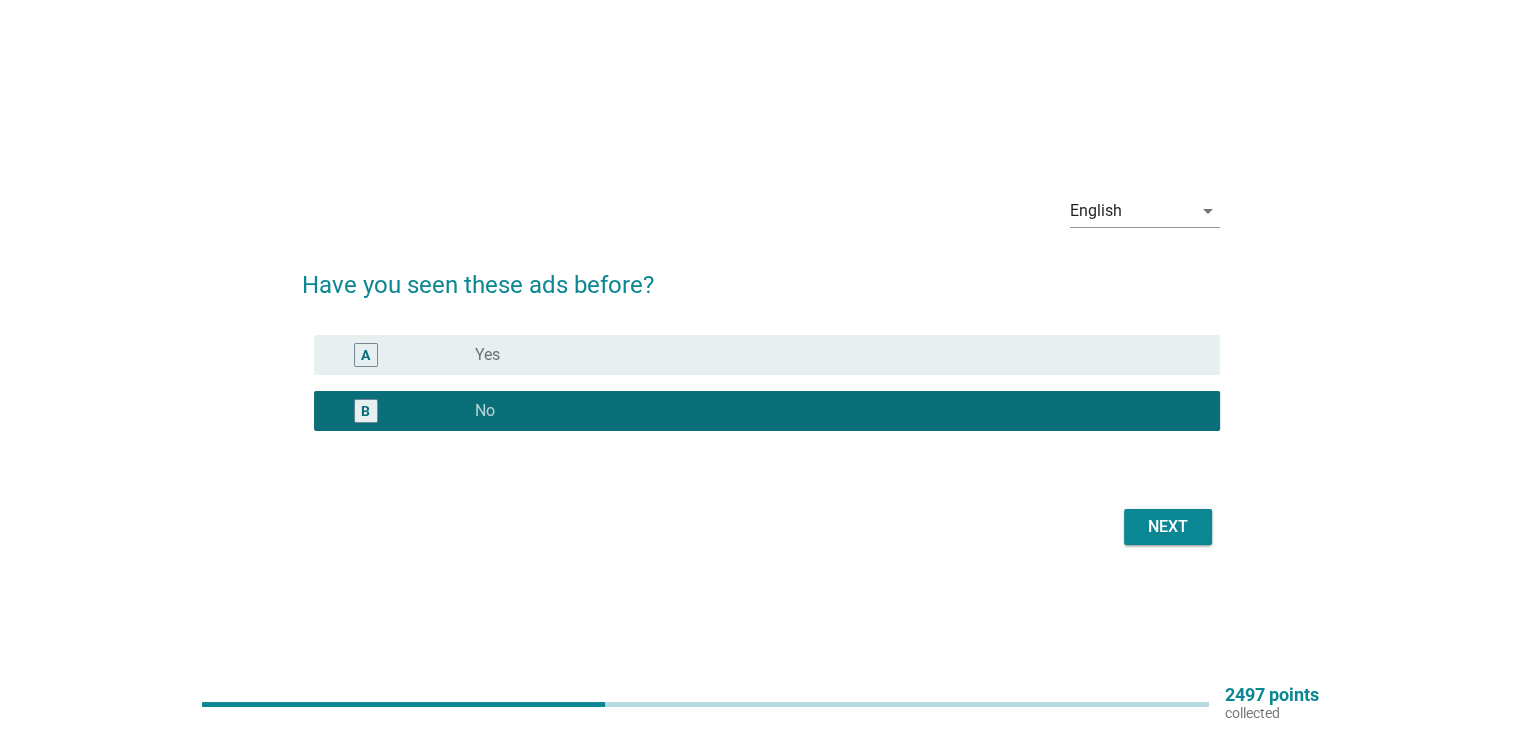 click on "Next" at bounding box center (1168, 527) 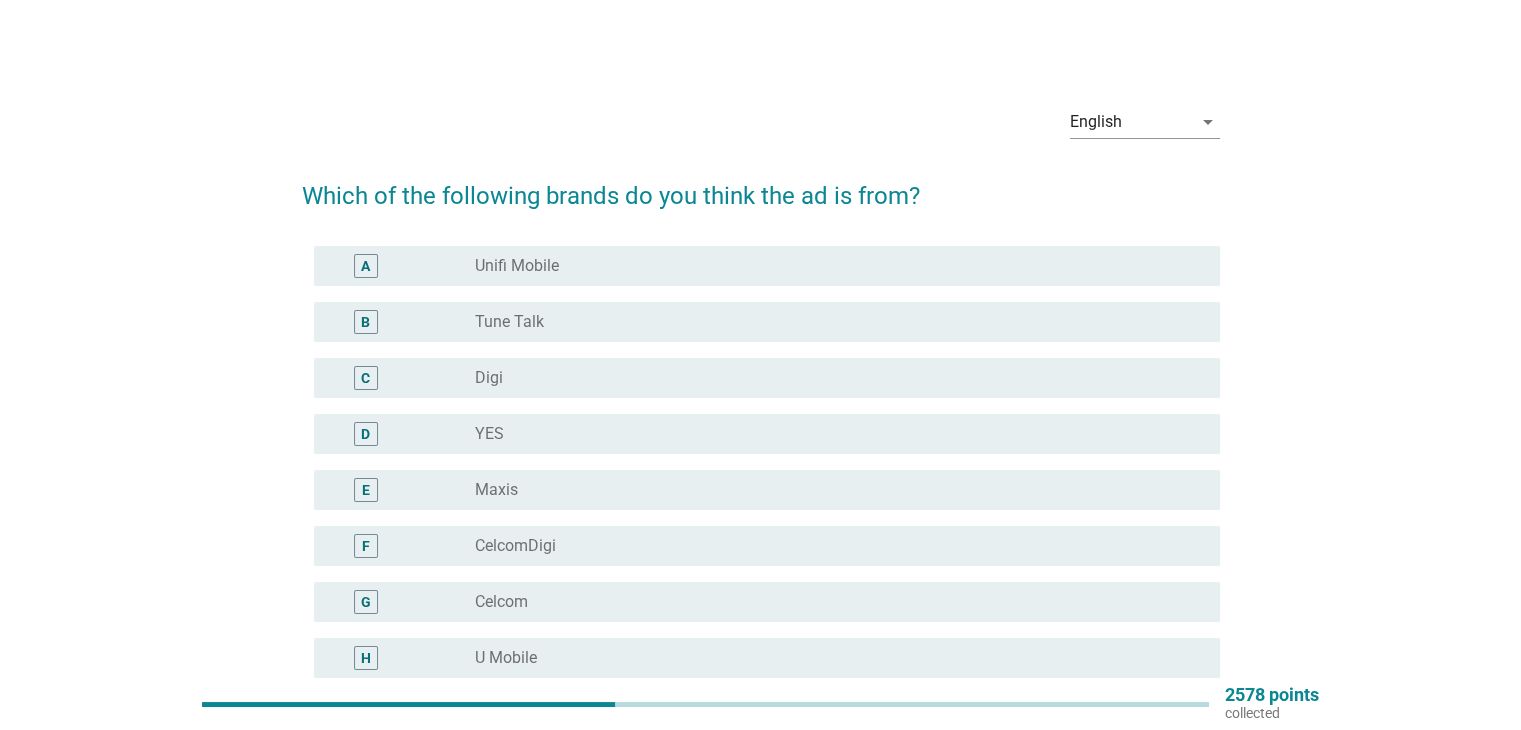 scroll, scrollTop: 434, scrollLeft: 0, axis: vertical 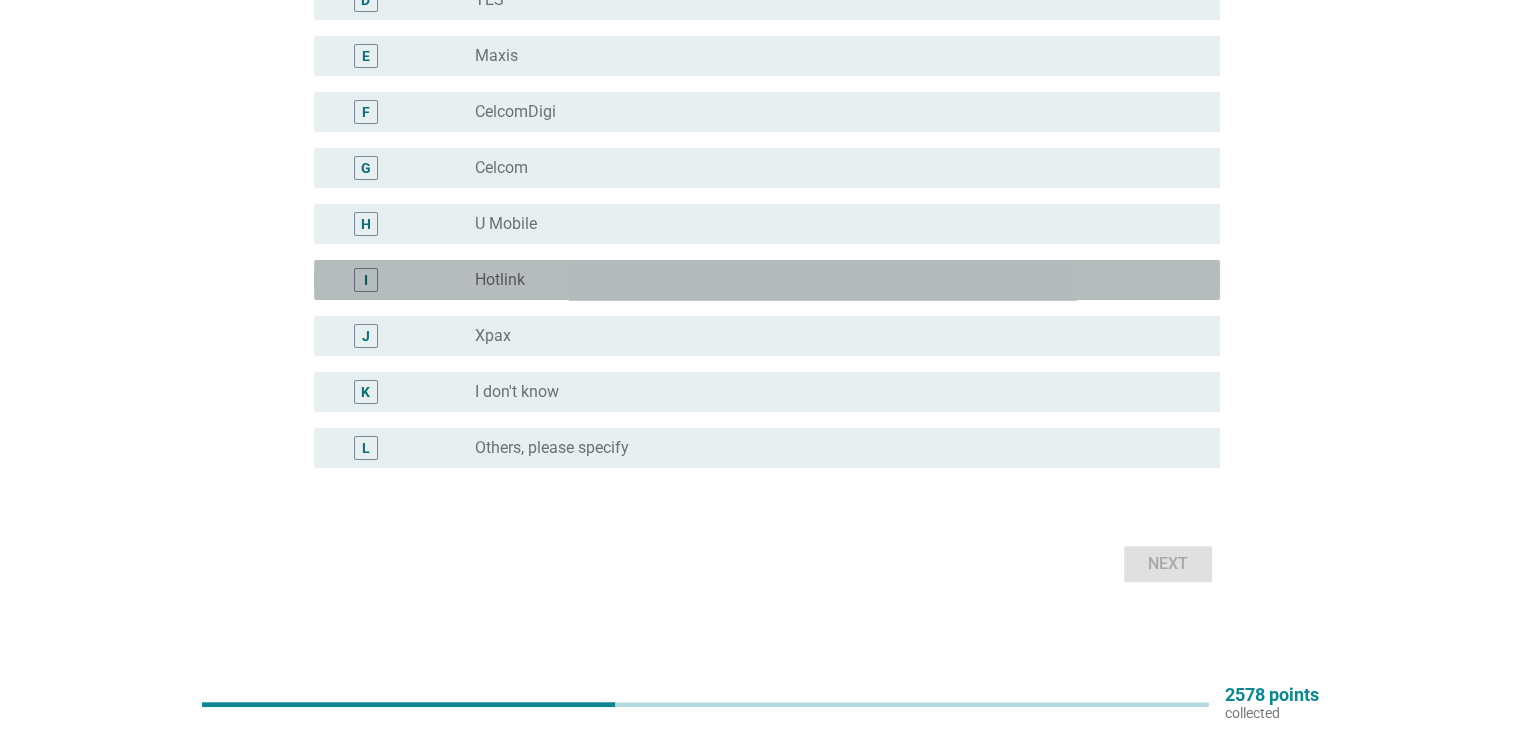 click on "Hotlink" at bounding box center (500, 280) 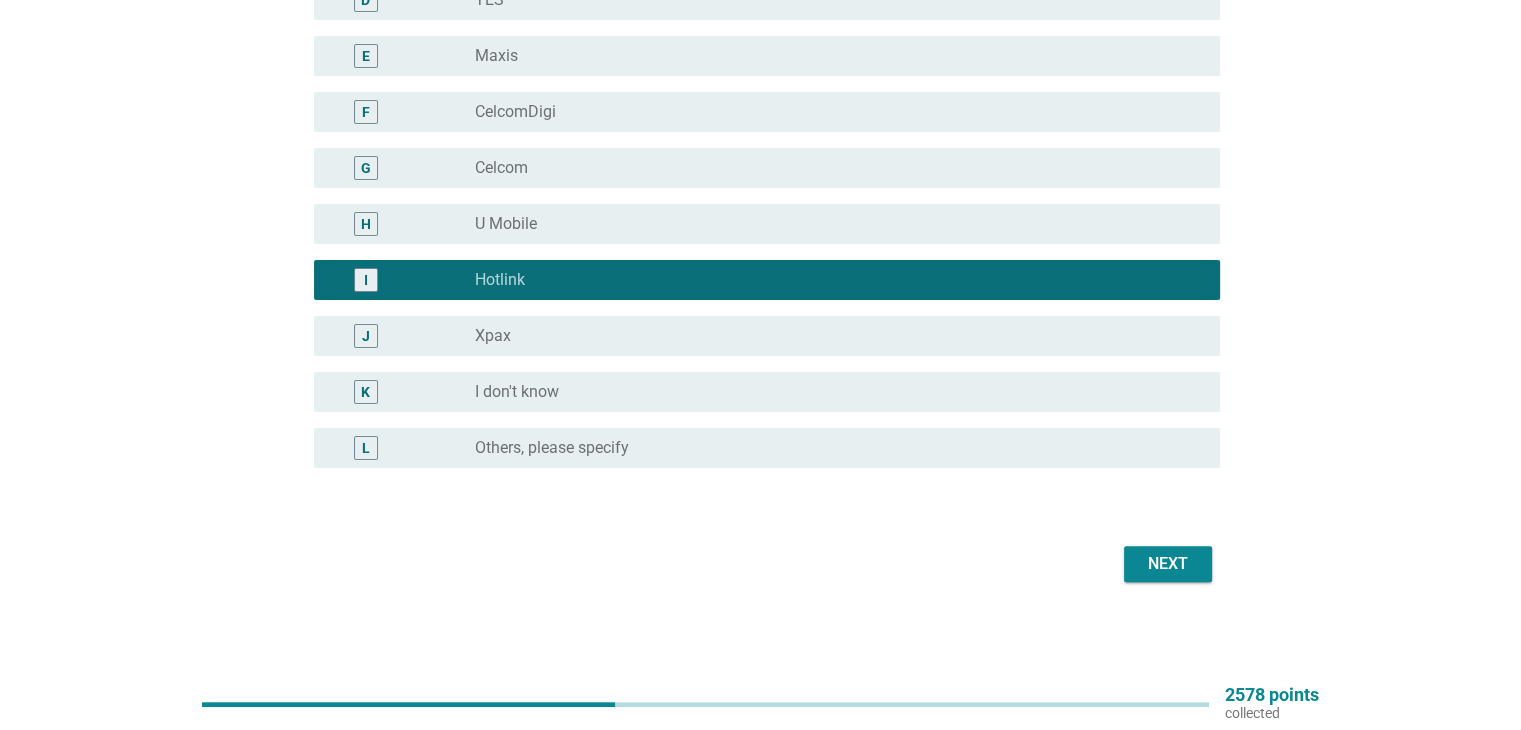 click on "Next" at bounding box center (1168, 564) 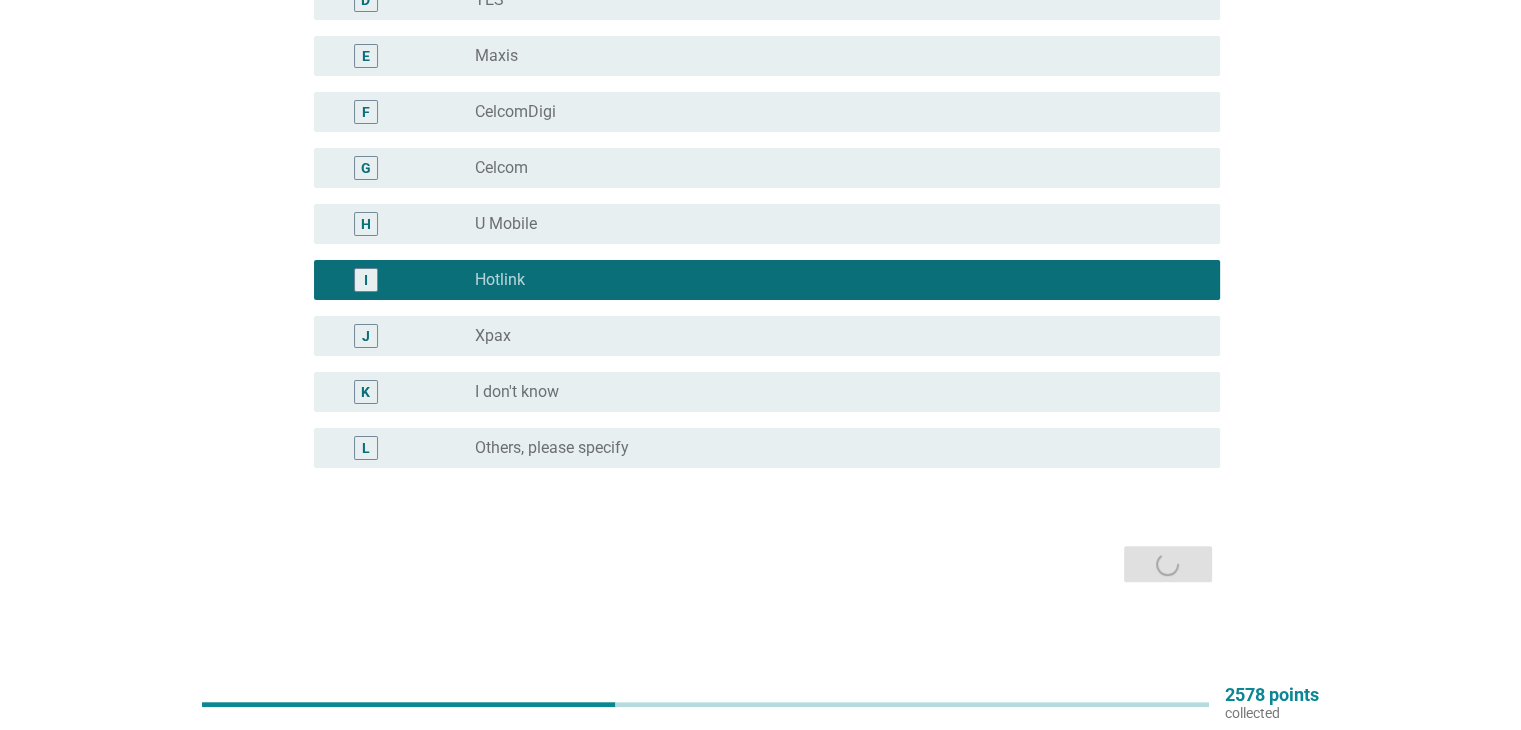 scroll, scrollTop: 0, scrollLeft: 0, axis: both 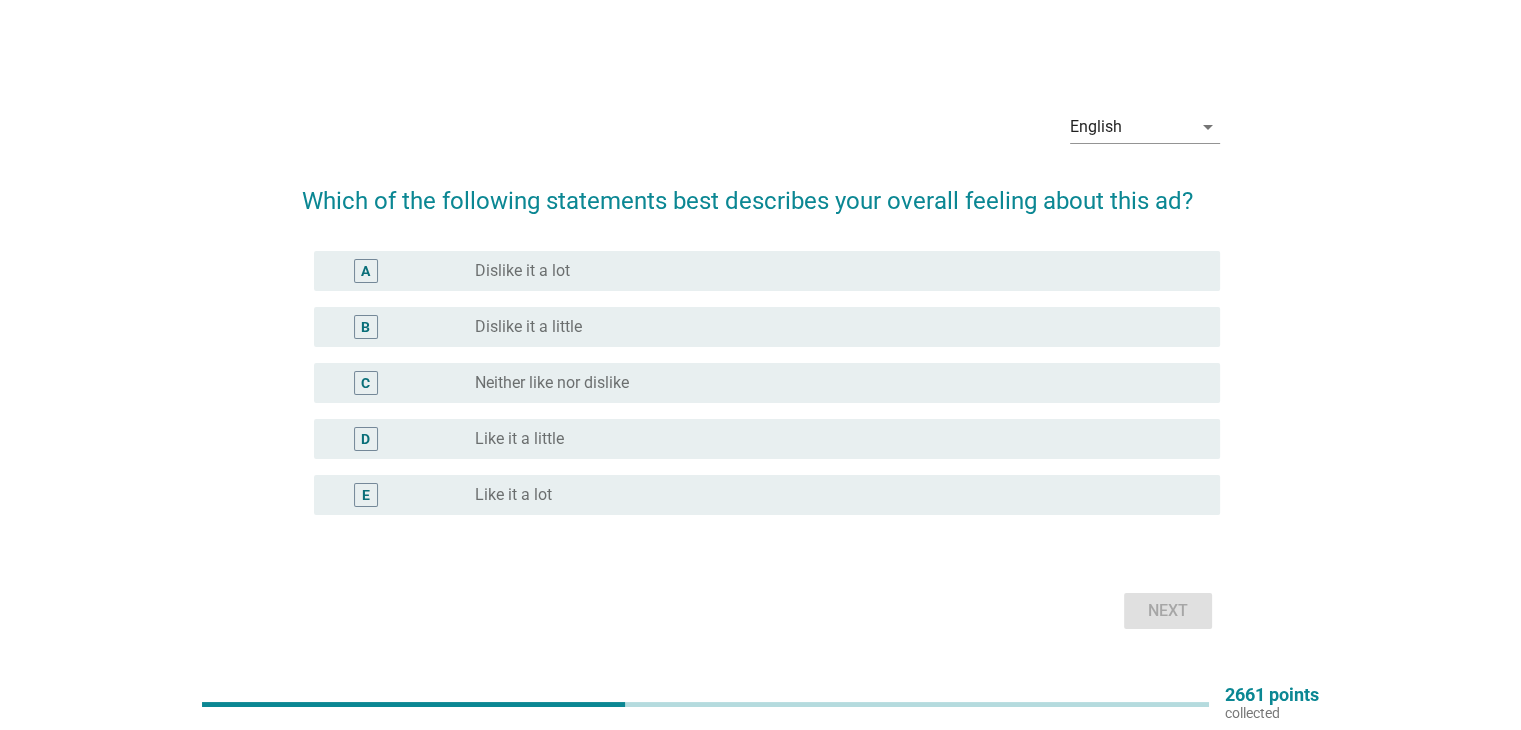 click on "D     radio_button_unchecked Like it a little" at bounding box center (767, 439) 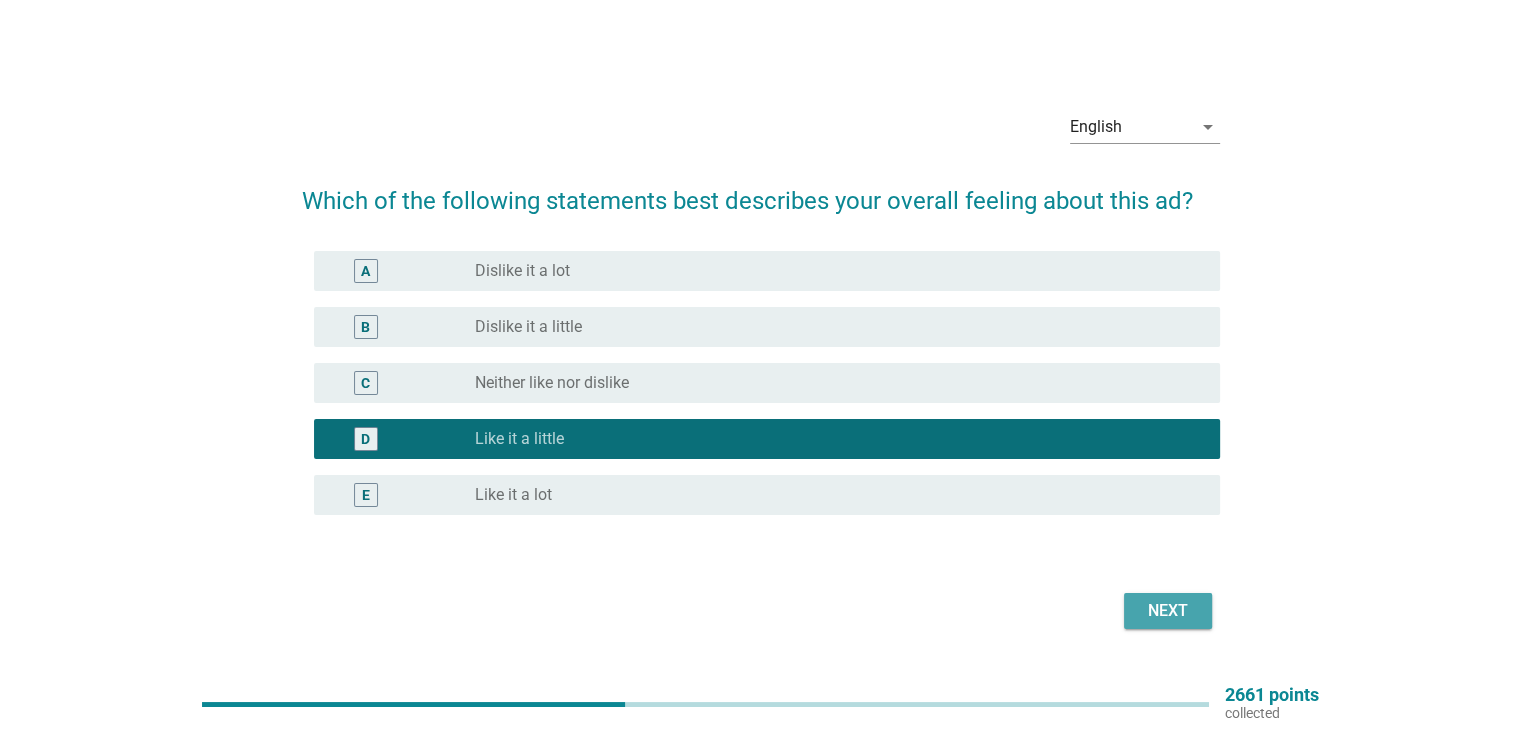 click on "Next" at bounding box center [1168, 611] 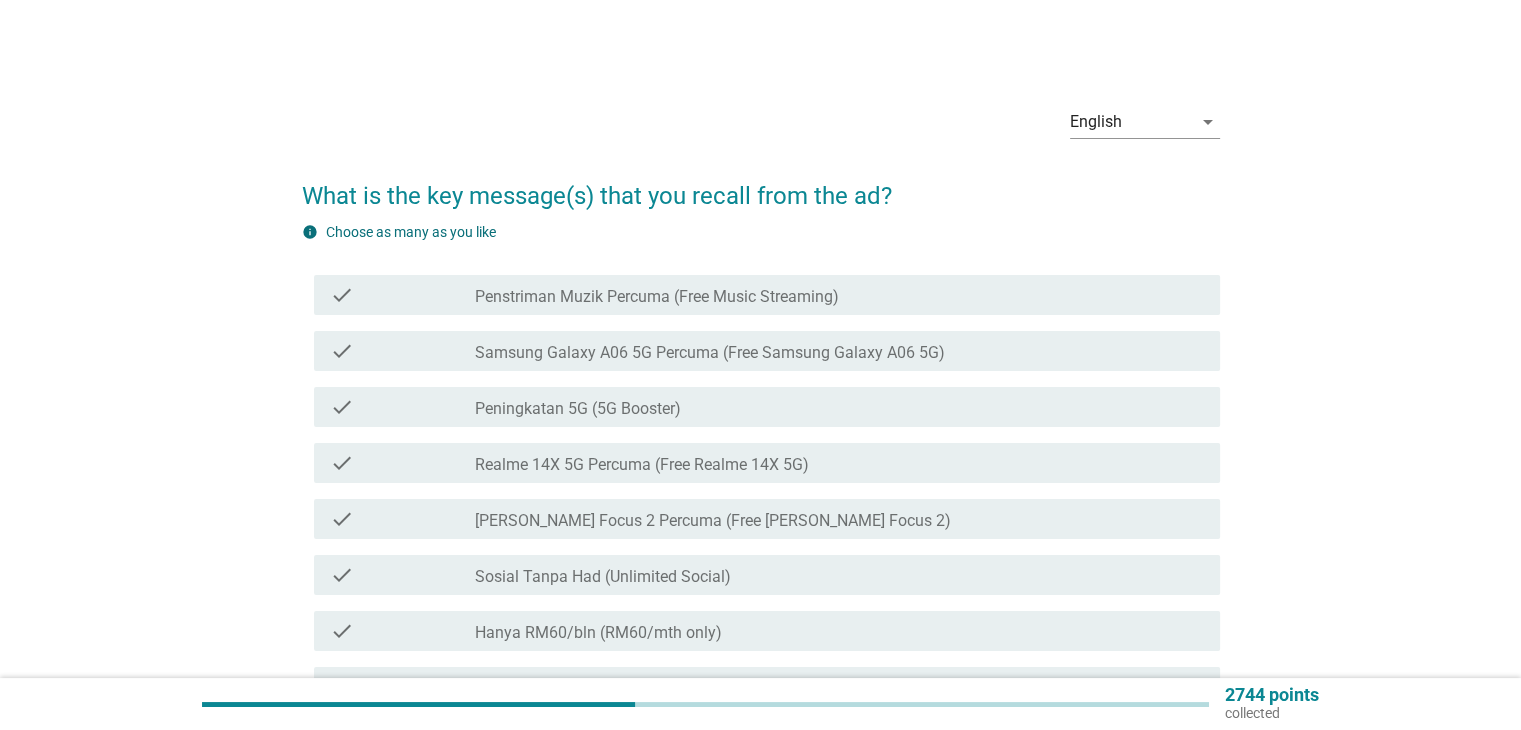 click on "Realme 14X 5G Percuma (Free Realme 14X 5G)" at bounding box center [642, 465] 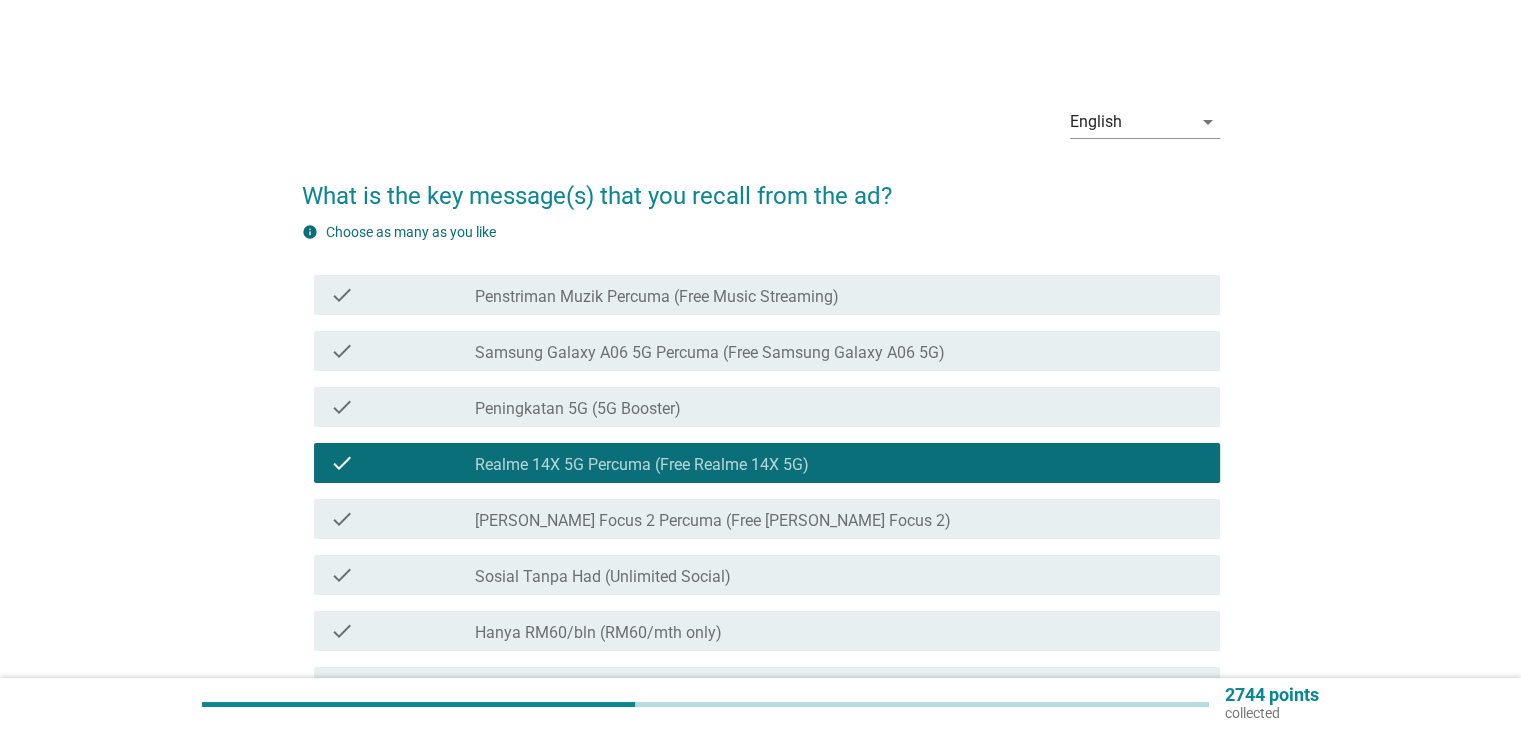 scroll, scrollTop: 400, scrollLeft: 0, axis: vertical 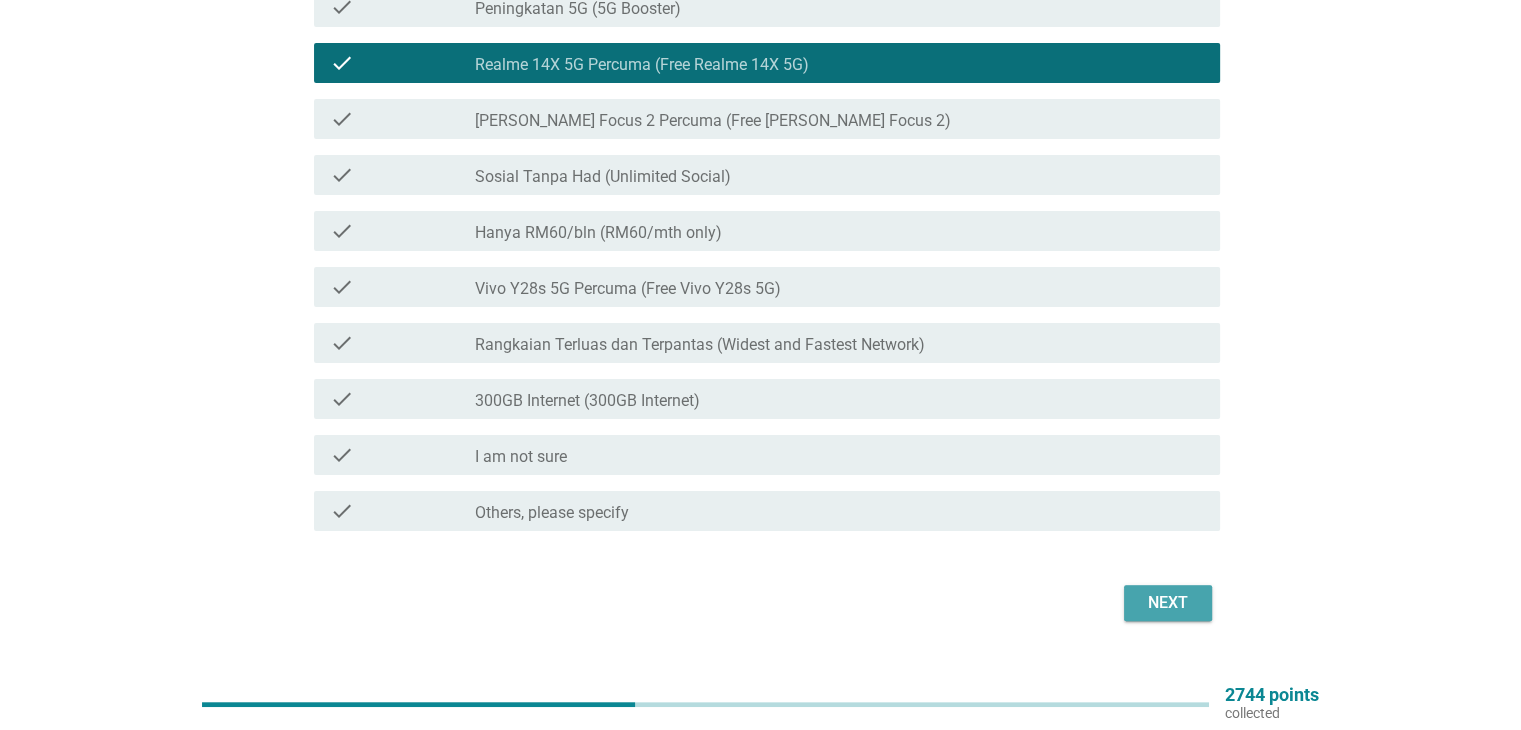 click on "Next" at bounding box center (1168, 603) 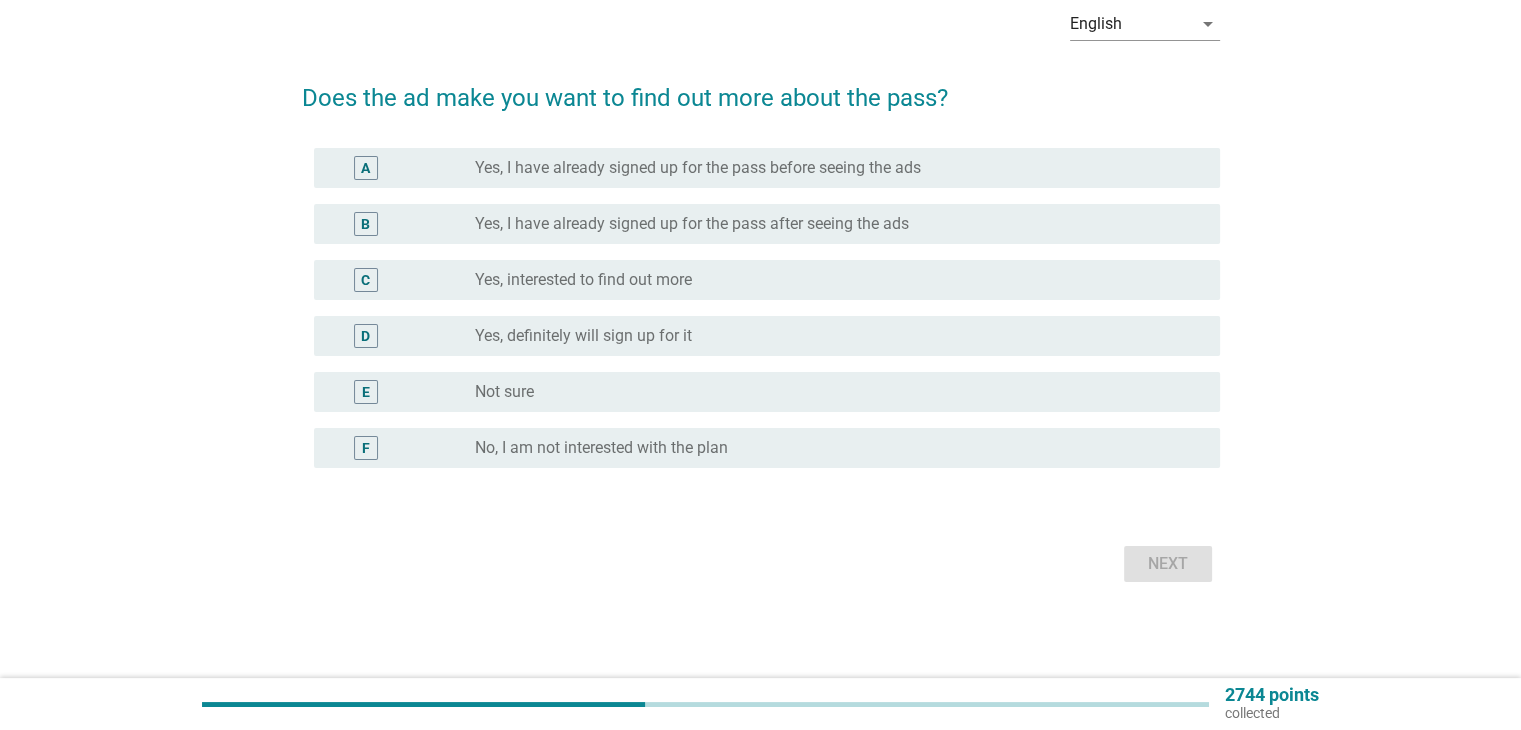 scroll, scrollTop: 0, scrollLeft: 0, axis: both 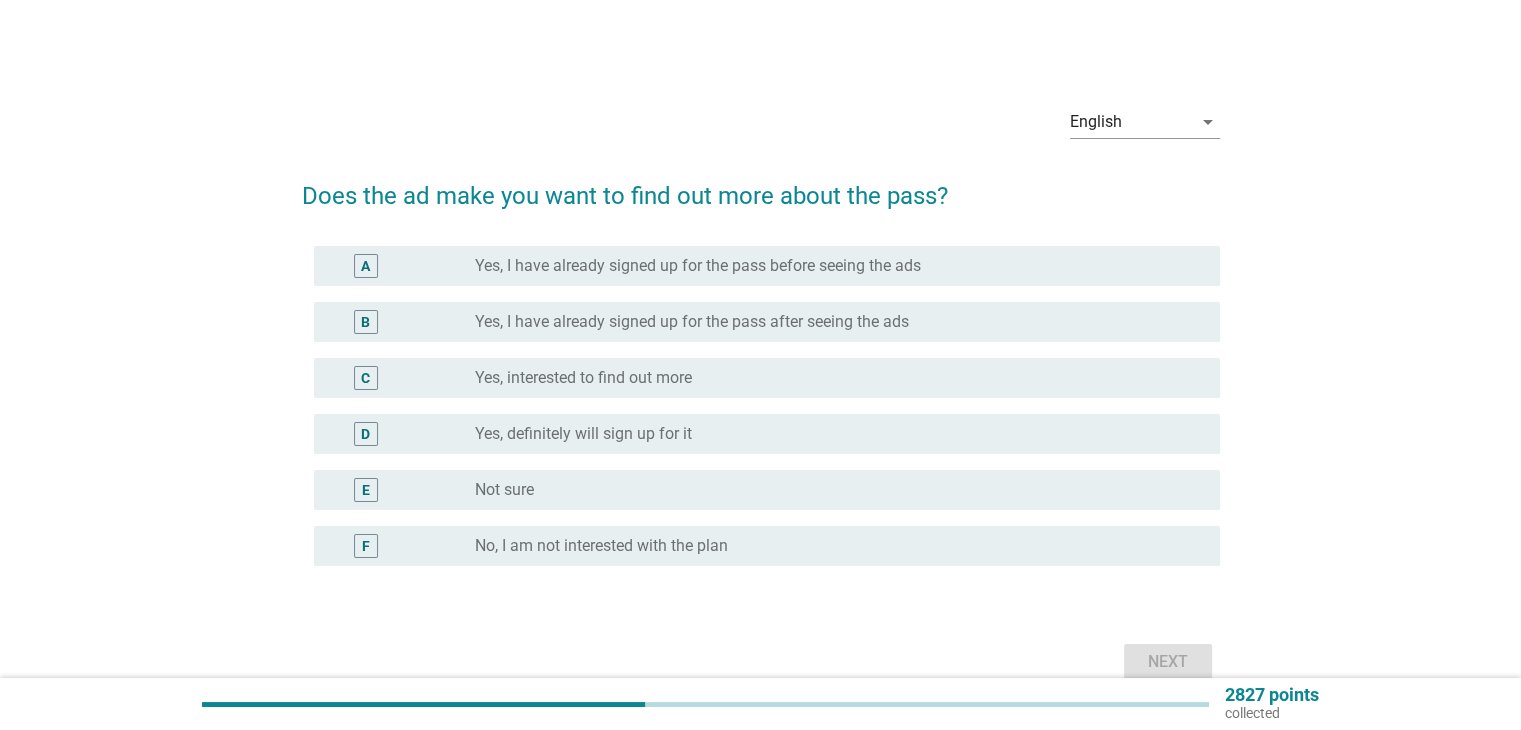 click on "radio_button_unchecked Yes, definitely will sign up for it" at bounding box center [831, 434] 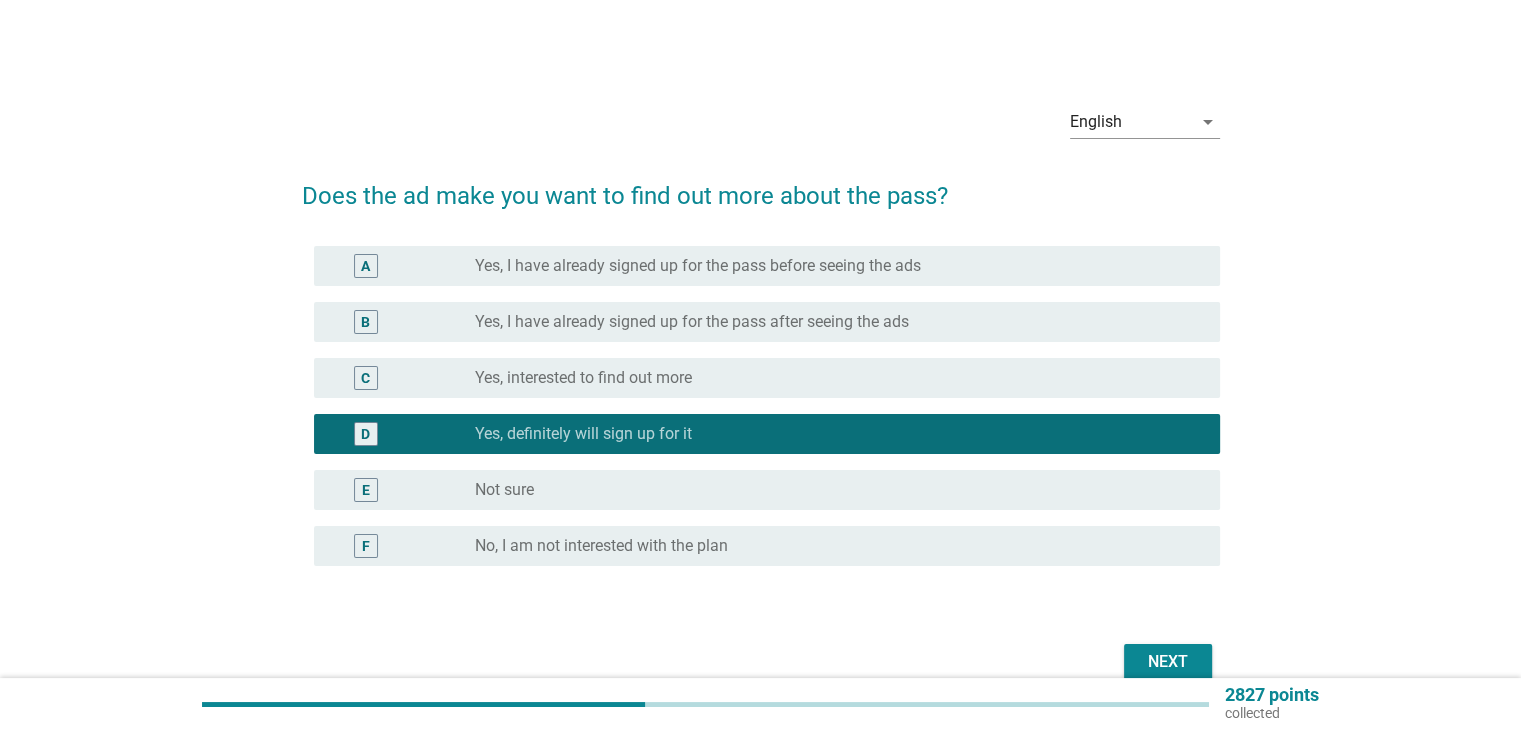 click on "E     radio_button_unchecked Not sure" at bounding box center [767, 490] 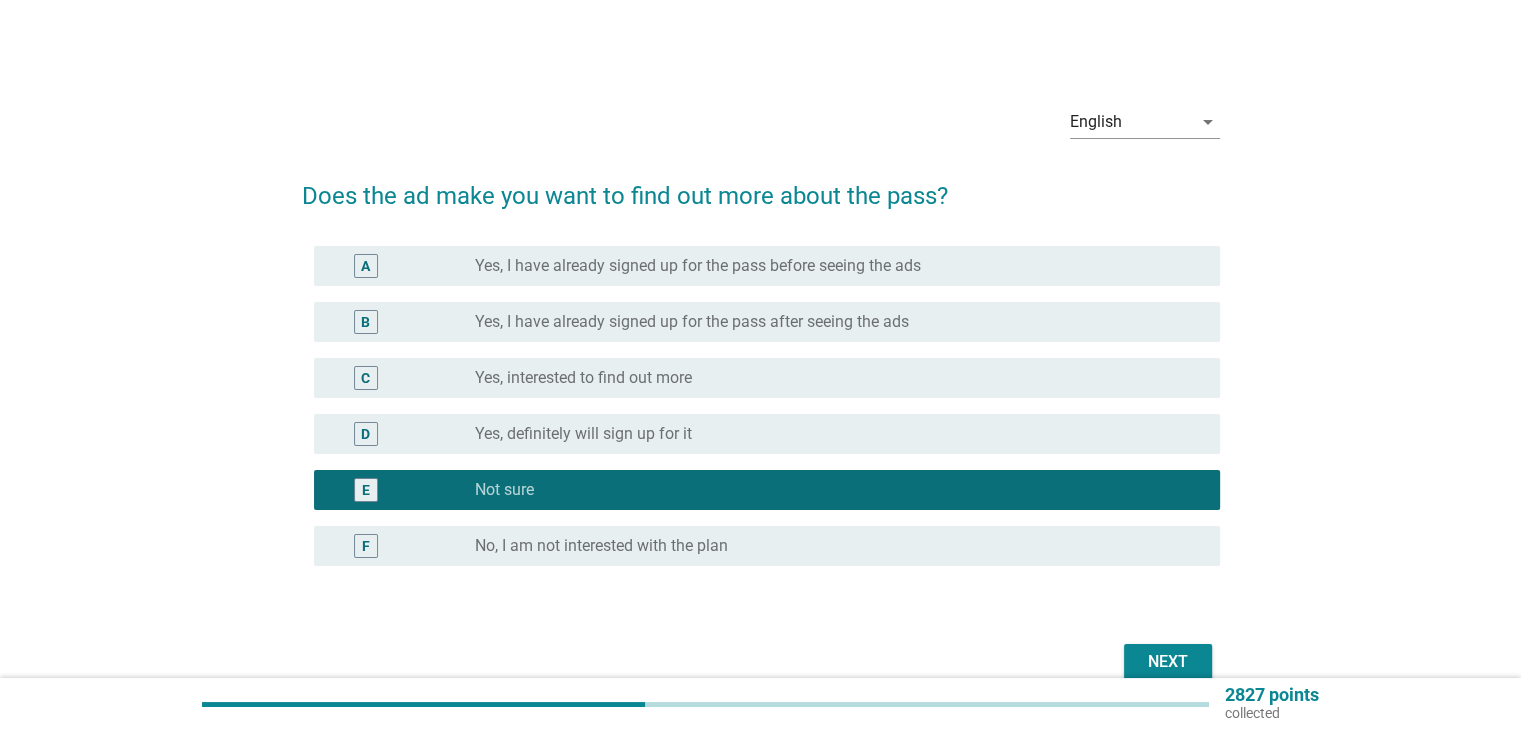 click on "Does the ad make you want to find out more about the pass?     A     radio_button_unchecked Yes, I have already signed up for the pass before seeing the ads   B     radio_button_unchecked Yes, I have already signed up for the pass after seeing the ads   C     radio_button_unchecked Yes, interested to find out more   D     radio_button_unchecked Yes, definitely will sign up for it   E     radio_button_checked Not sure   F     radio_button_unchecked No, I am not interested with the plan     Next" at bounding box center (761, 422) 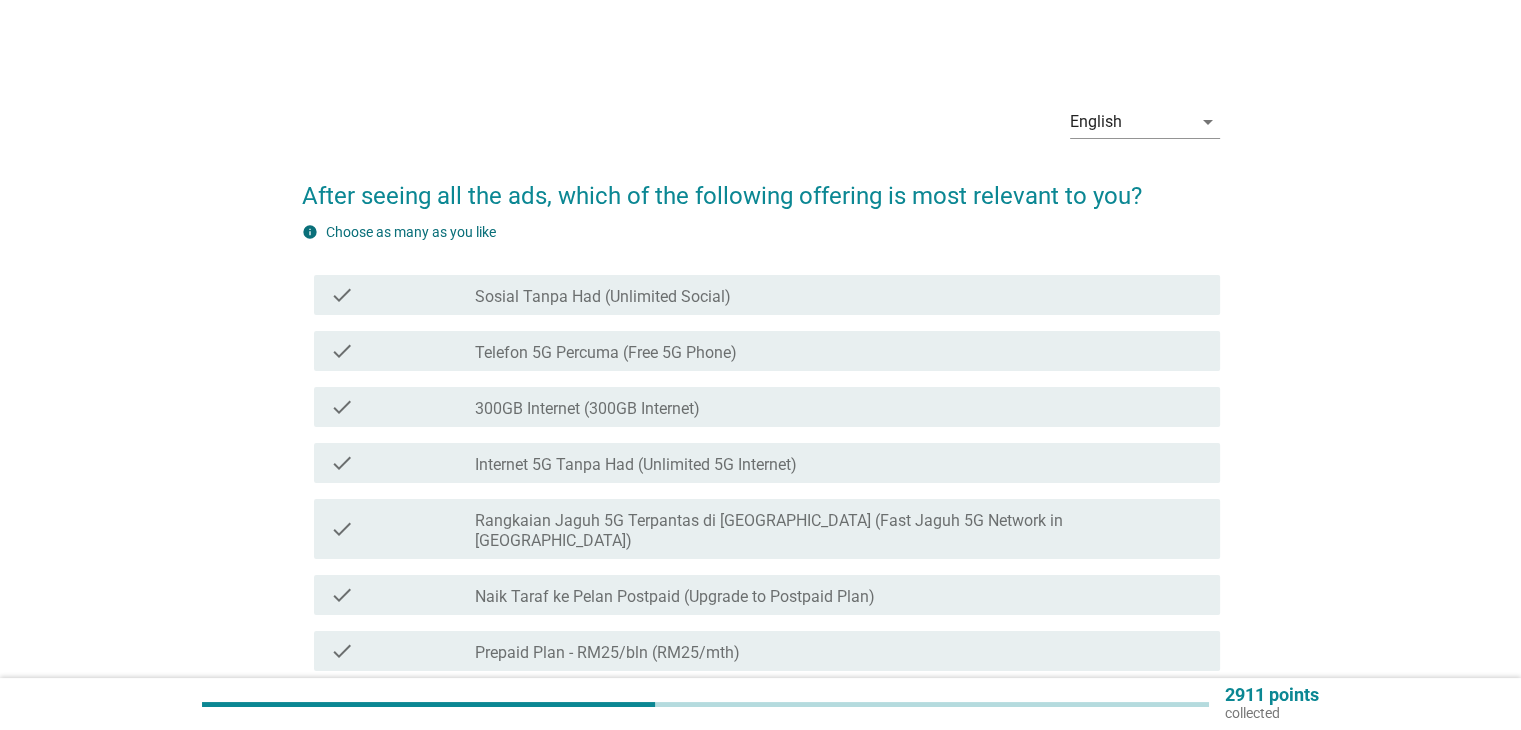 click on "check     check_box_outline_blank Internet 5G Tanpa Had (Unlimited 5G Internet)" at bounding box center [767, 463] 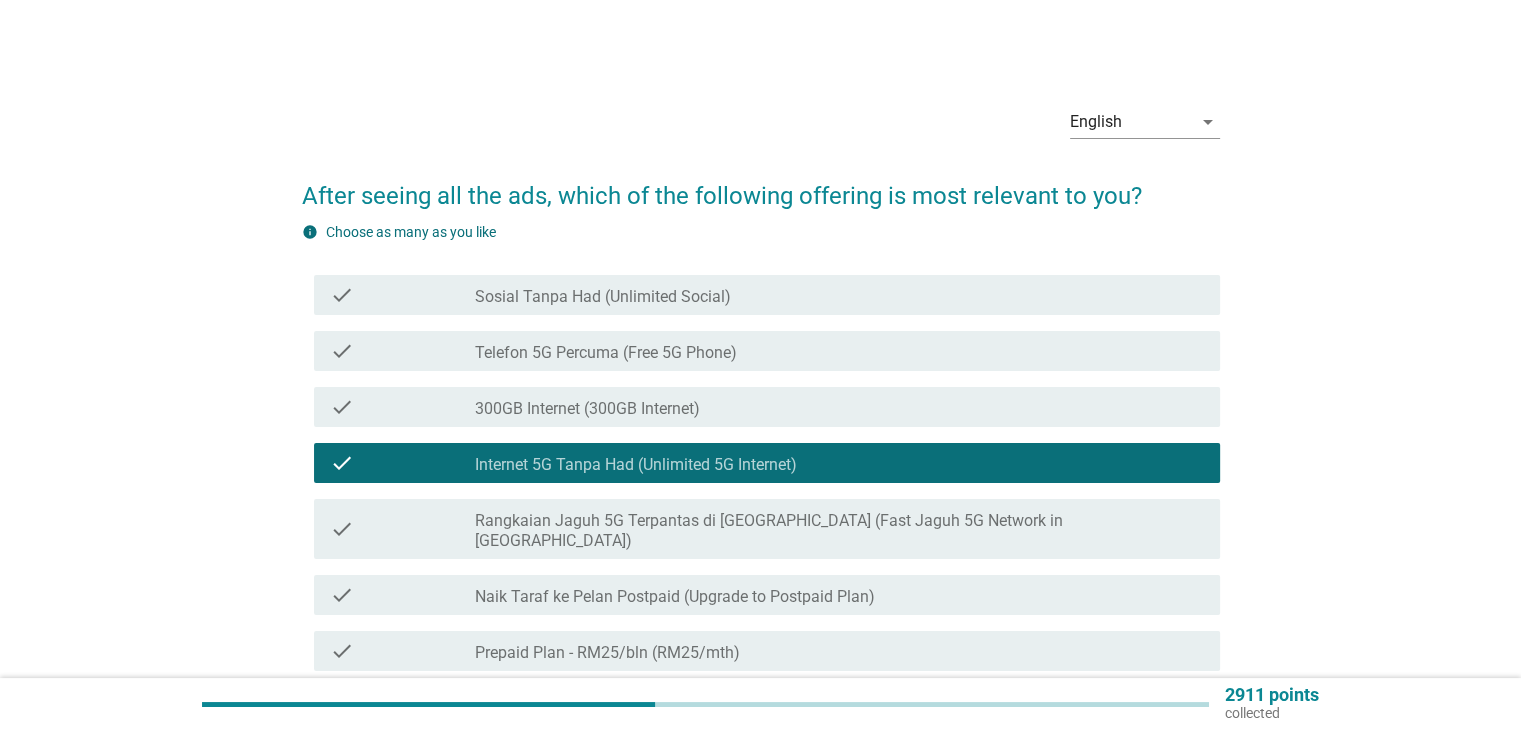 scroll, scrollTop: 300, scrollLeft: 0, axis: vertical 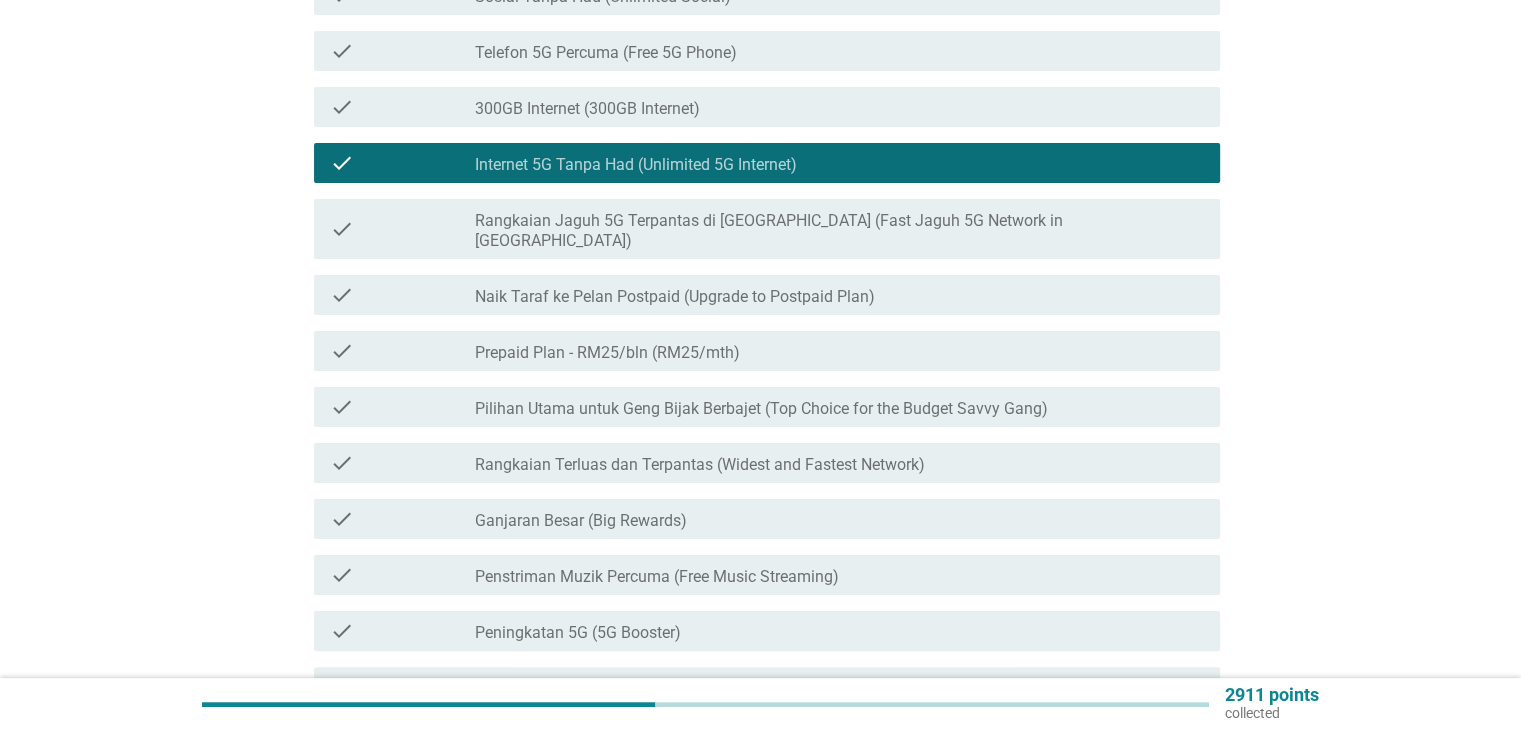 click on "Pilihan Utama untuk Geng Bijak Berbajet (Top Choice for the Budget Savvy Gang)" at bounding box center (761, 409) 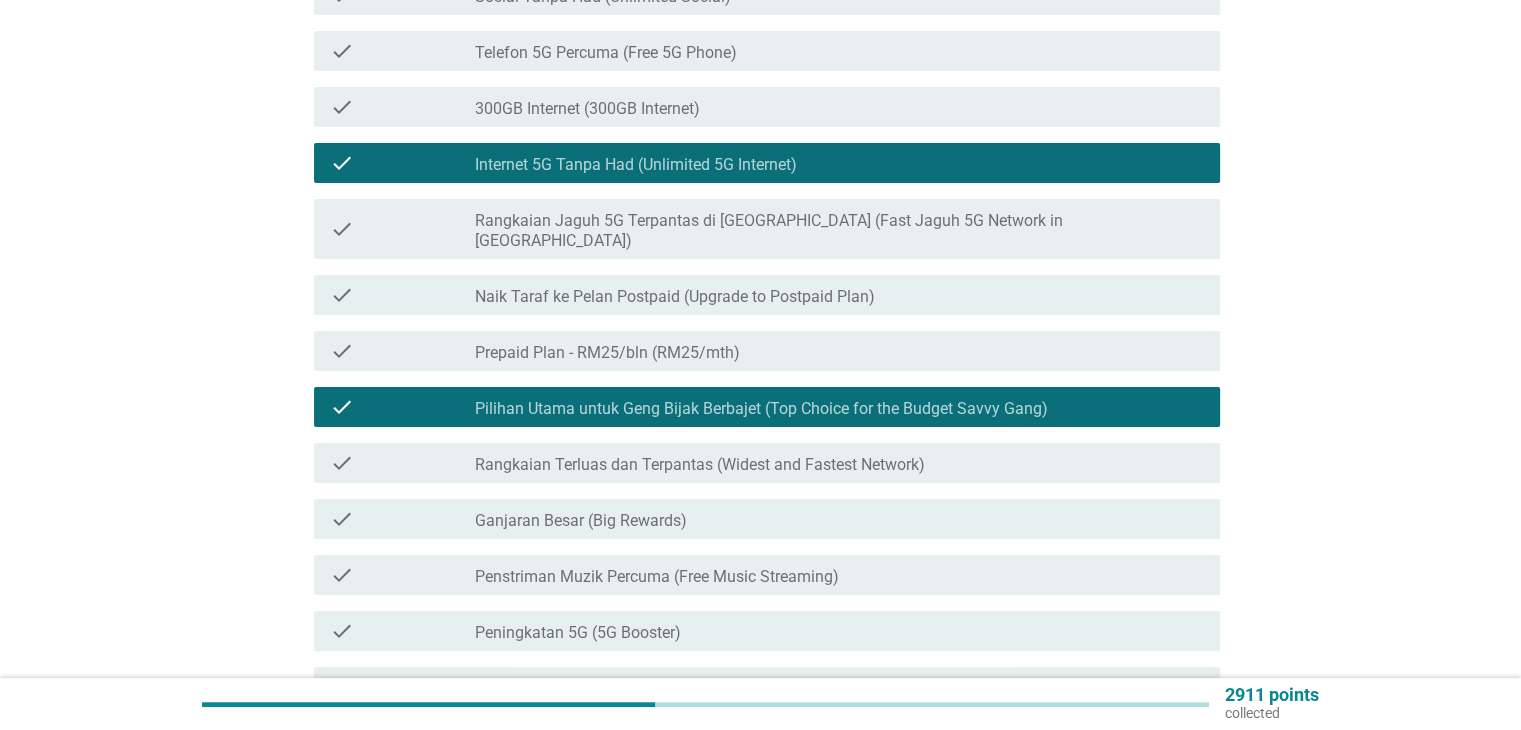 scroll, scrollTop: 663, scrollLeft: 0, axis: vertical 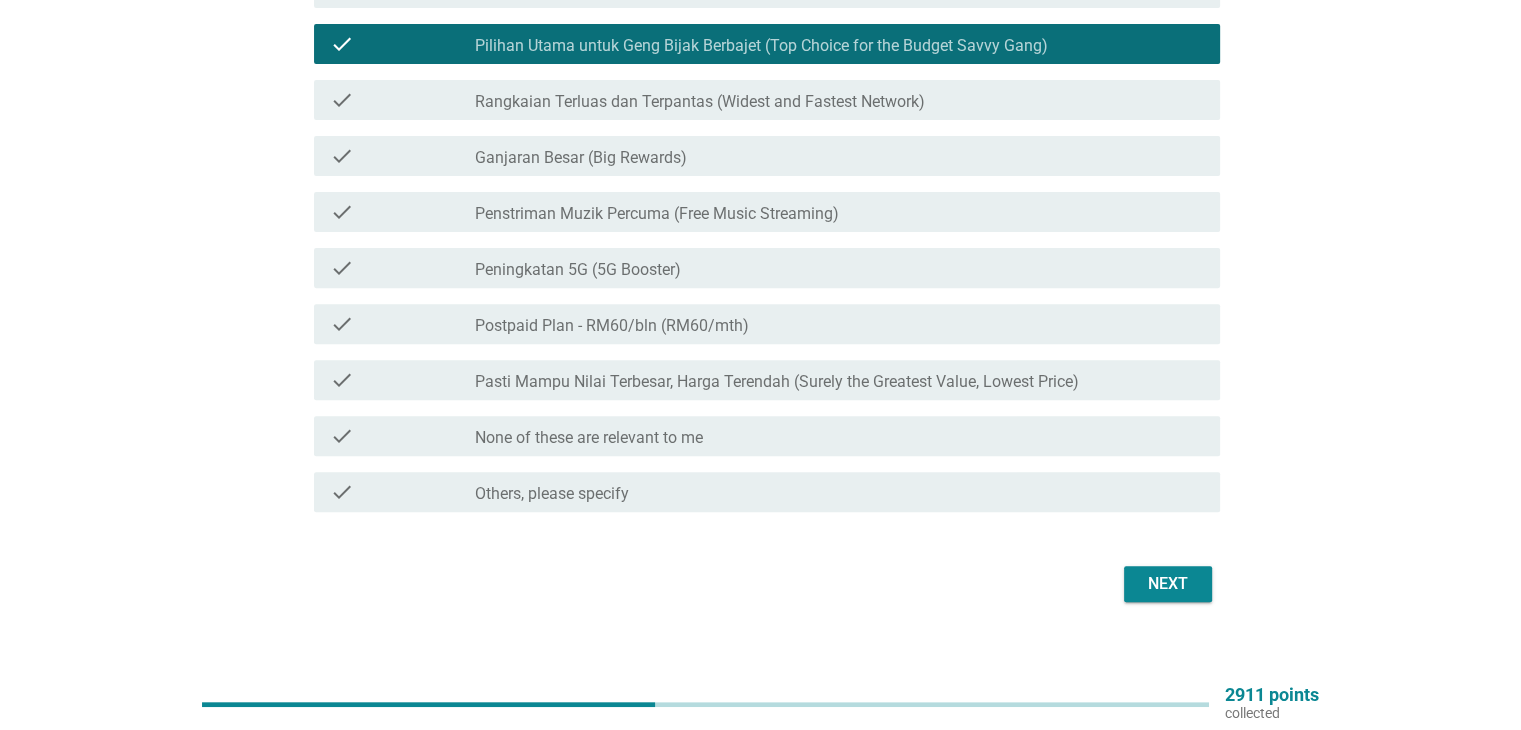 click on "Next" at bounding box center [1168, 584] 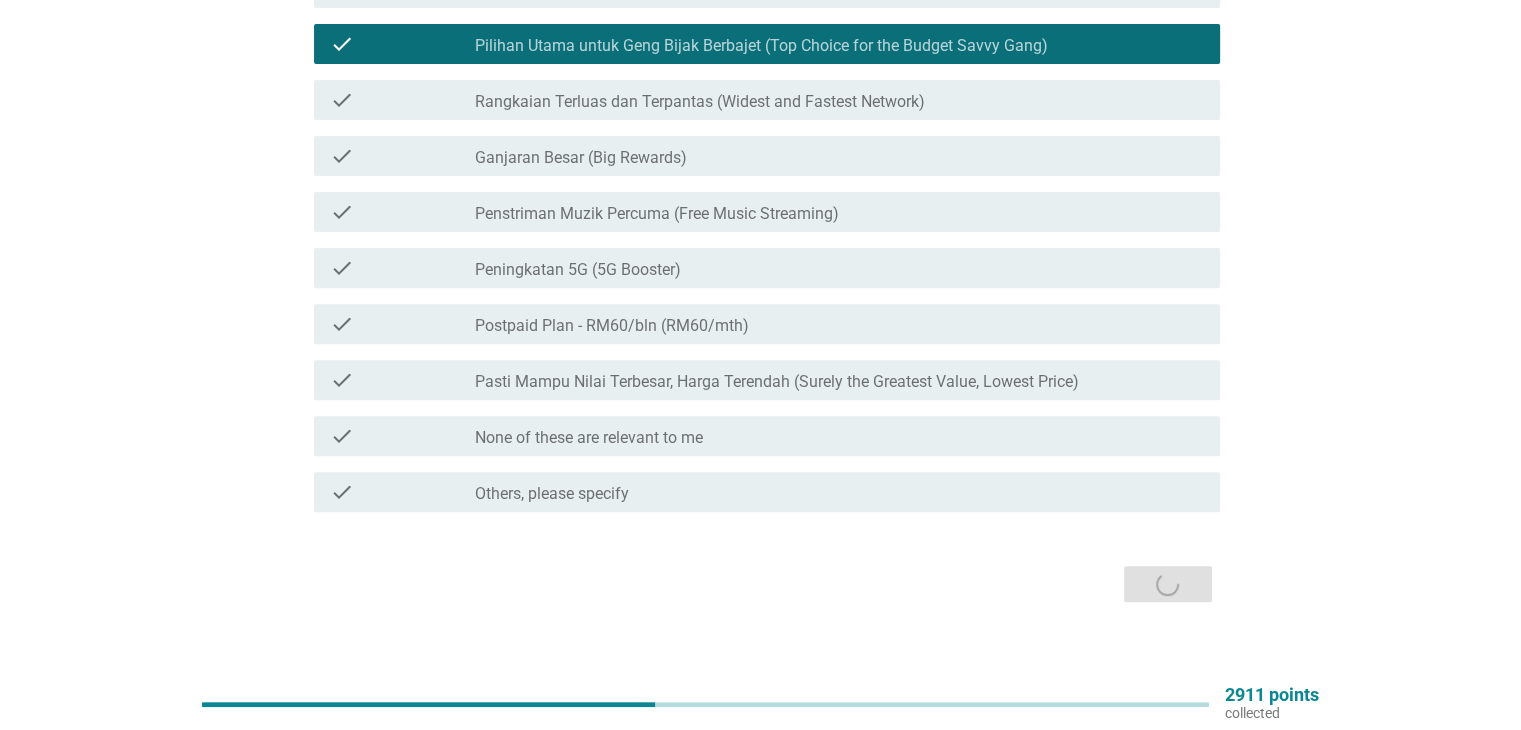 scroll, scrollTop: 0, scrollLeft: 0, axis: both 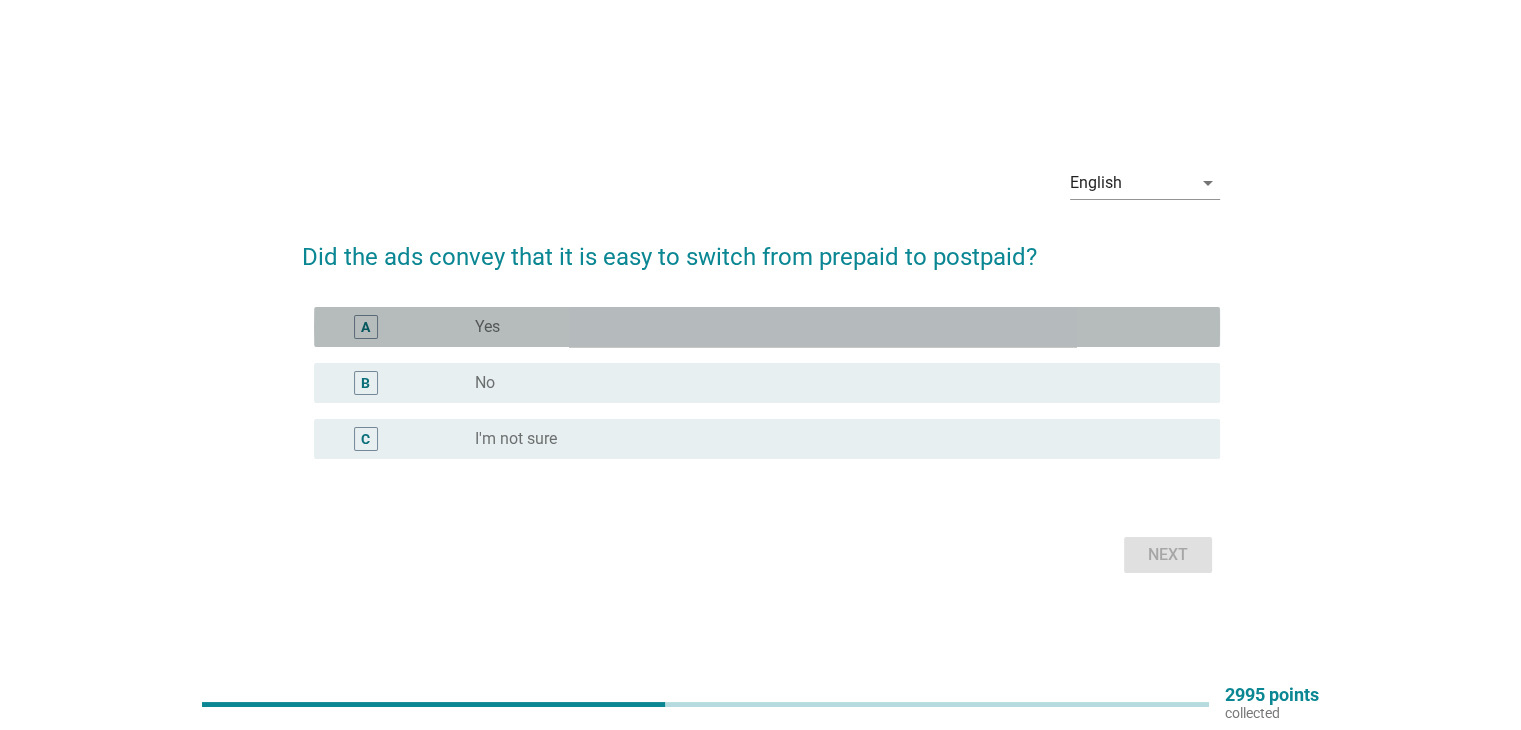 click on "radio_button_unchecked Yes" at bounding box center [831, 327] 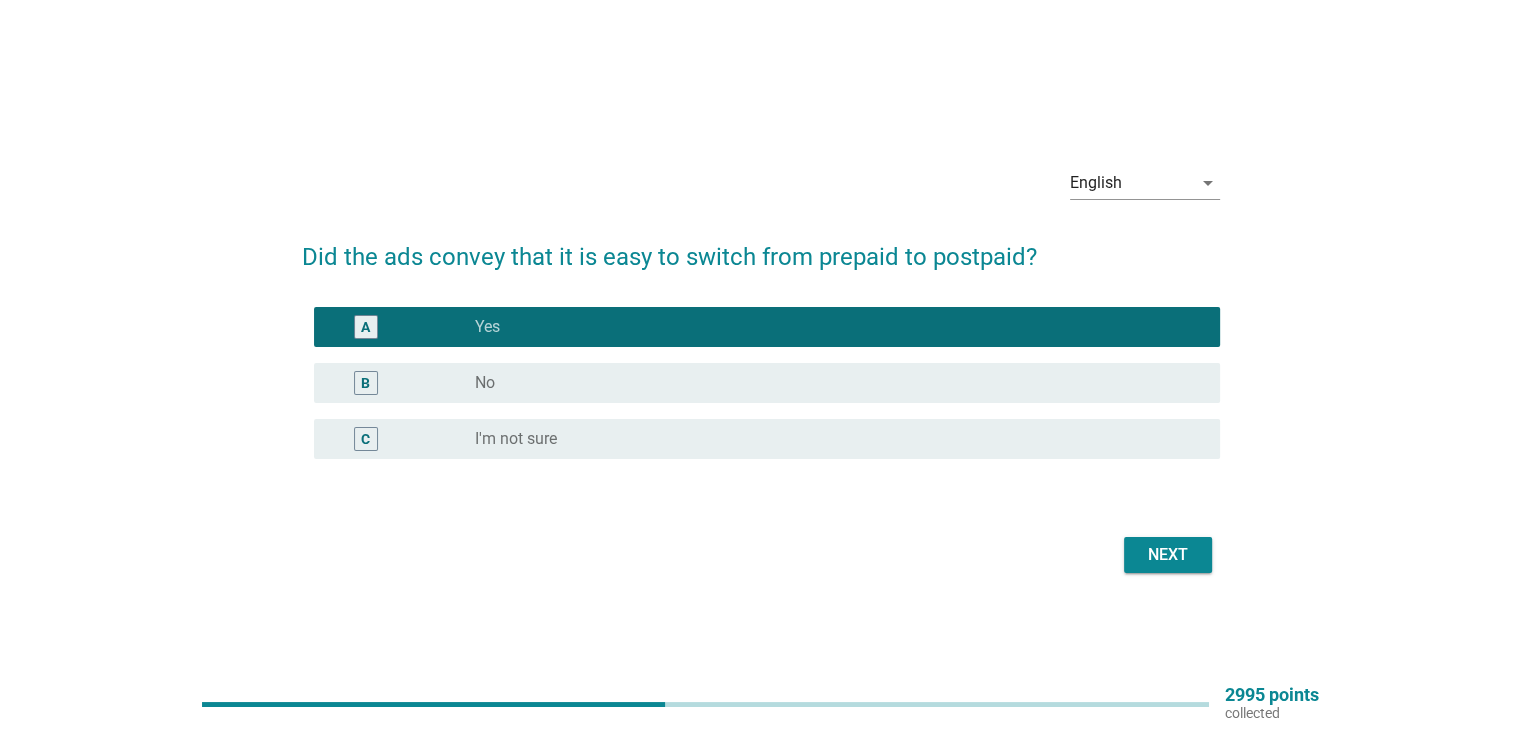 click on "Next" at bounding box center [1168, 555] 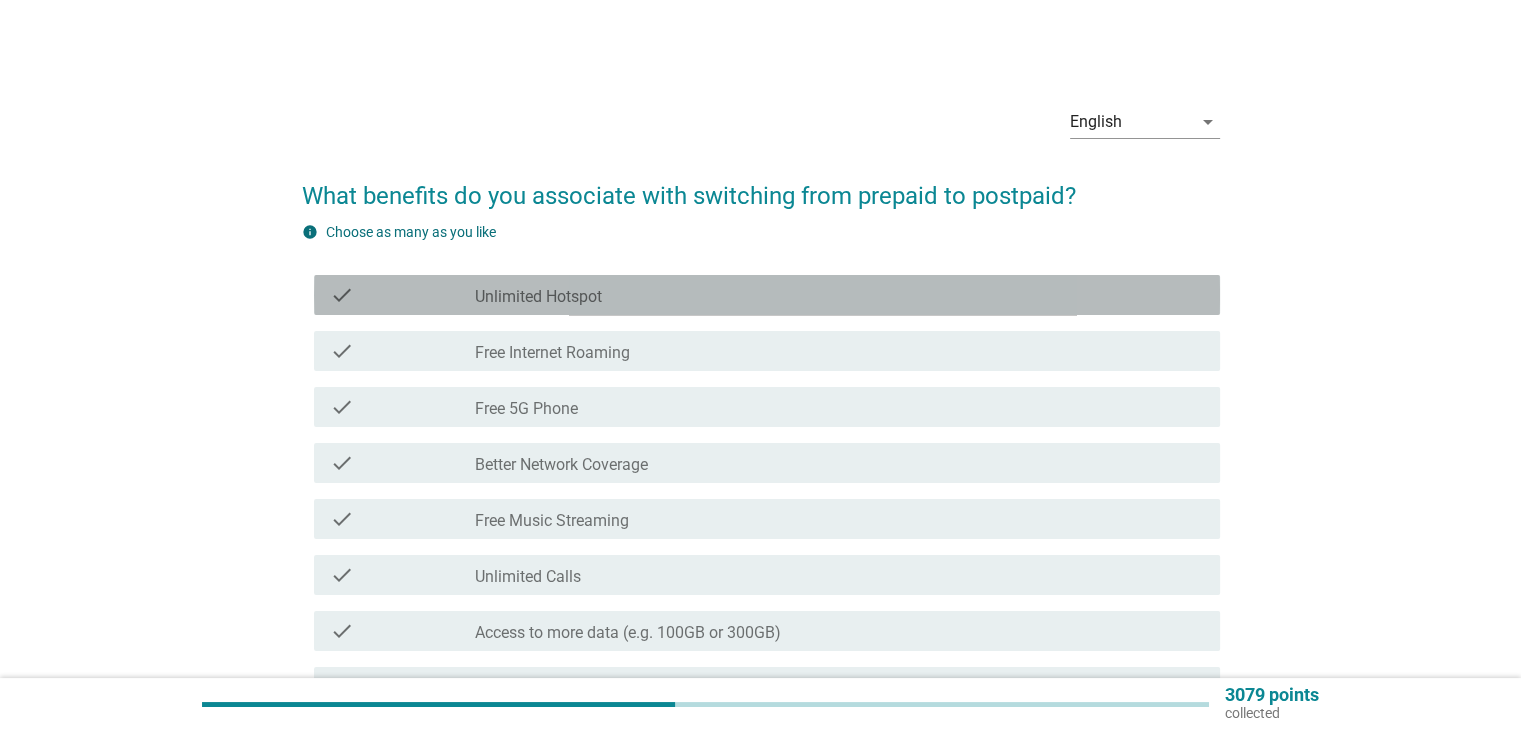 click on "check     check_box_outline_blank Unlimited Hotspot" at bounding box center (767, 295) 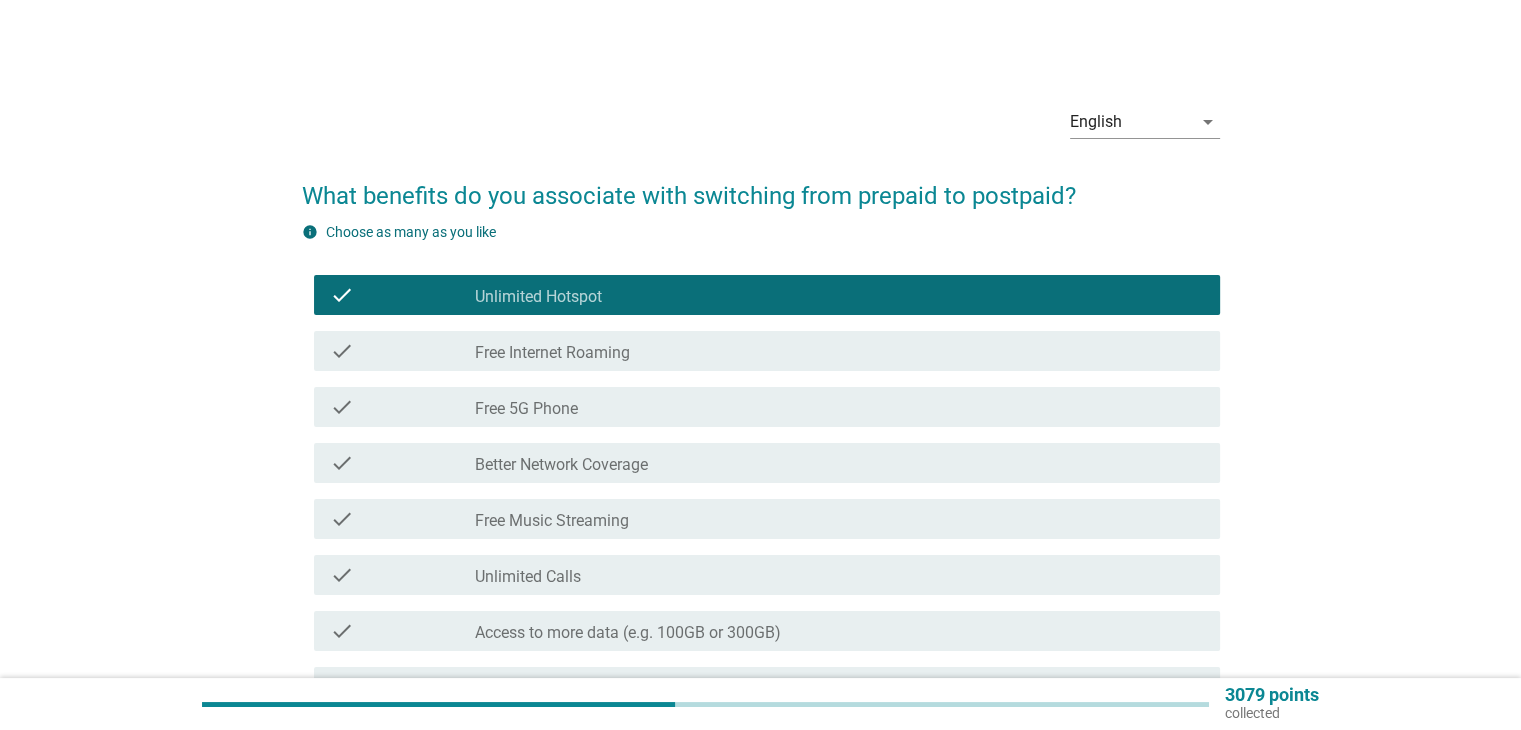 click on "check_box_outline_blank Free Internet Roaming" at bounding box center [839, 351] 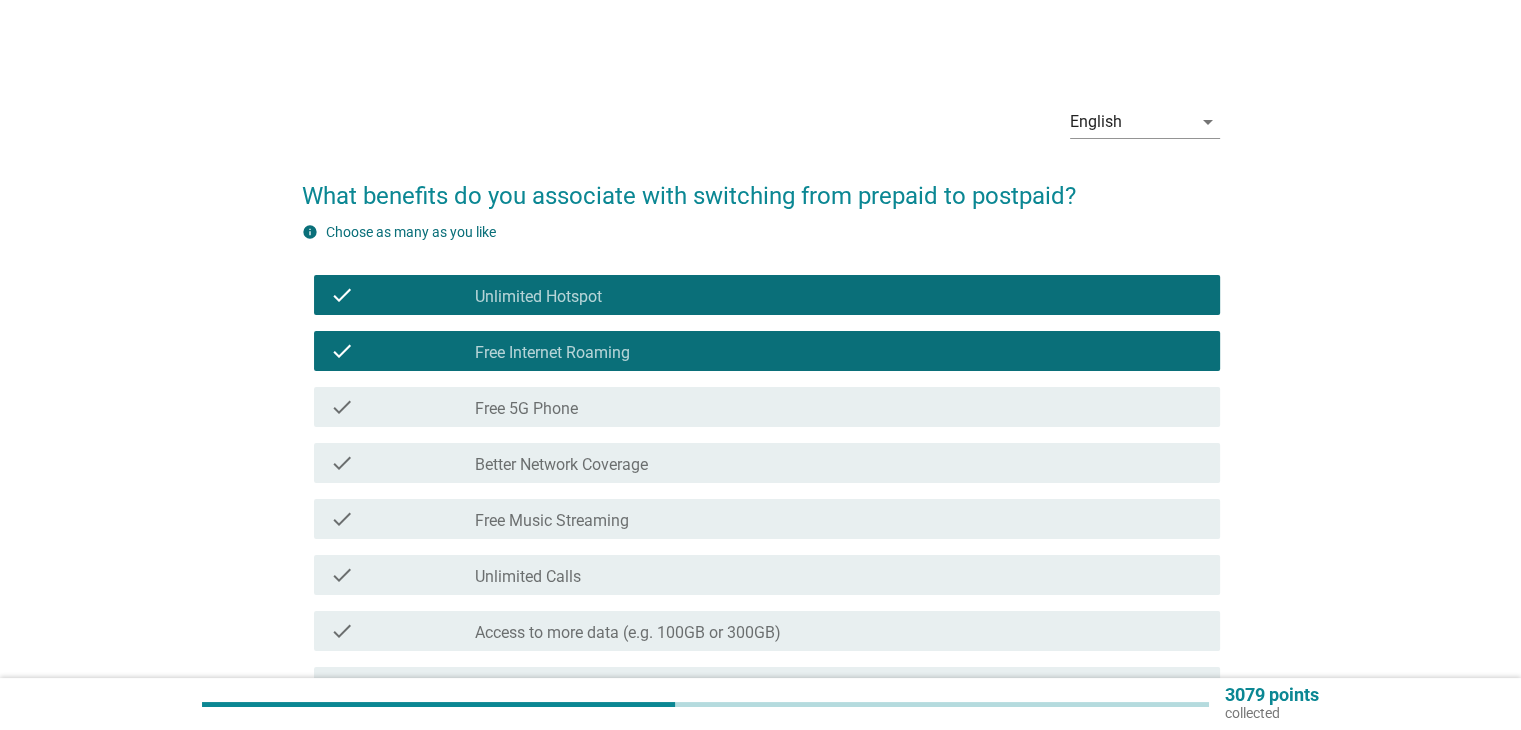 click on "check_box_outline_blank Free 5G Phone" at bounding box center [839, 407] 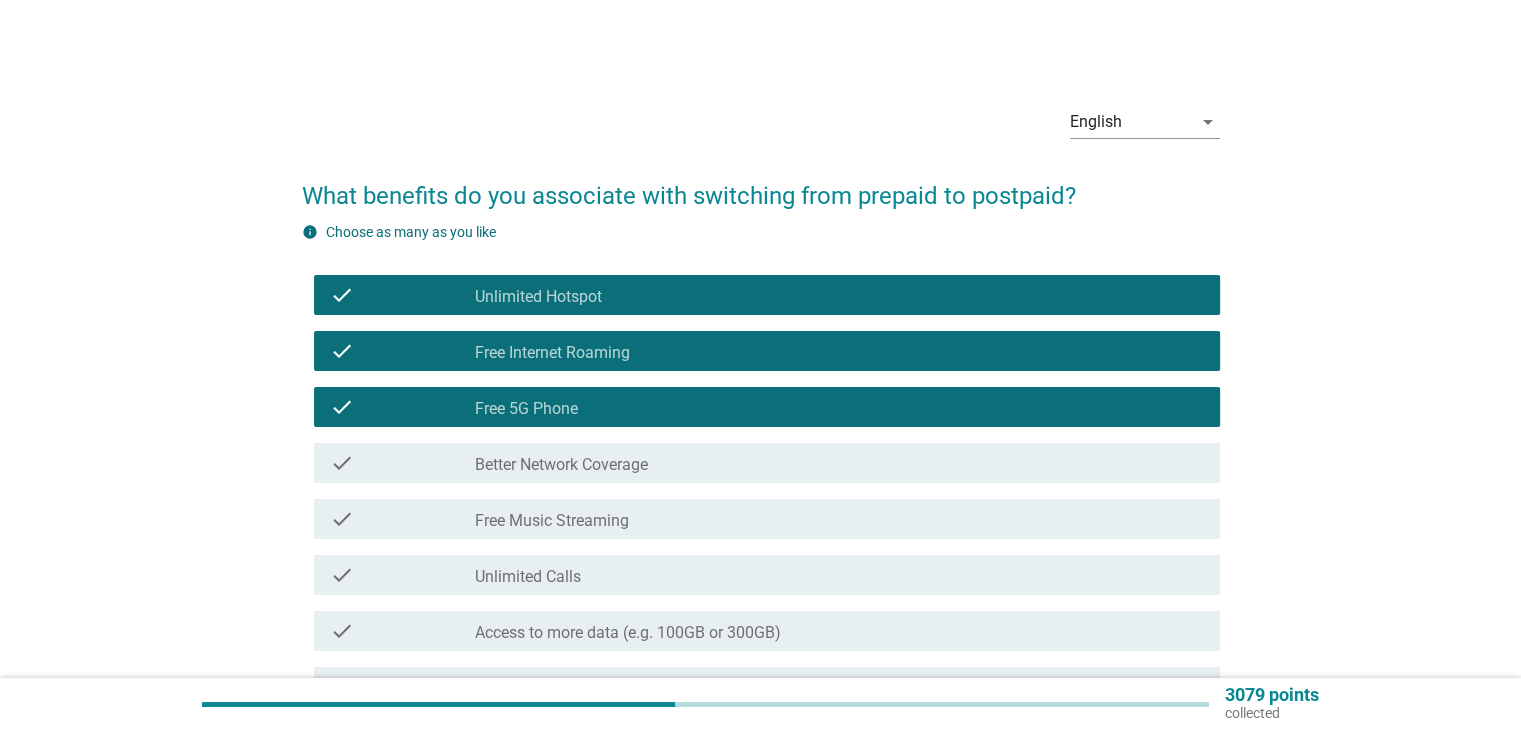scroll, scrollTop: 200, scrollLeft: 0, axis: vertical 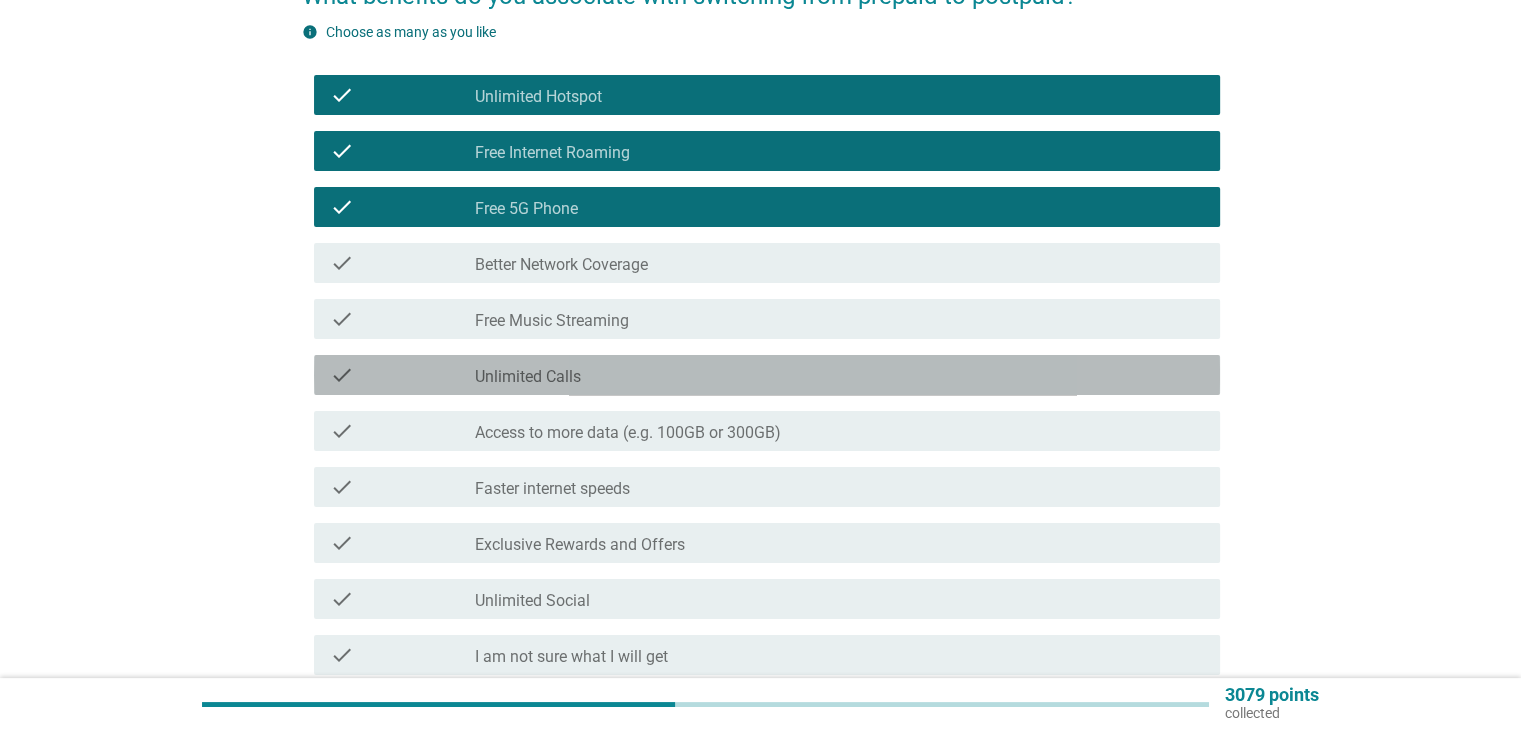 click on "check_box_outline_blank Unlimited Calls" at bounding box center [839, 375] 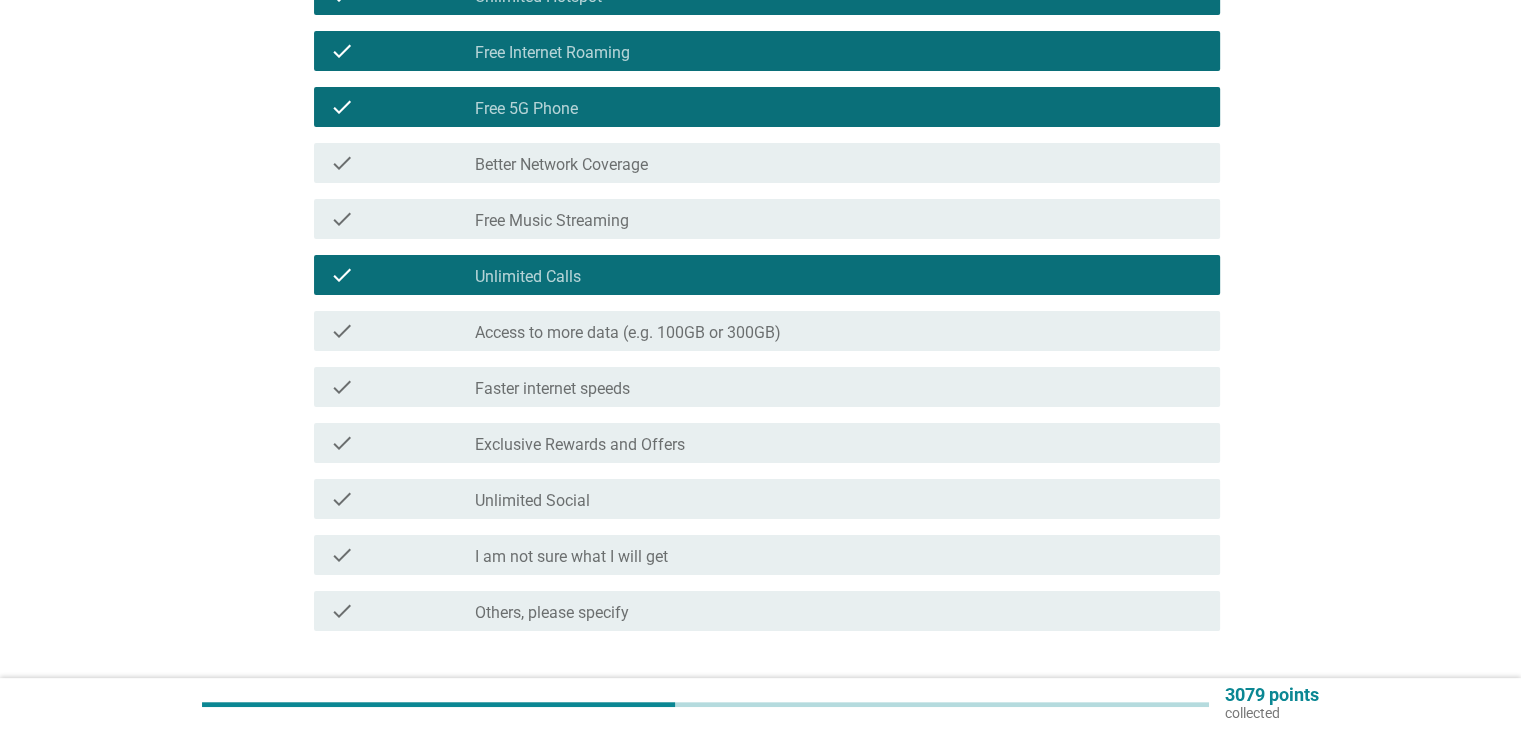 scroll, scrollTop: 439, scrollLeft: 0, axis: vertical 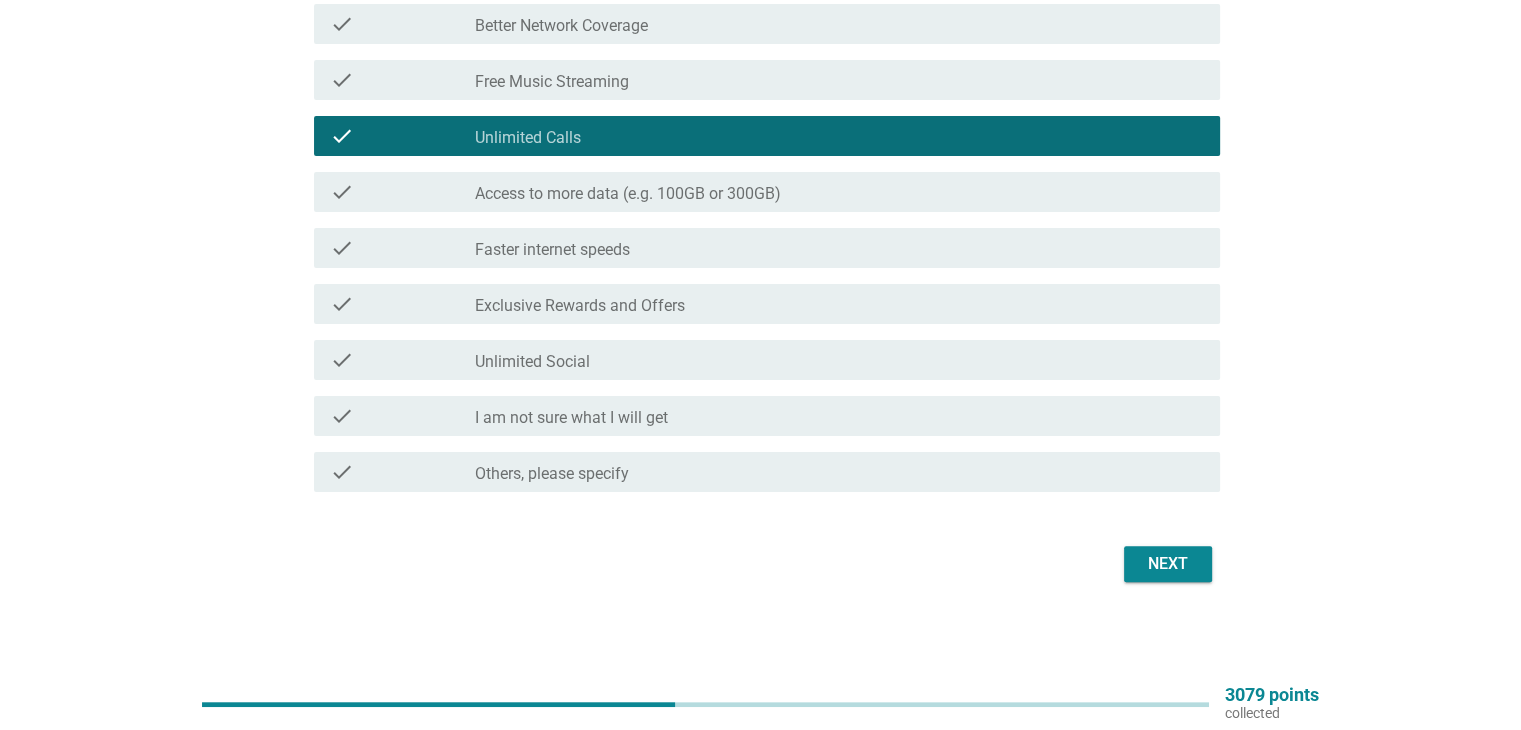 click on "Next" at bounding box center [1168, 564] 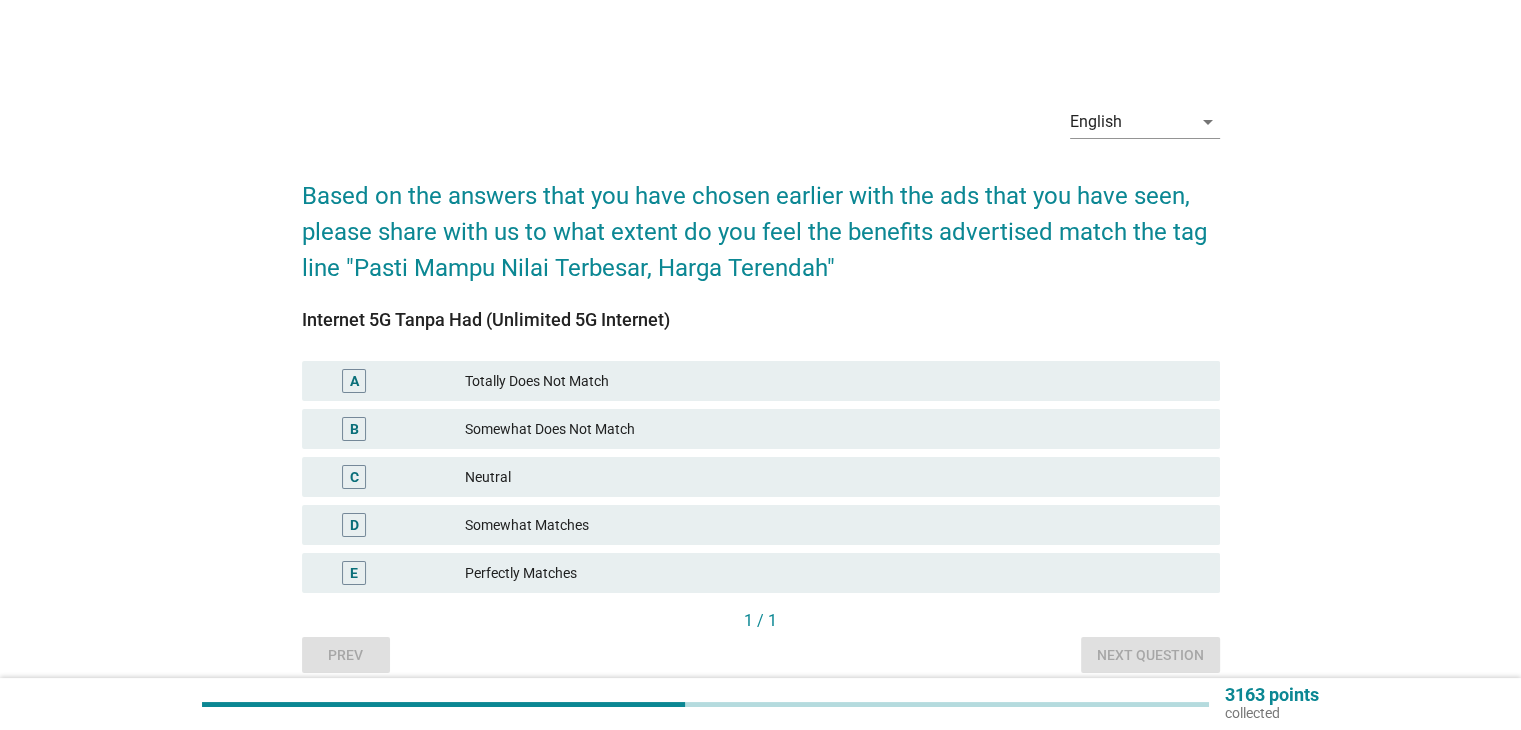 scroll, scrollTop: 85, scrollLeft: 0, axis: vertical 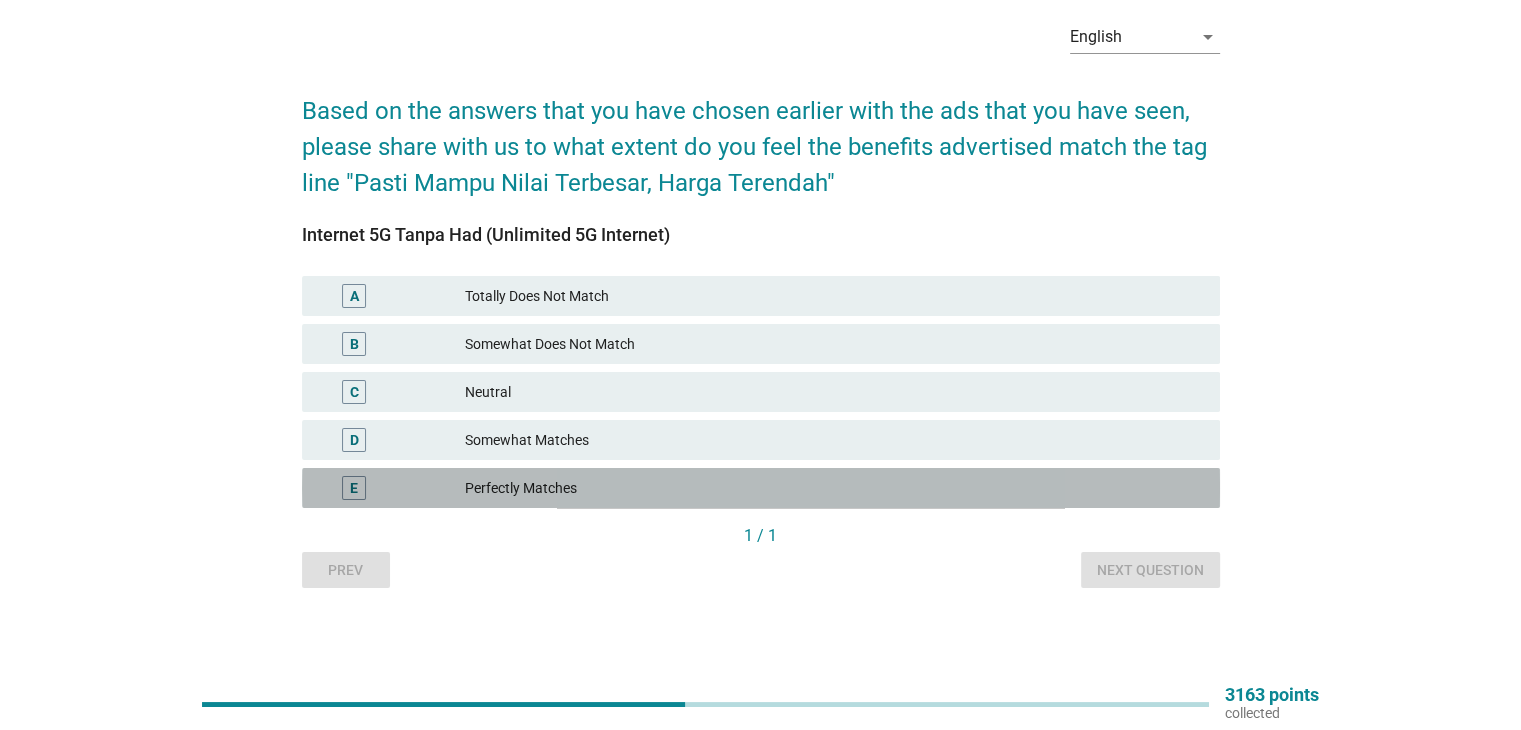 click on "Perfectly Matches" at bounding box center (834, 488) 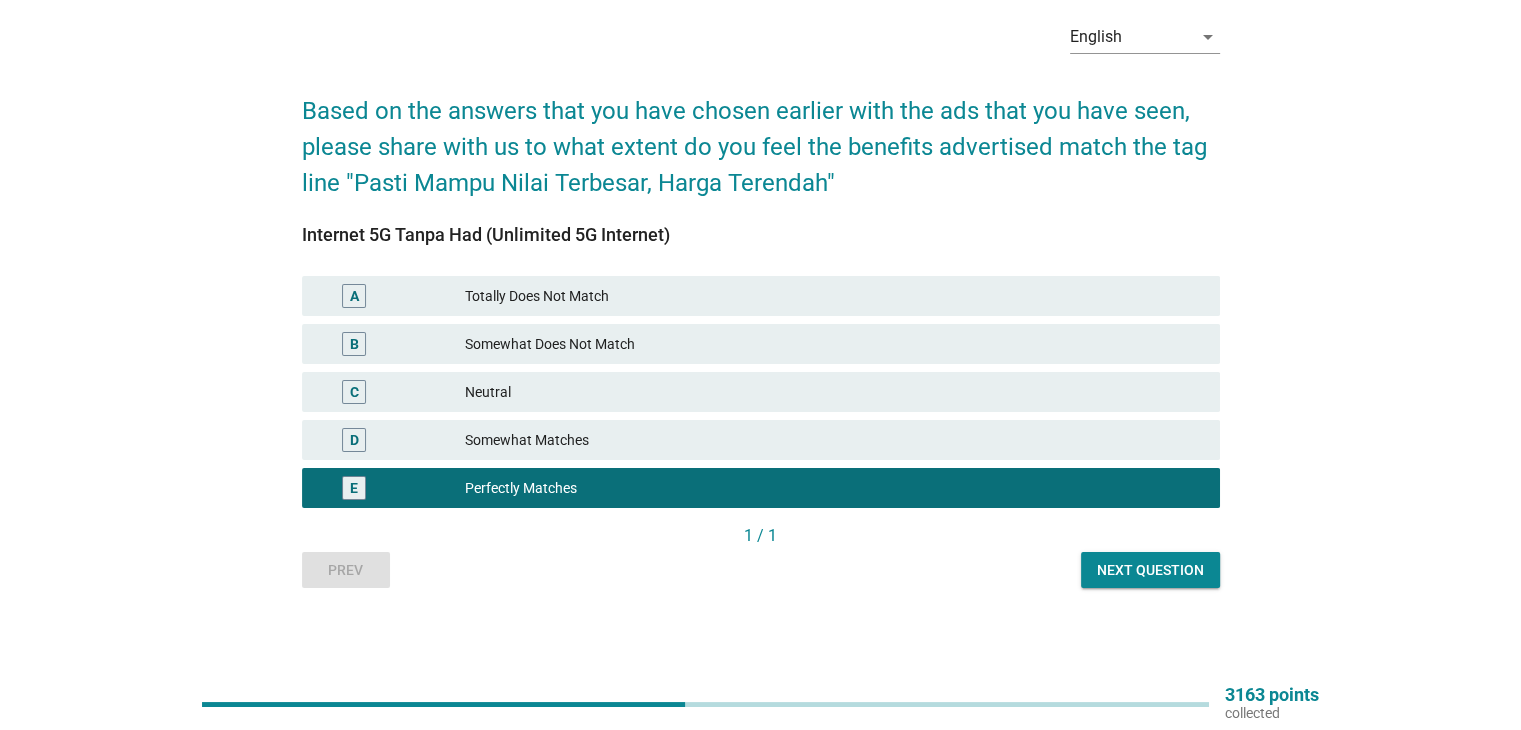 drag, startPoint x: 1220, startPoint y: 575, endPoint x: 1008, endPoint y: 560, distance: 212.53 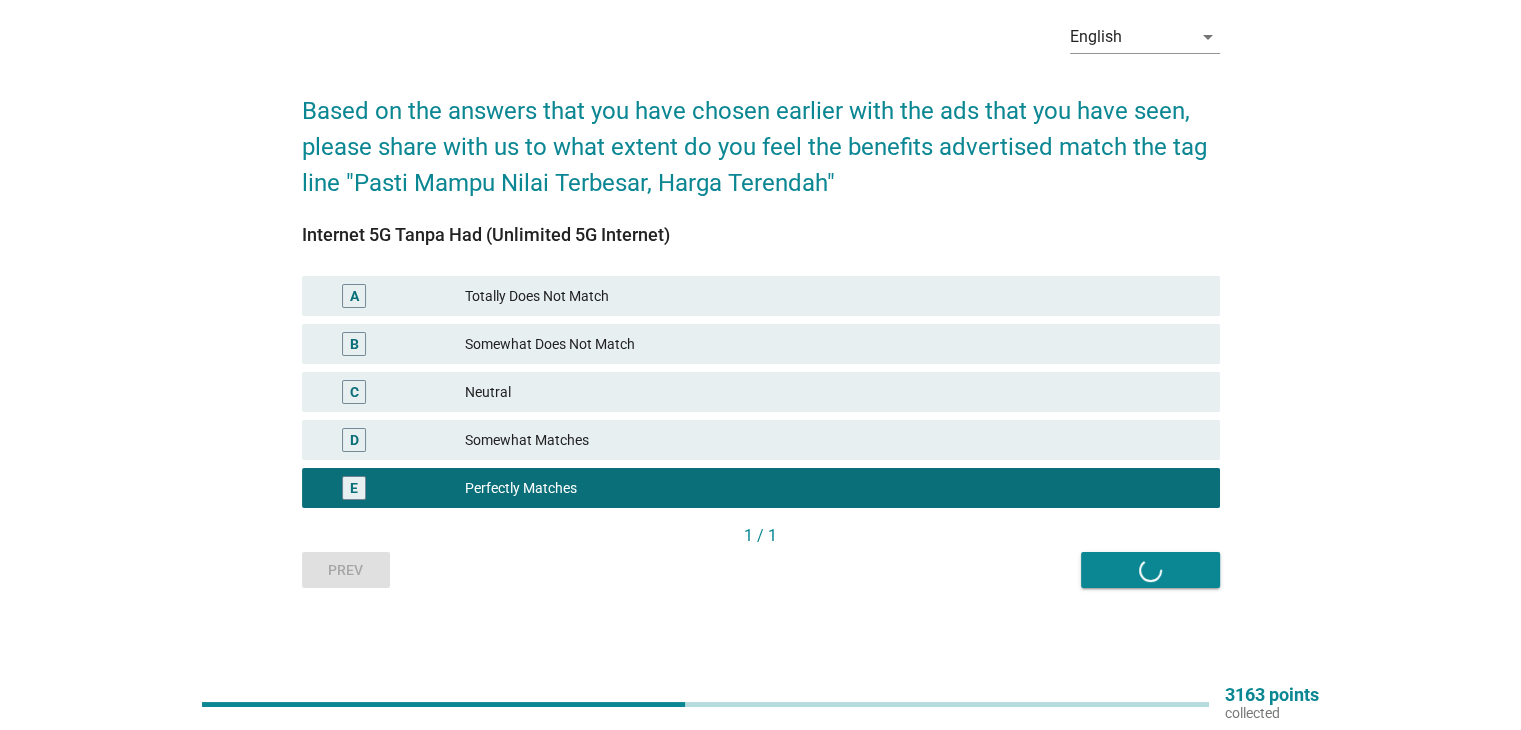 scroll, scrollTop: 0, scrollLeft: 0, axis: both 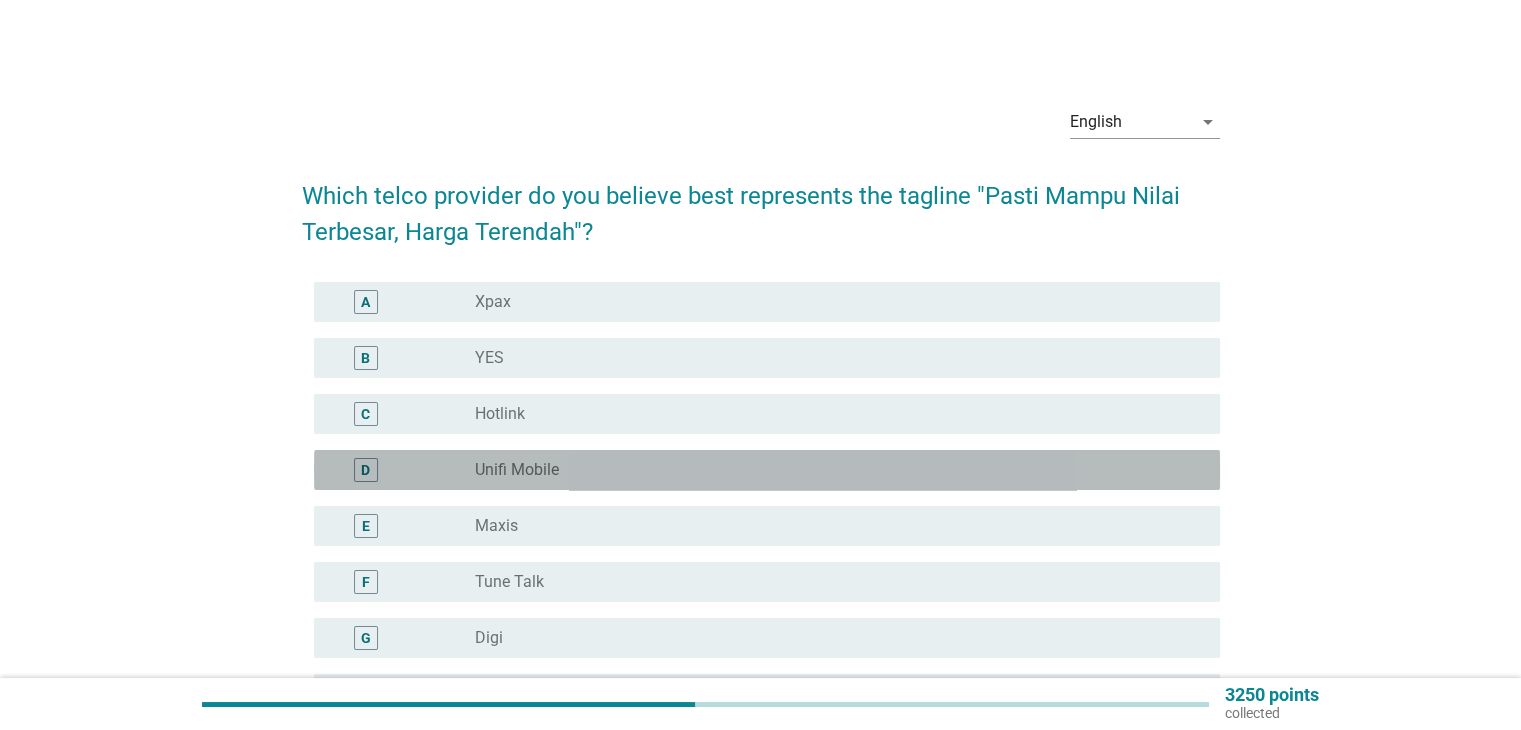 click on "radio_button_unchecked Unifi Mobile" at bounding box center (831, 470) 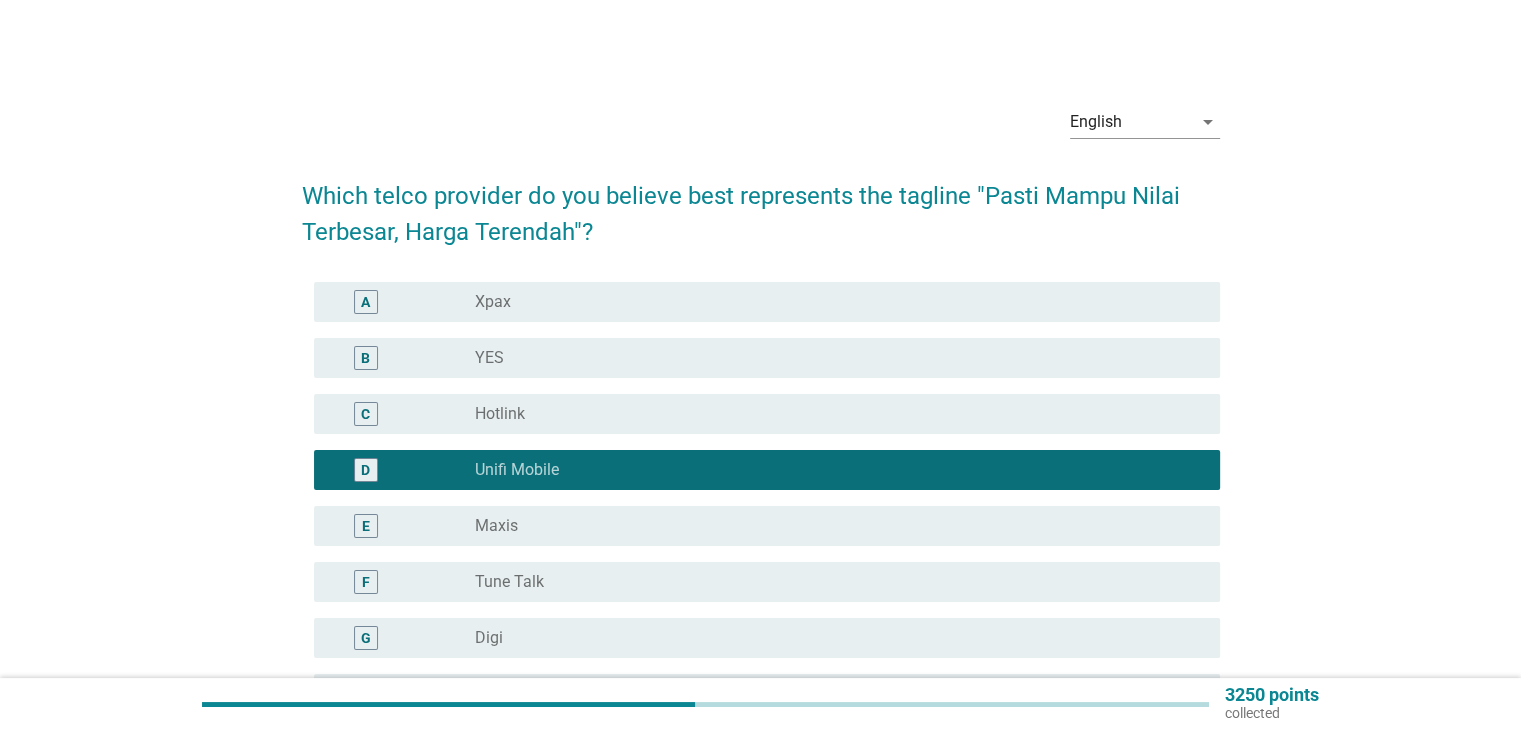 scroll, scrollTop: 400, scrollLeft: 0, axis: vertical 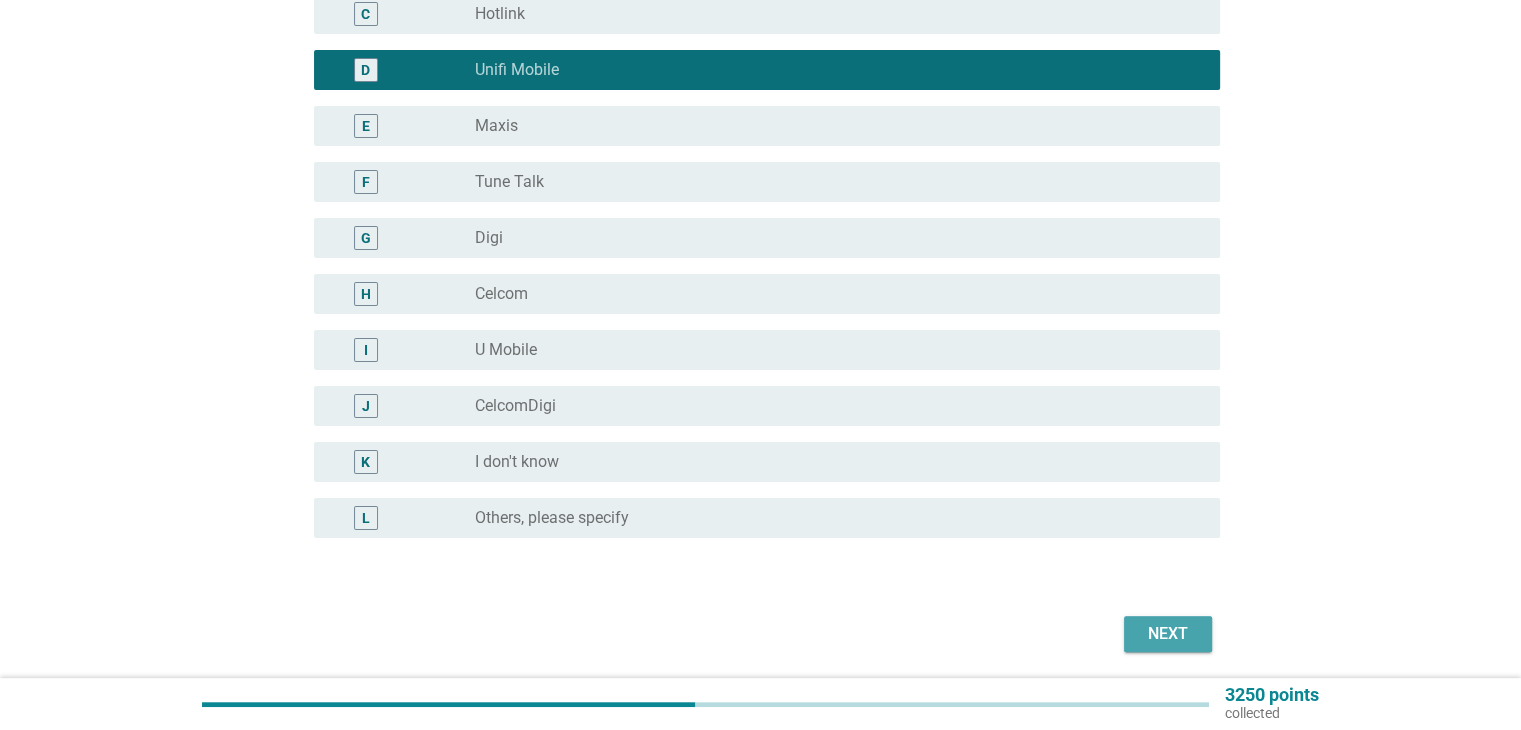 click on "Next" at bounding box center (1168, 634) 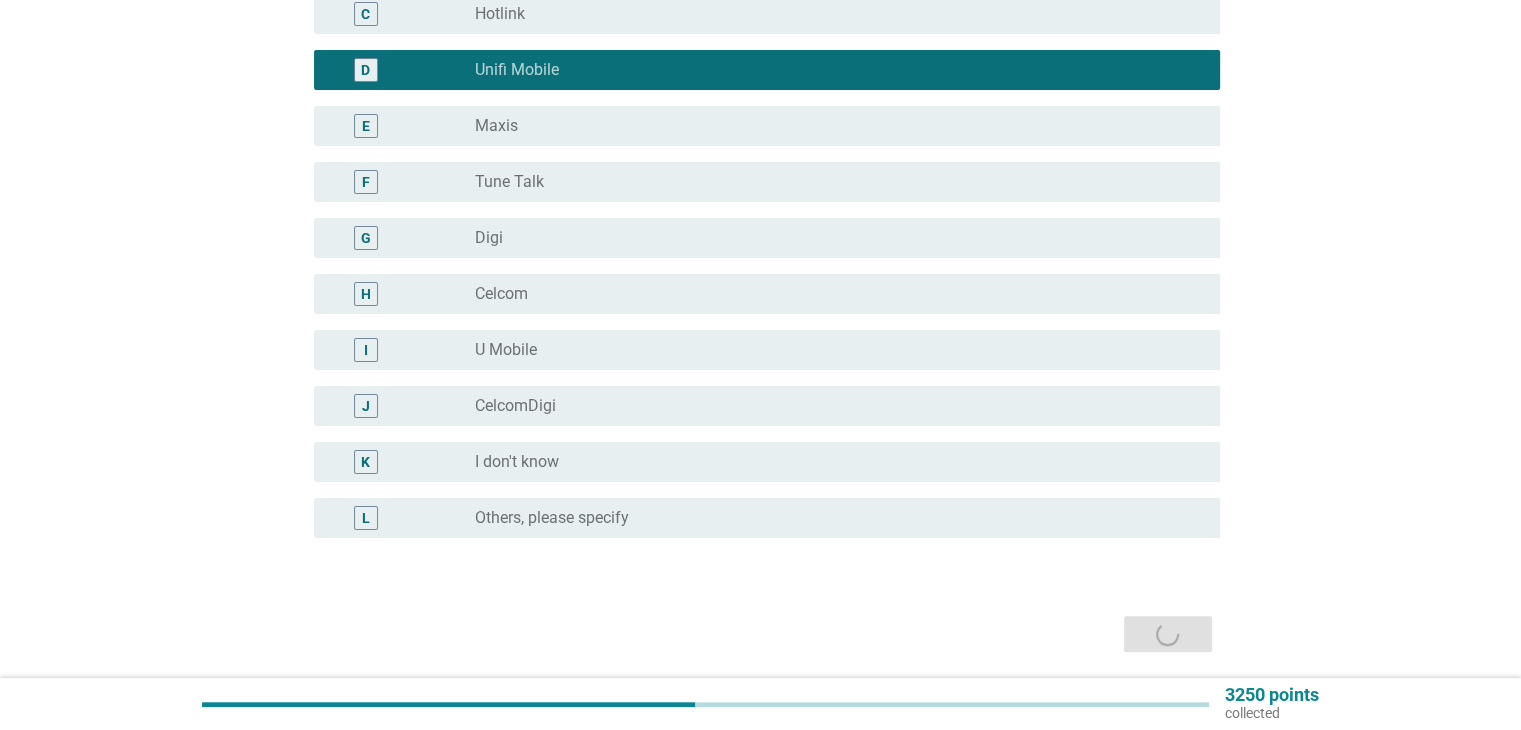 scroll, scrollTop: 0, scrollLeft: 0, axis: both 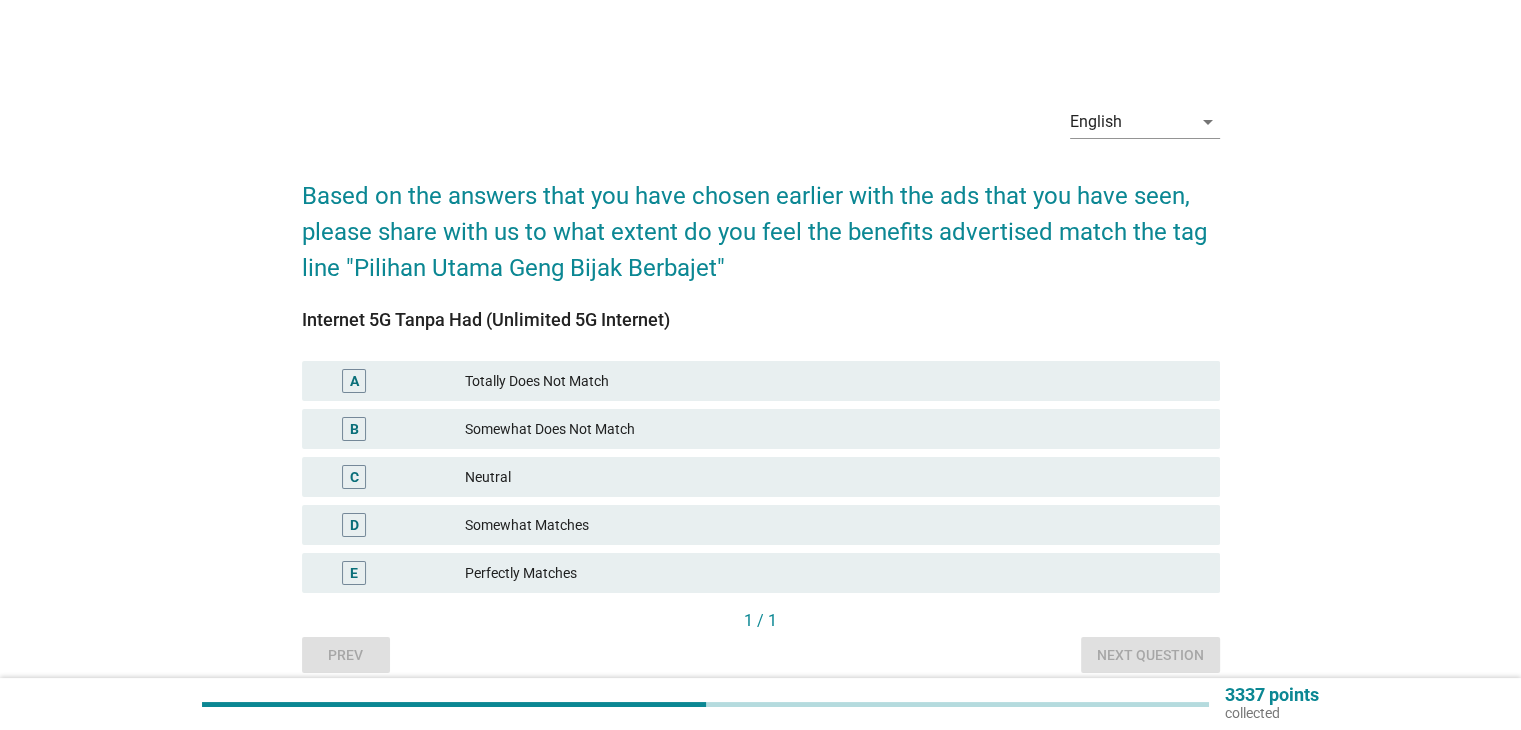 click on "Somewhat Matches" at bounding box center [834, 525] 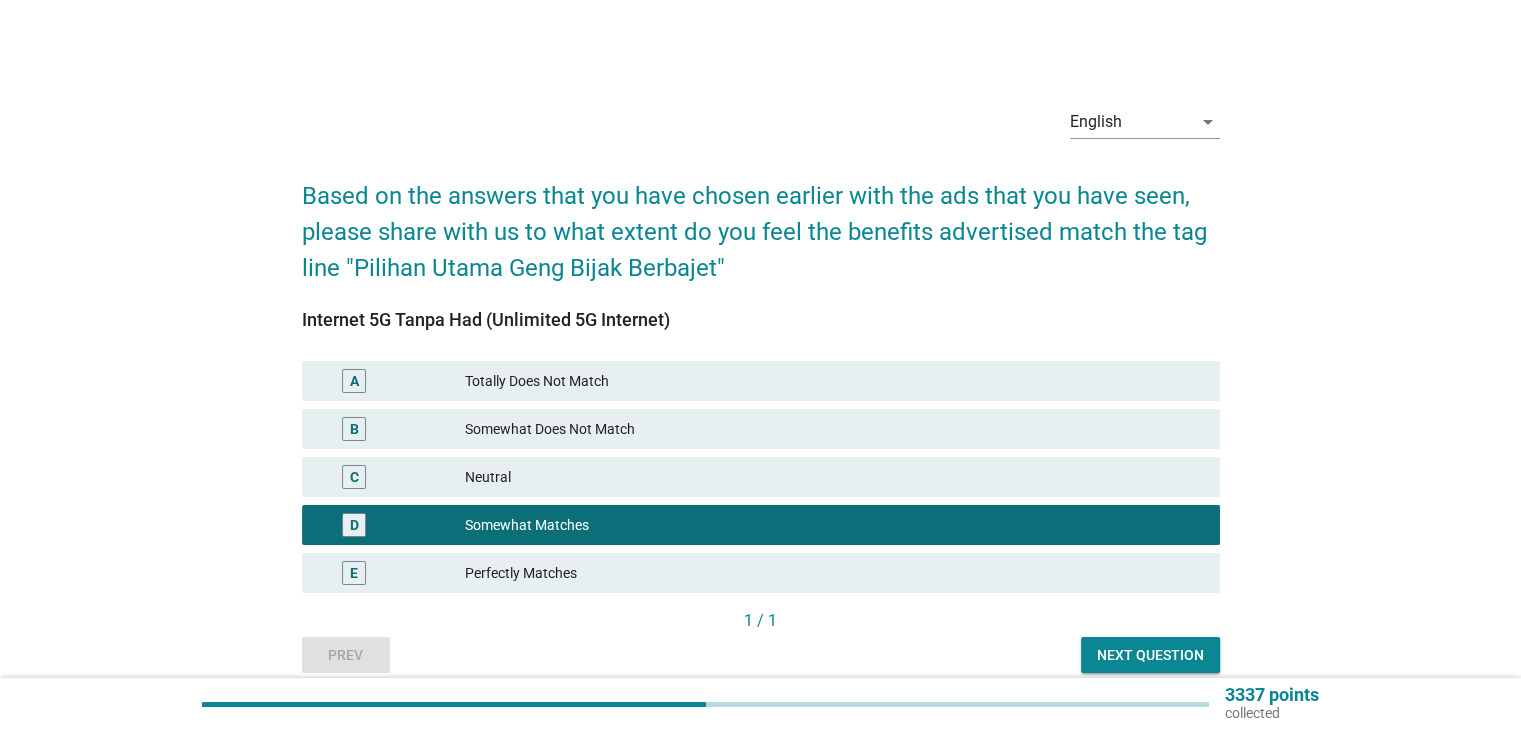 click on "Next question" at bounding box center (1150, 655) 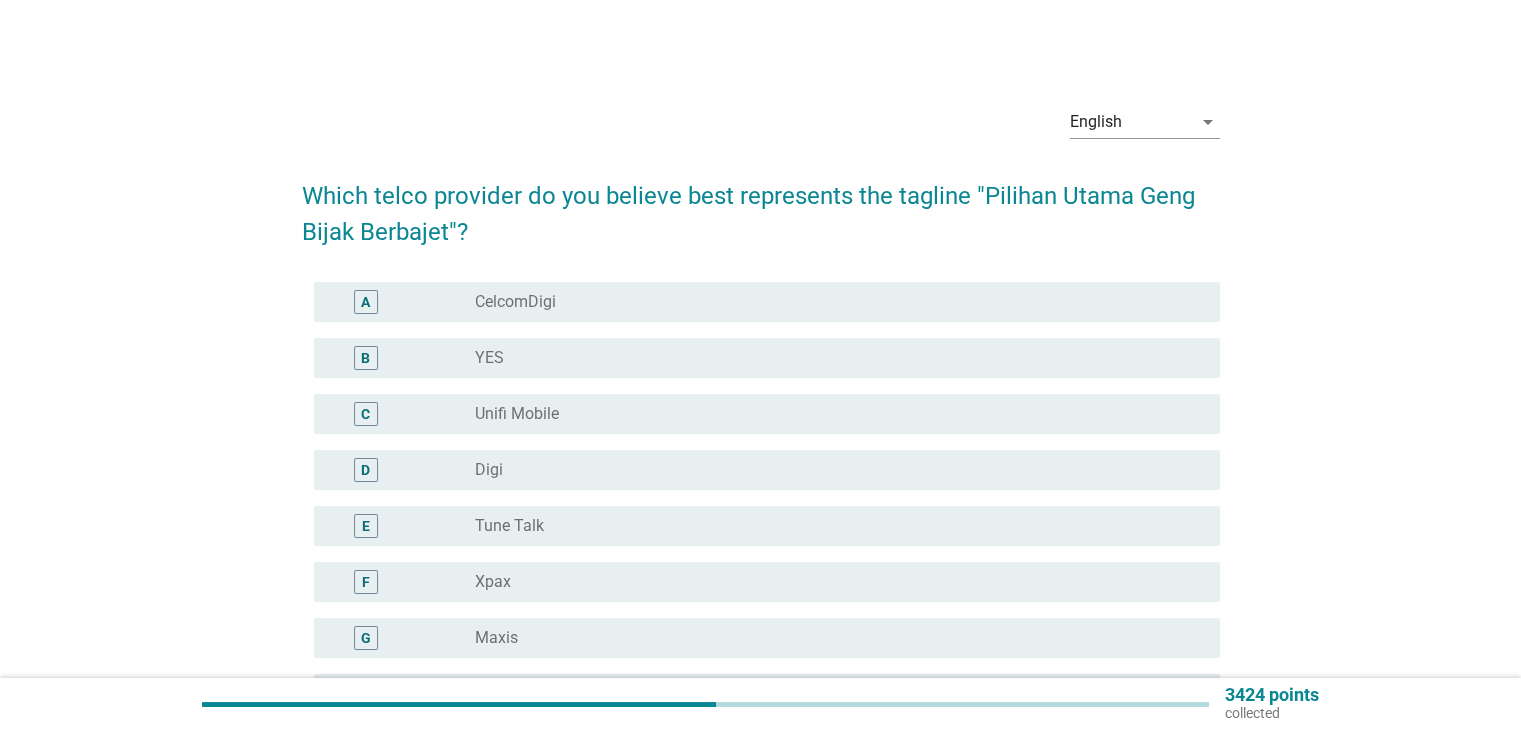 click on "A     radio_button_unchecked CelcomDigi" at bounding box center [767, 302] 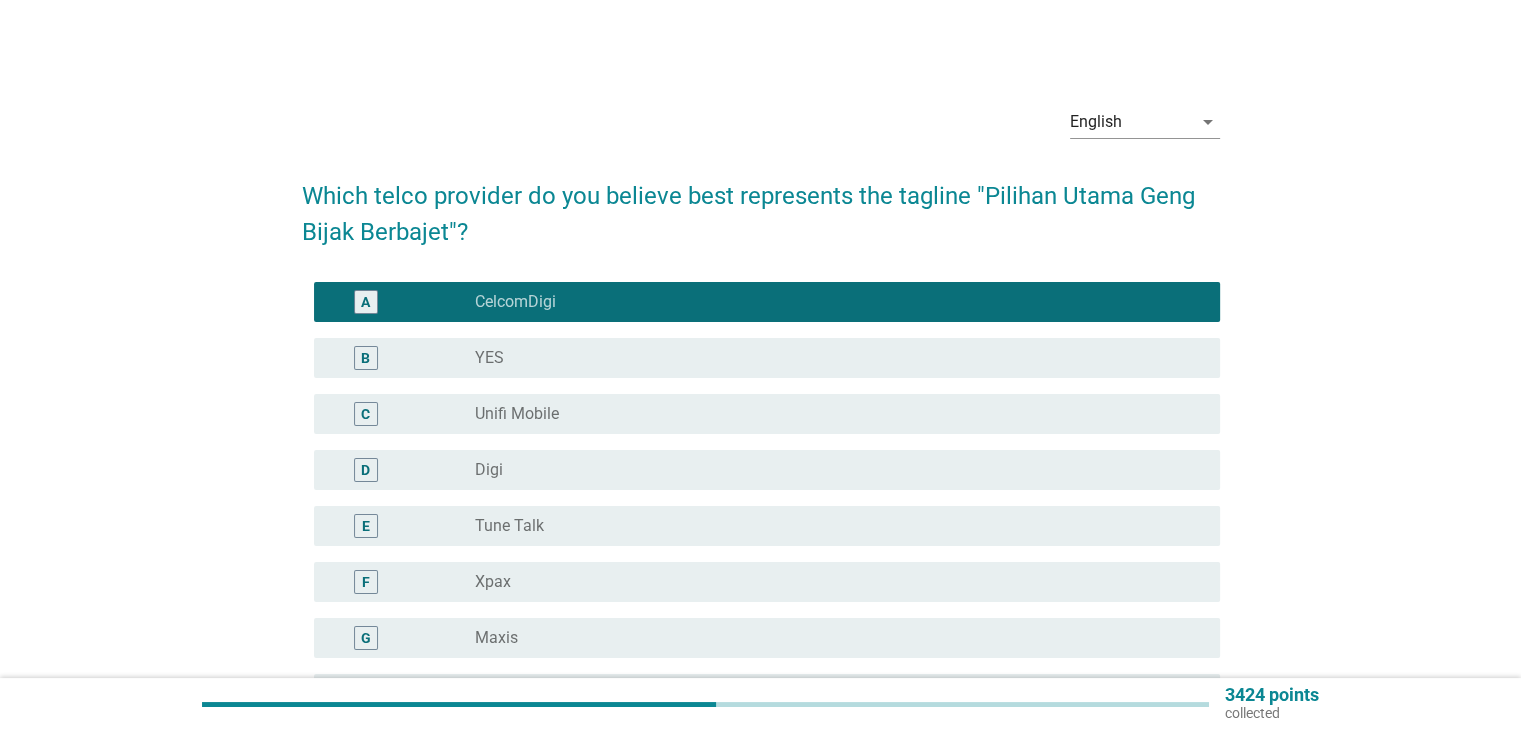 scroll, scrollTop: 400, scrollLeft: 0, axis: vertical 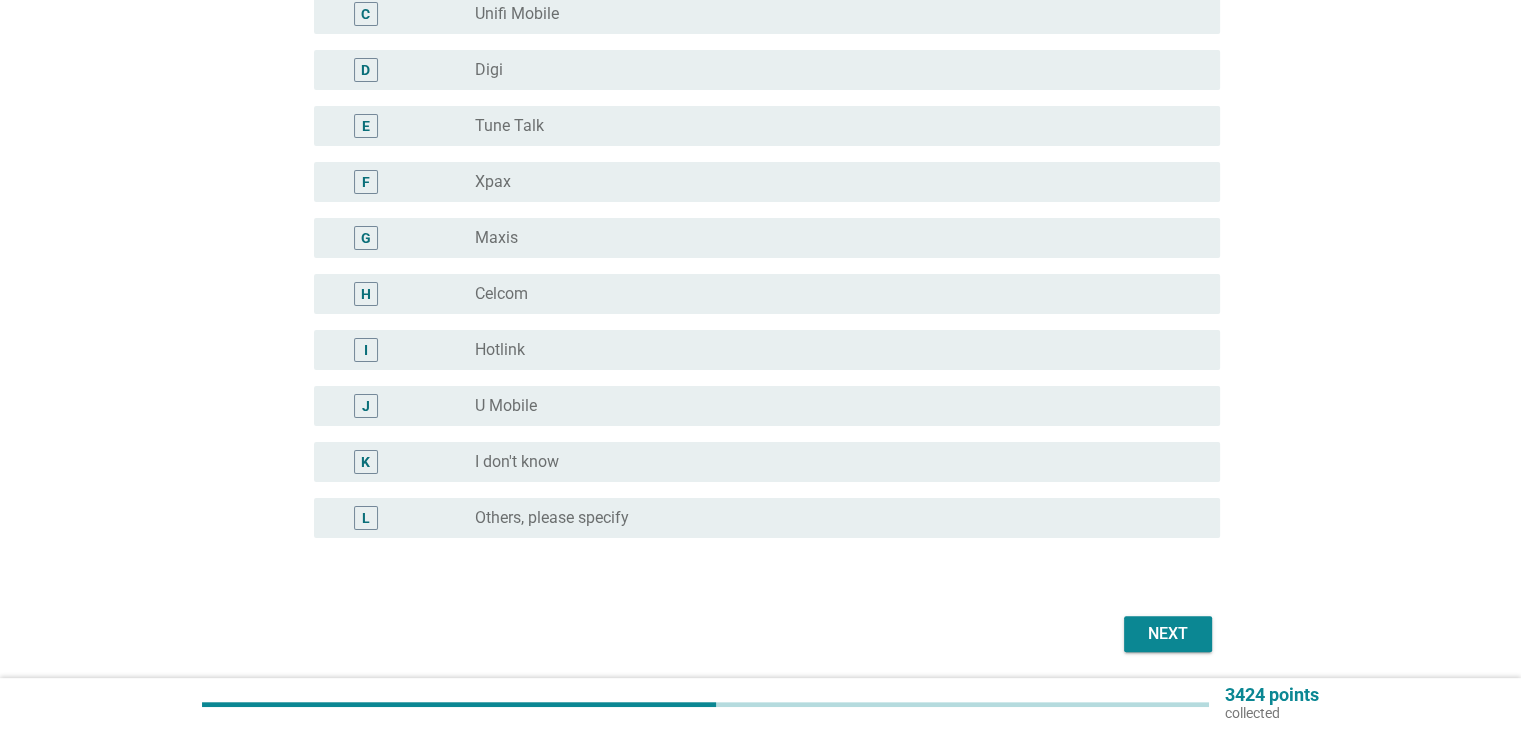 click on "Next" at bounding box center [1168, 634] 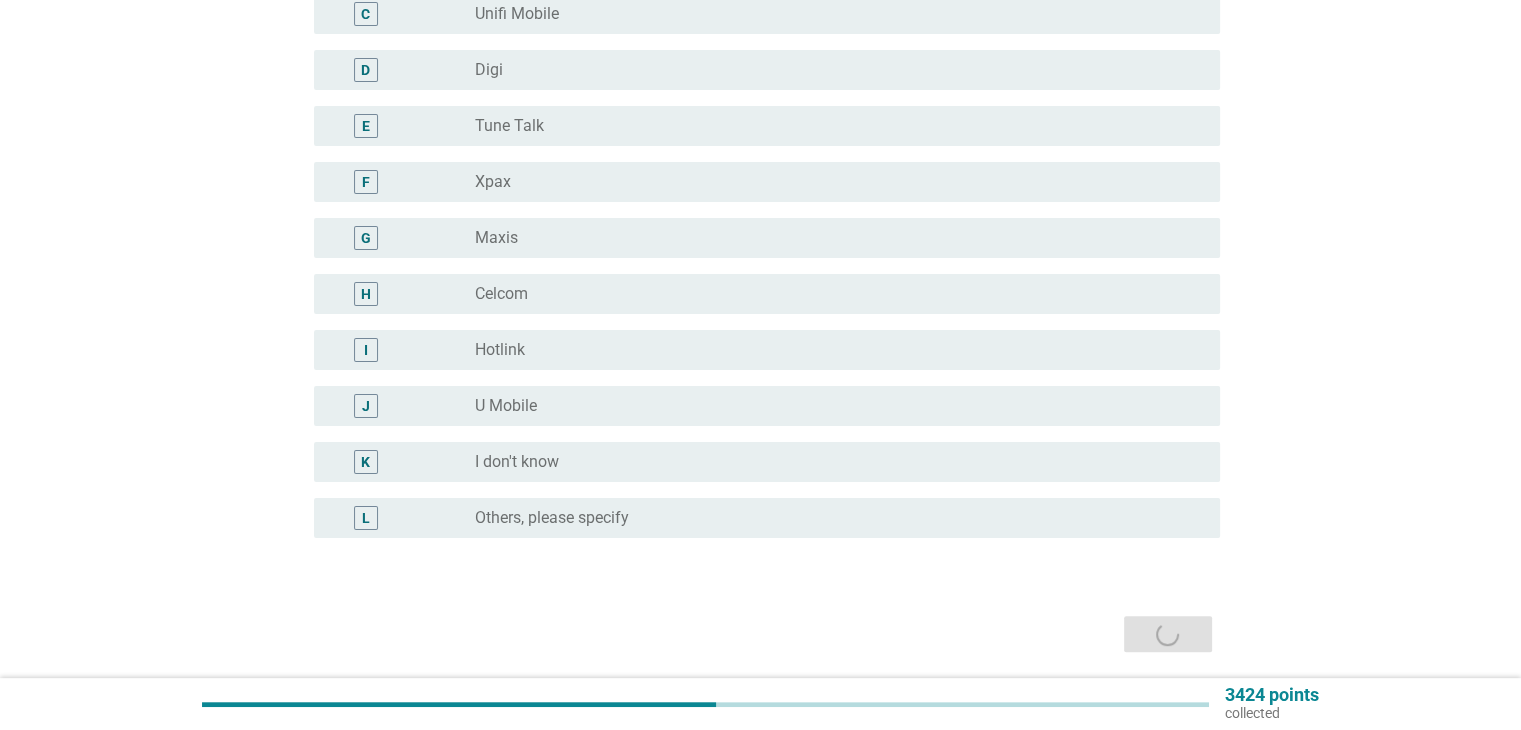 scroll, scrollTop: 0, scrollLeft: 0, axis: both 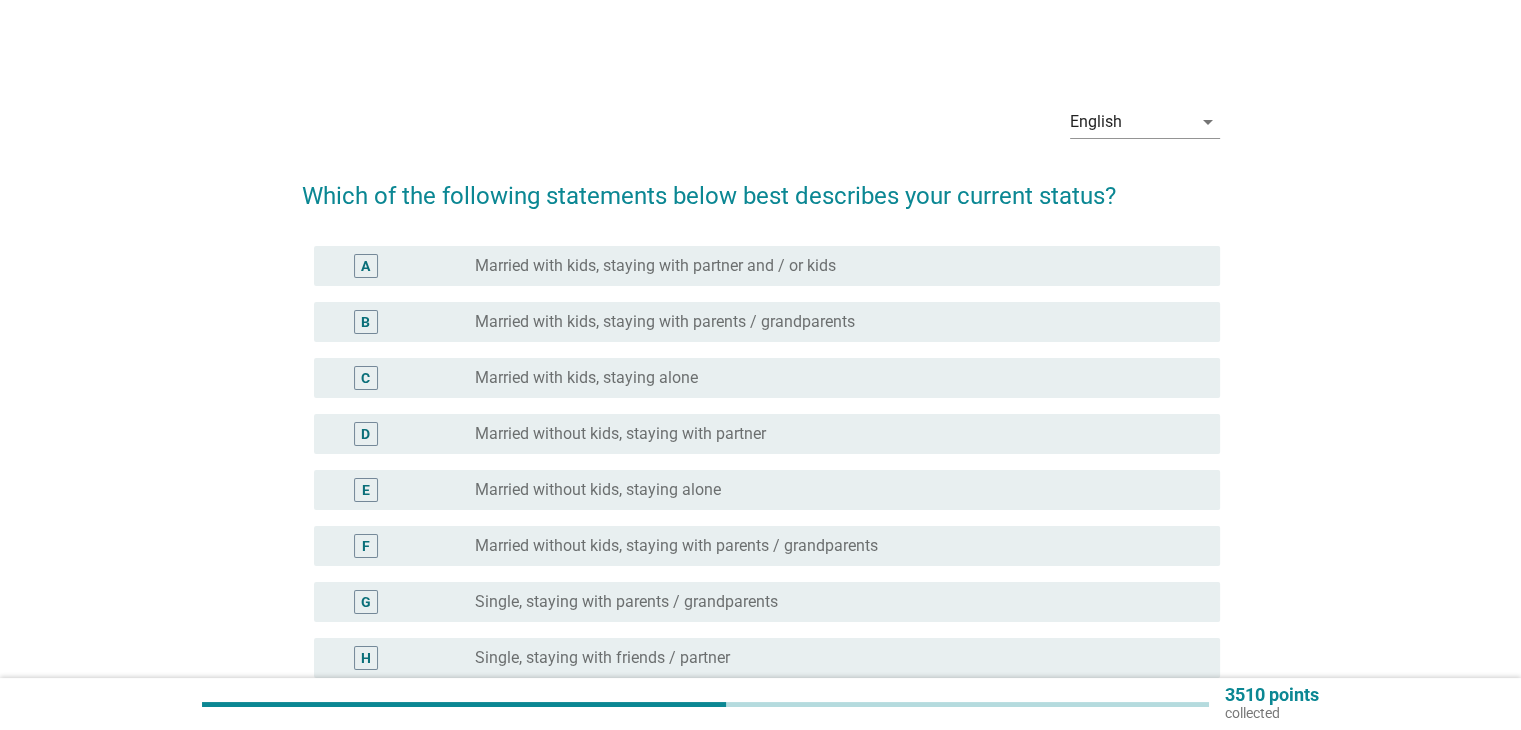 click on "D     radio_button_unchecked Married without kids, staying with partner" at bounding box center (761, 434) 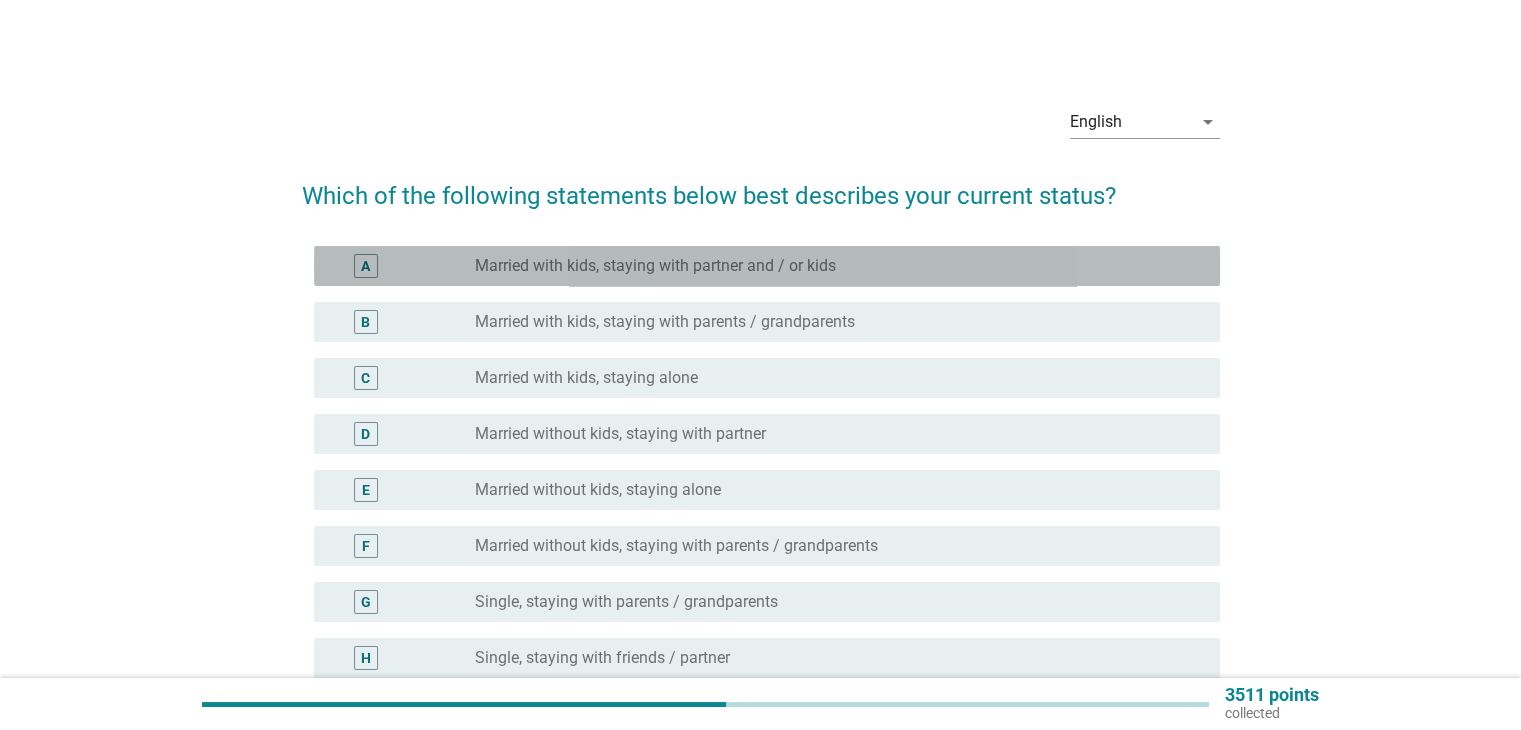 click on "radio_button_unchecked Married with kids, staying with partner and / or kids" at bounding box center (831, 266) 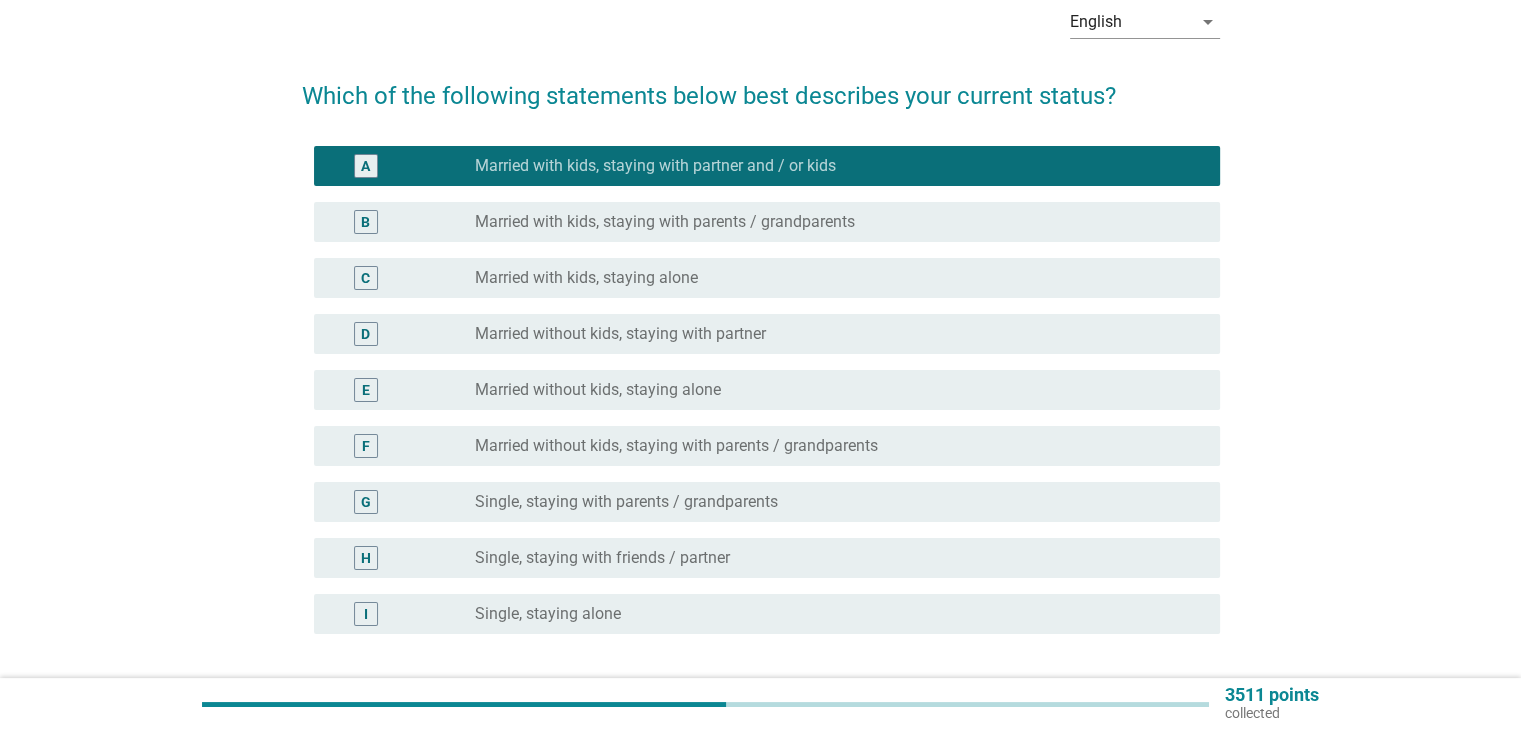 scroll, scrollTop: 266, scrollLeft: 0, axis: vertical 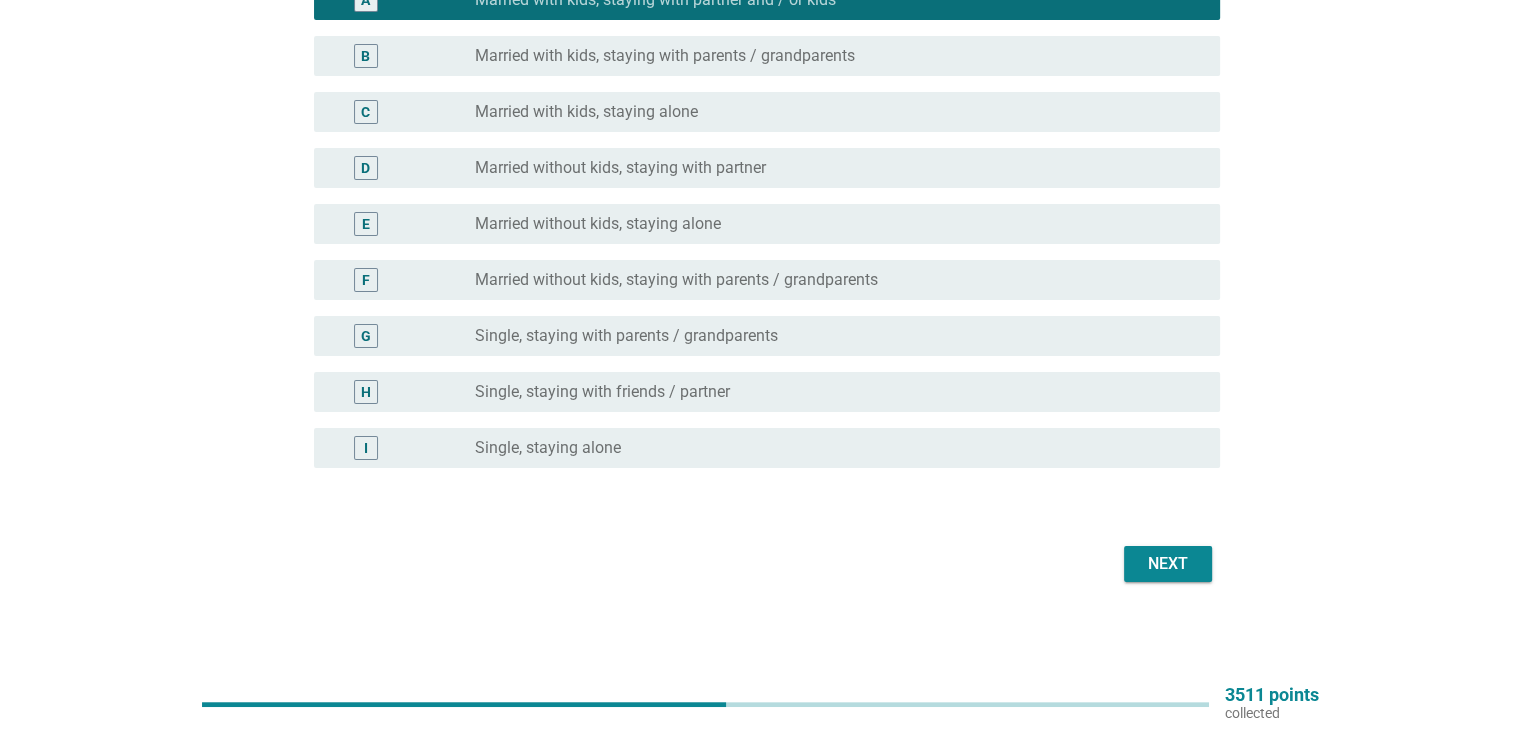click on "Next" at bounding box center (1168, 564) 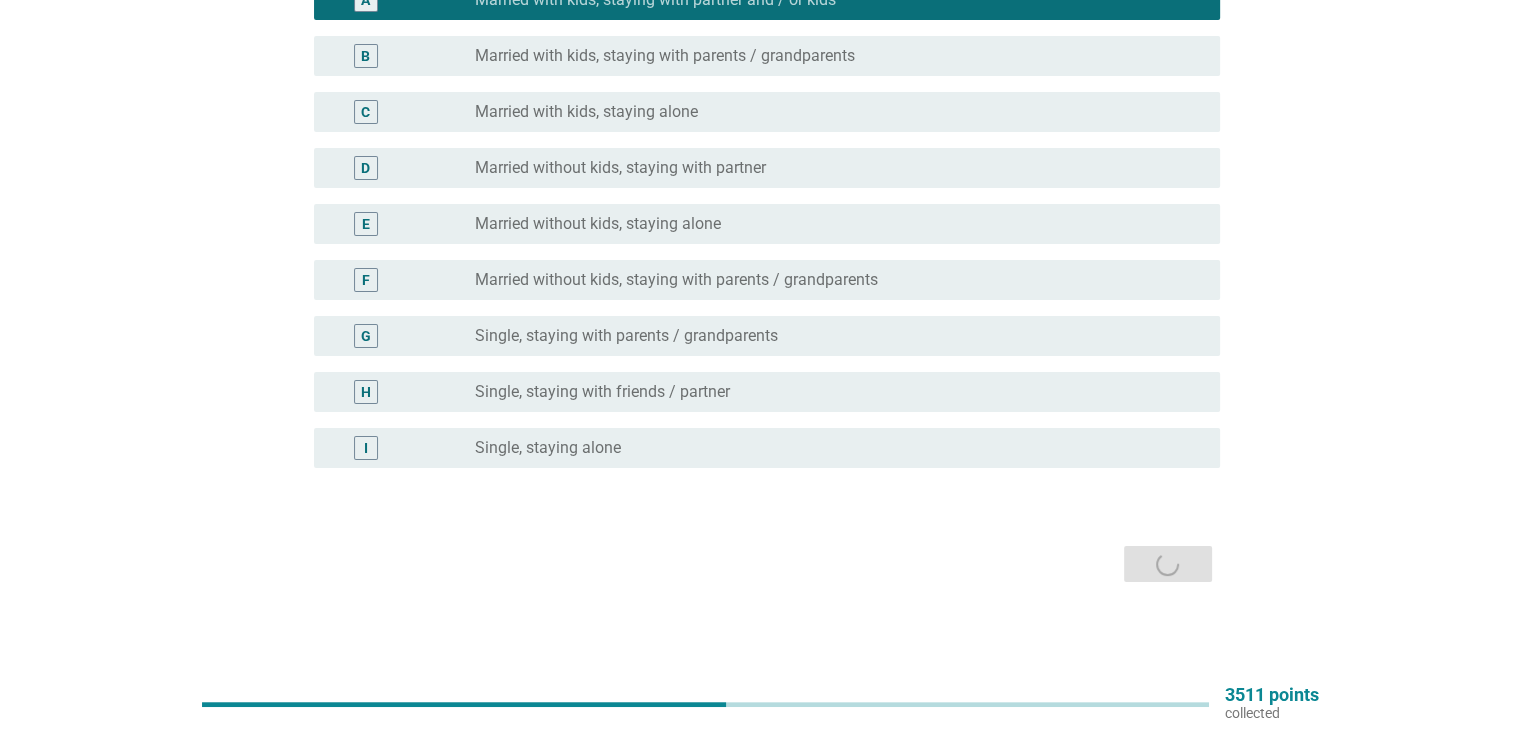 scroll, scrollTop: 0, scrollLeft: 0, axis: both 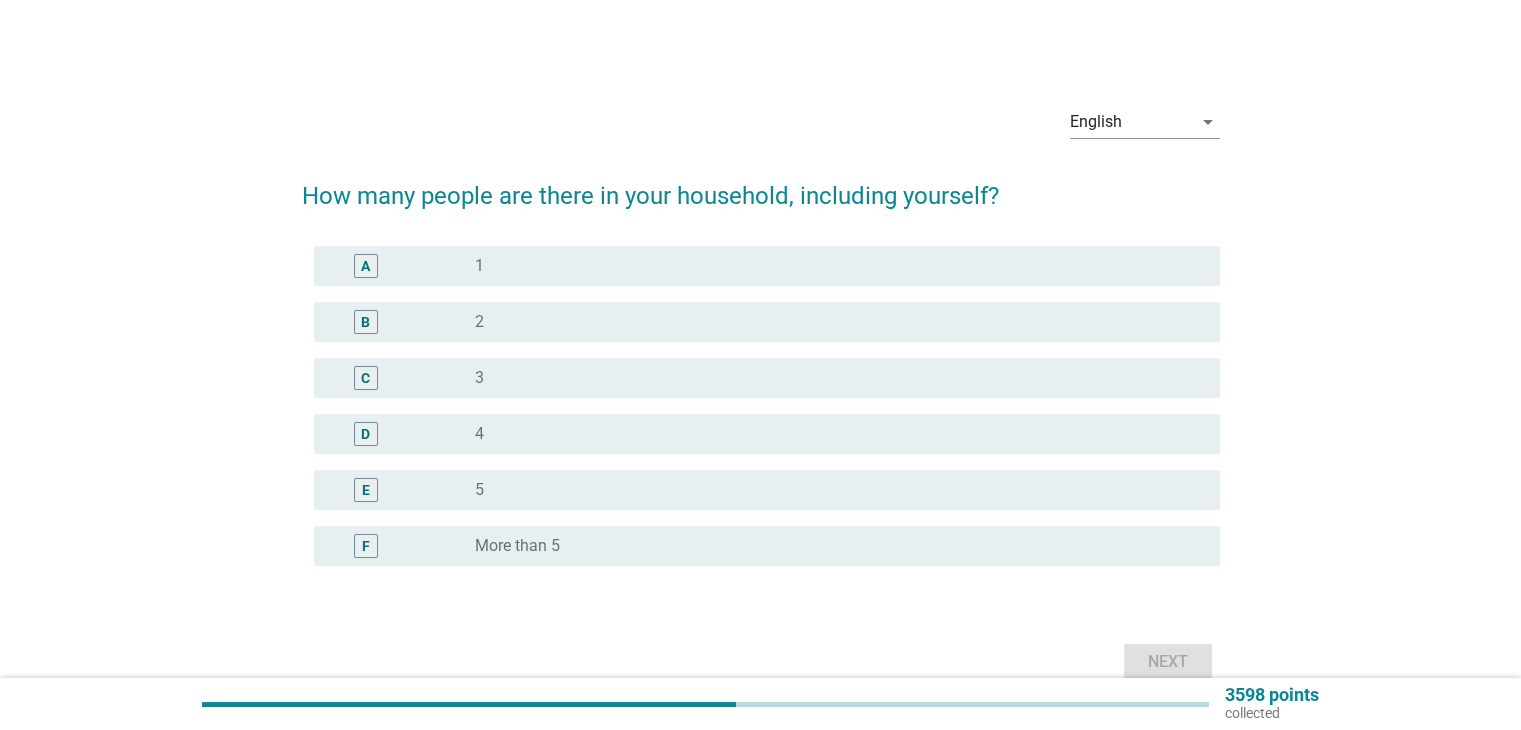click on "radio_button_unchecked 5" at bounding box center [831, 490] 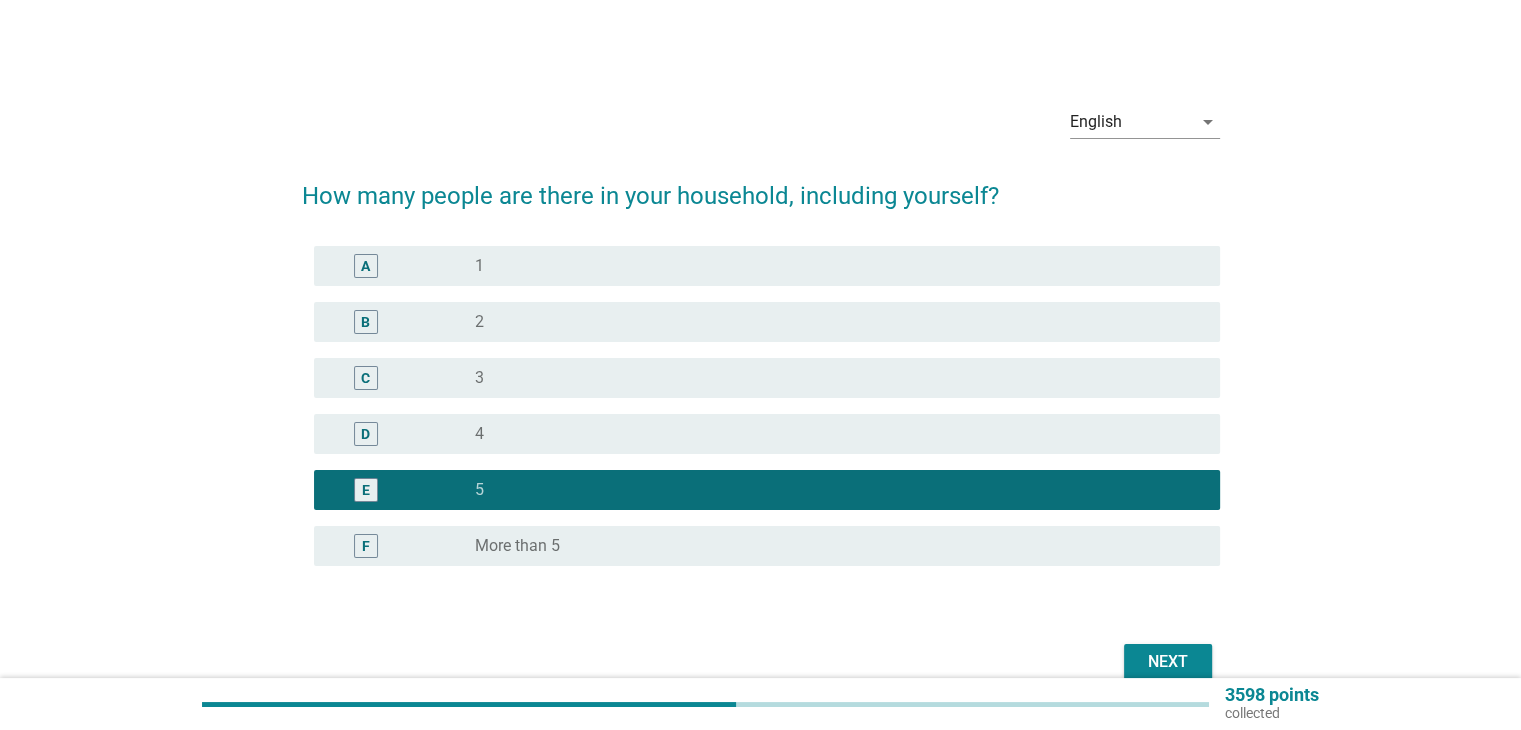 click on "Next" at bounding box center [1168, 662] 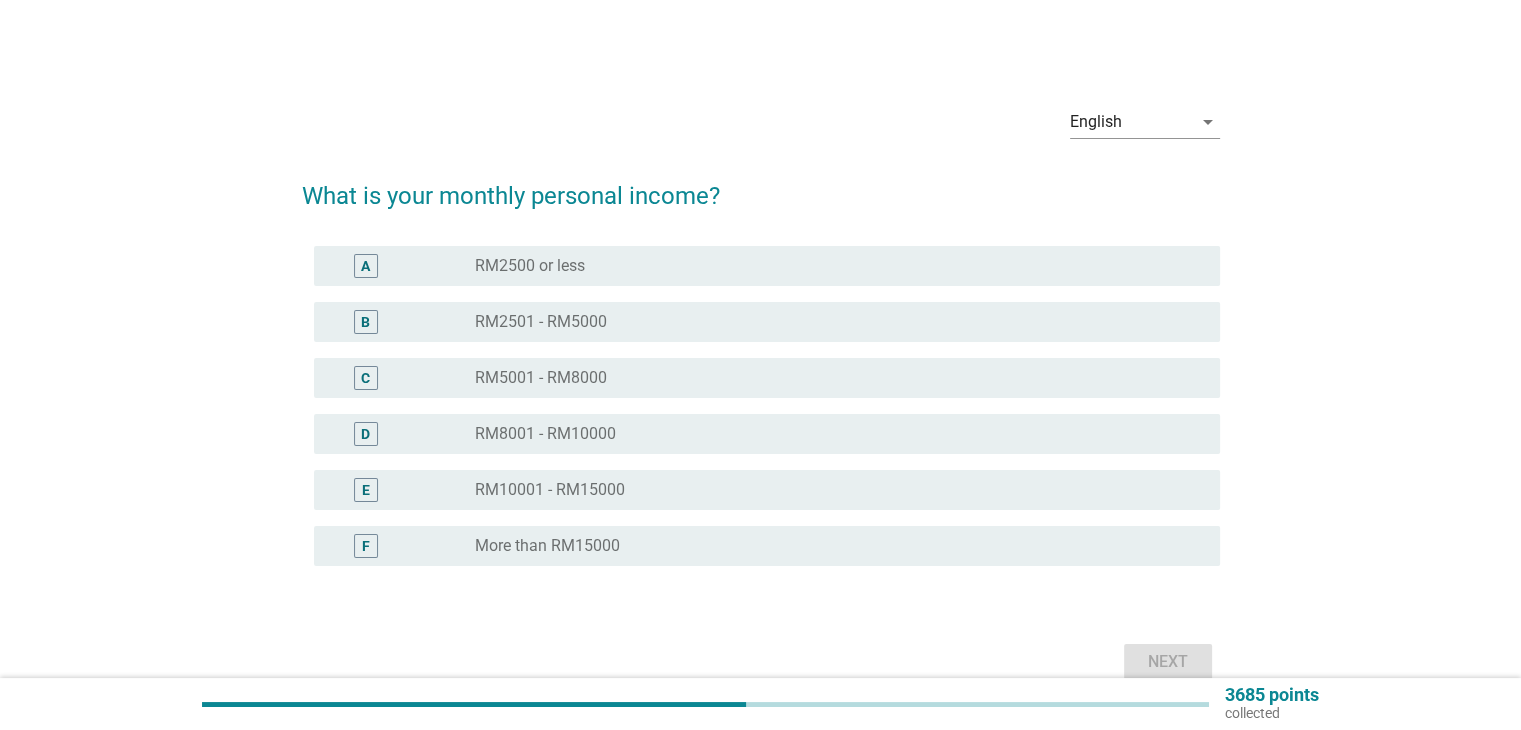 click on "radio_button_unchecked RM5001 - RM8000" at bounding box center (831, 378) 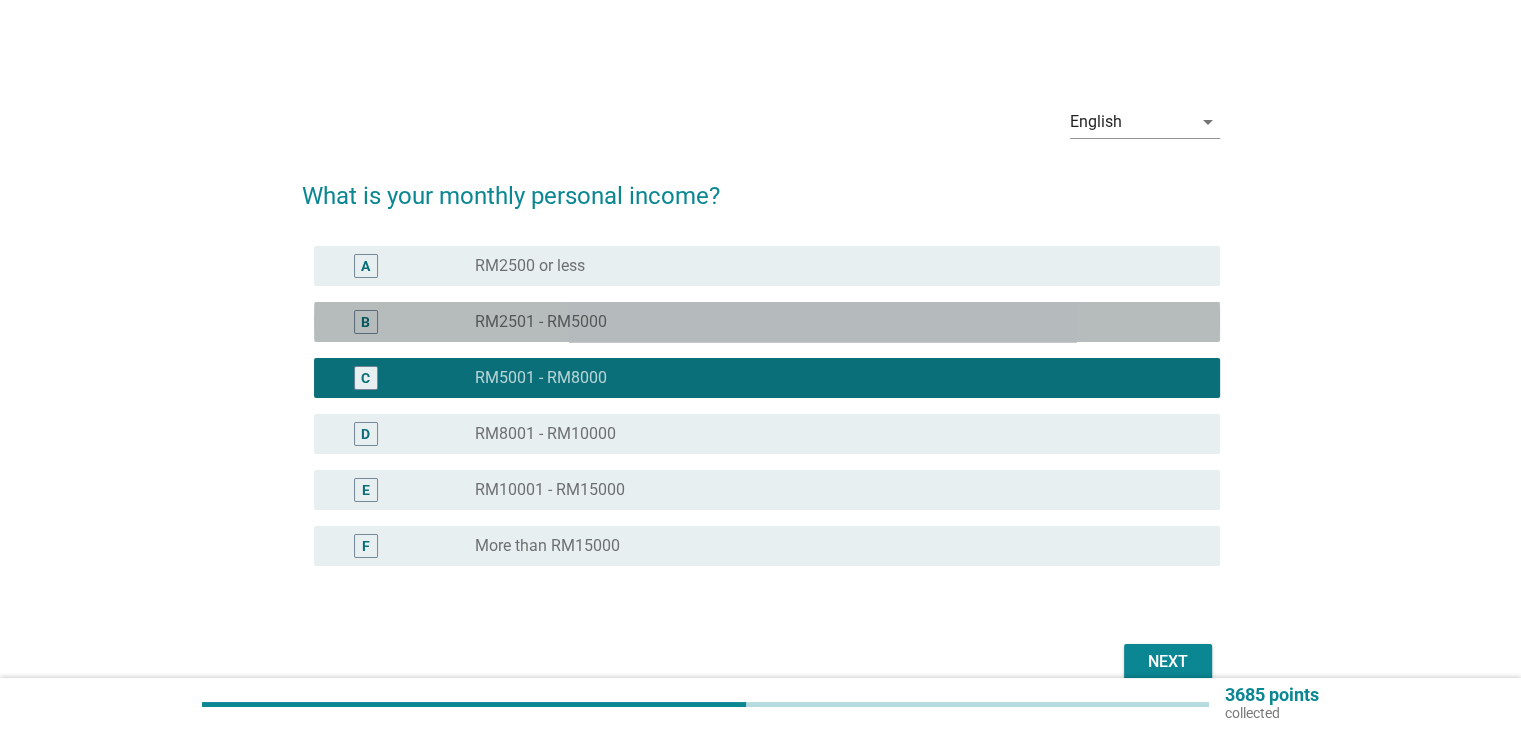 click on "radio_button_unchecked RM2501 - RM5000" at bounding box center (831, 322) 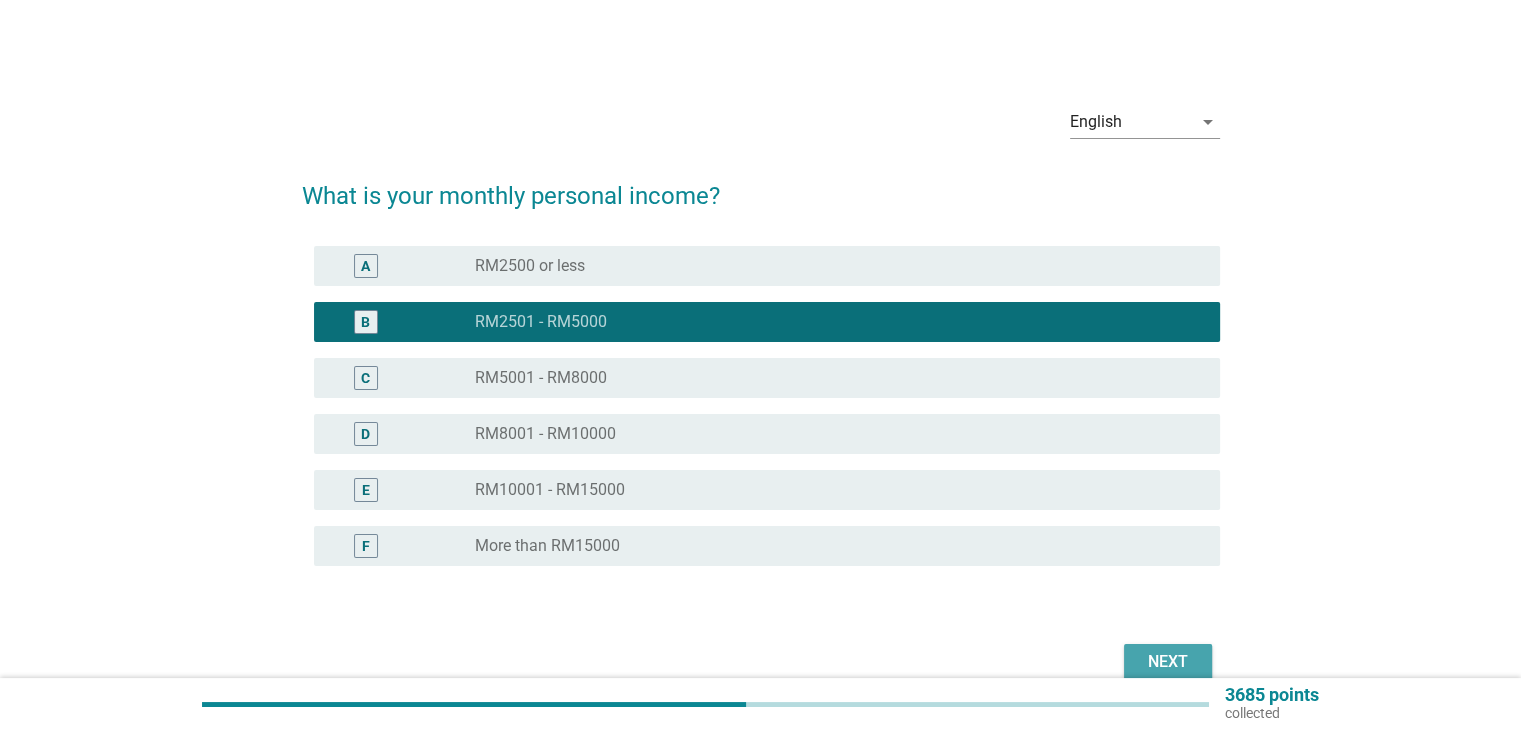 click on "Next" at bounding box center (1168, 662) 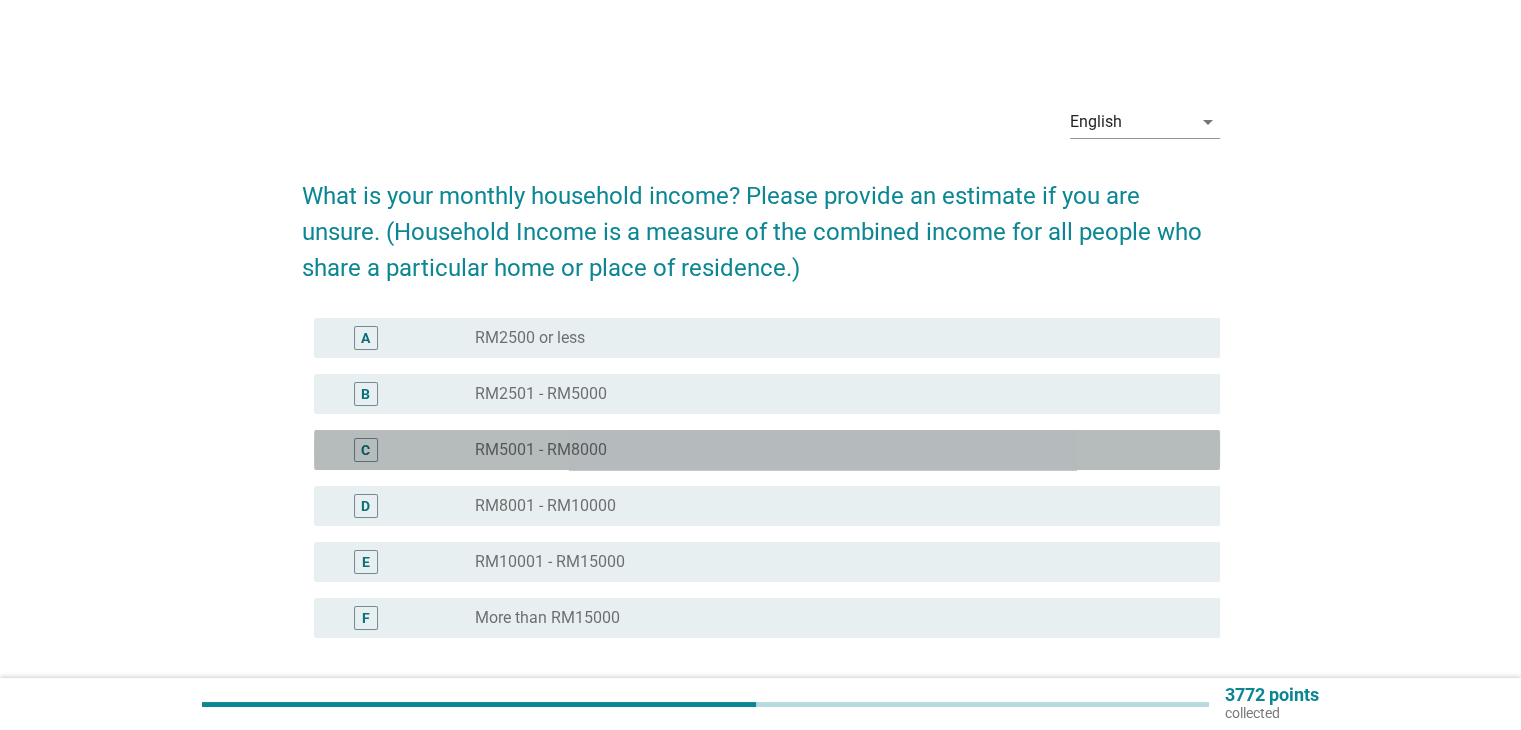 click on "radio_button_unchecked RM5001 - RM8000" at bounding box center (831, 450) 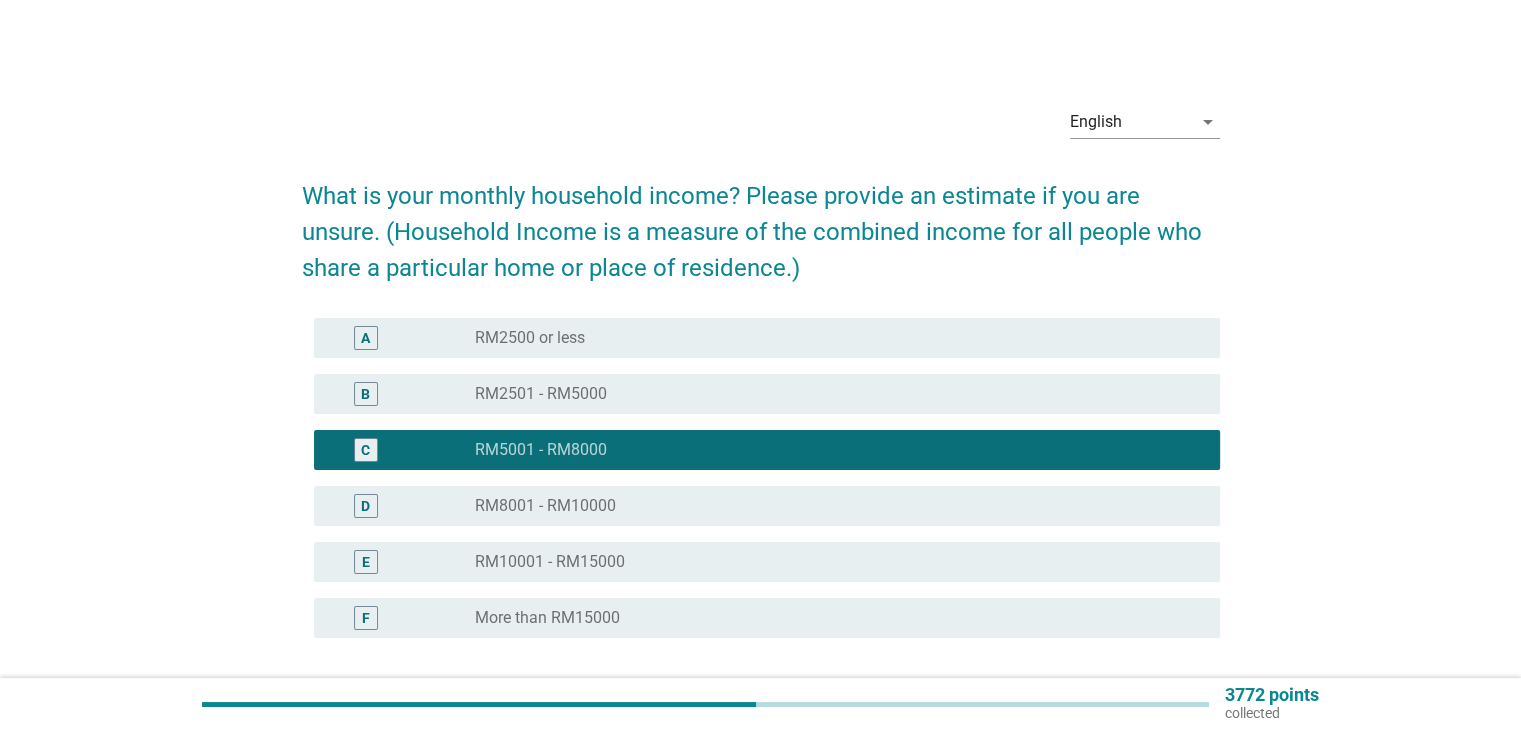 scroll, scrollTop: 170, scrollLeft: 0, axis: vertical 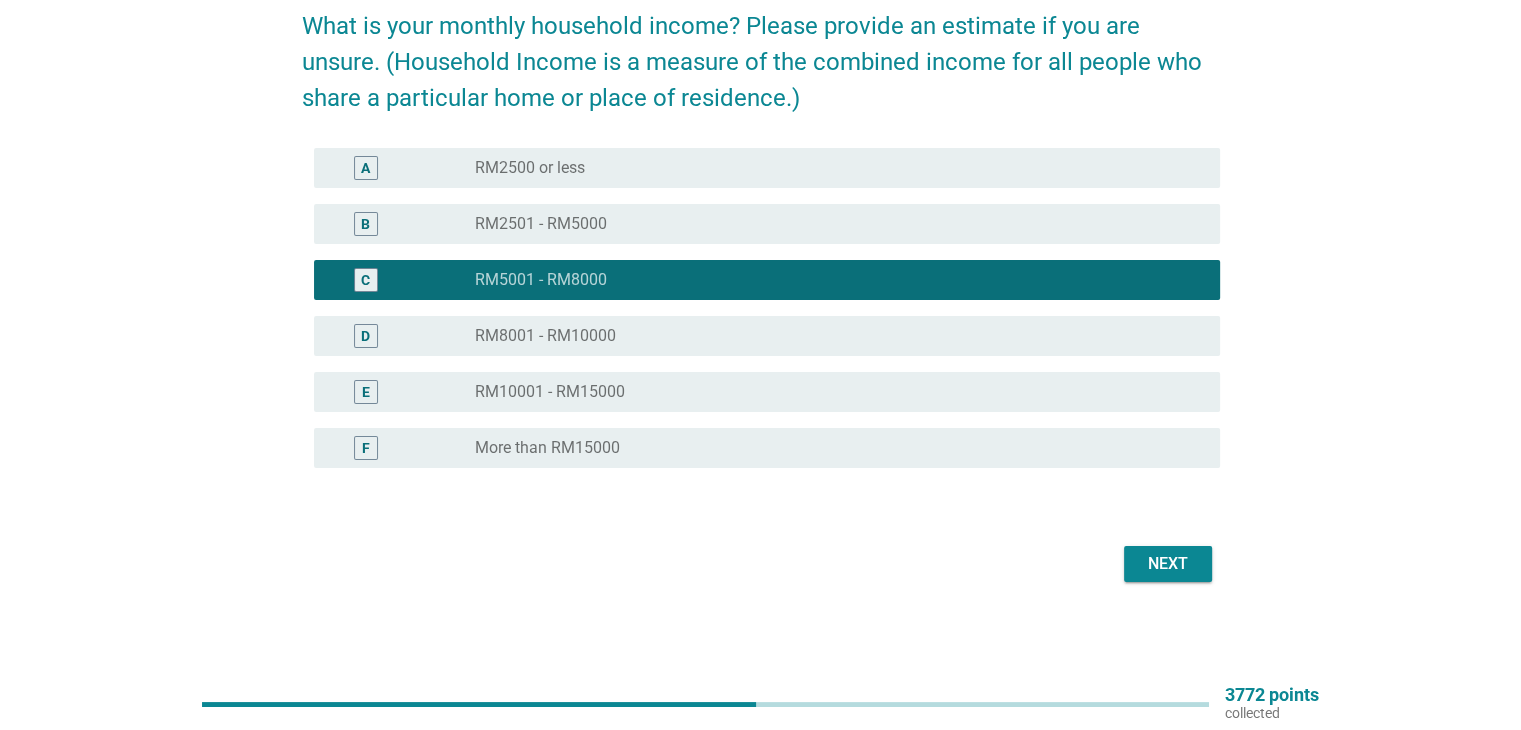 click on "Next" at bounding box center (1168, 564) 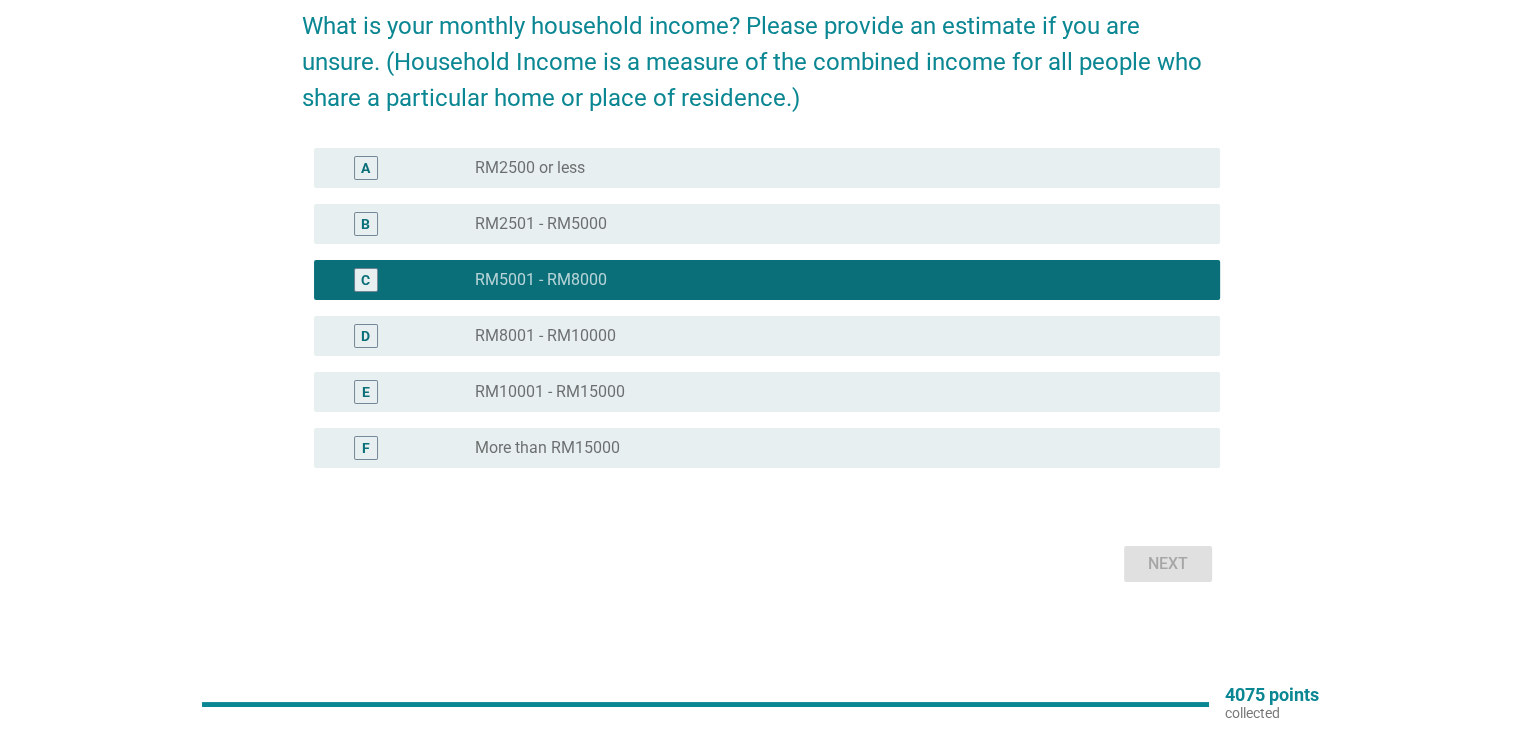 scroll, scrollTop: 0, scrollLeft: 0, axis: both 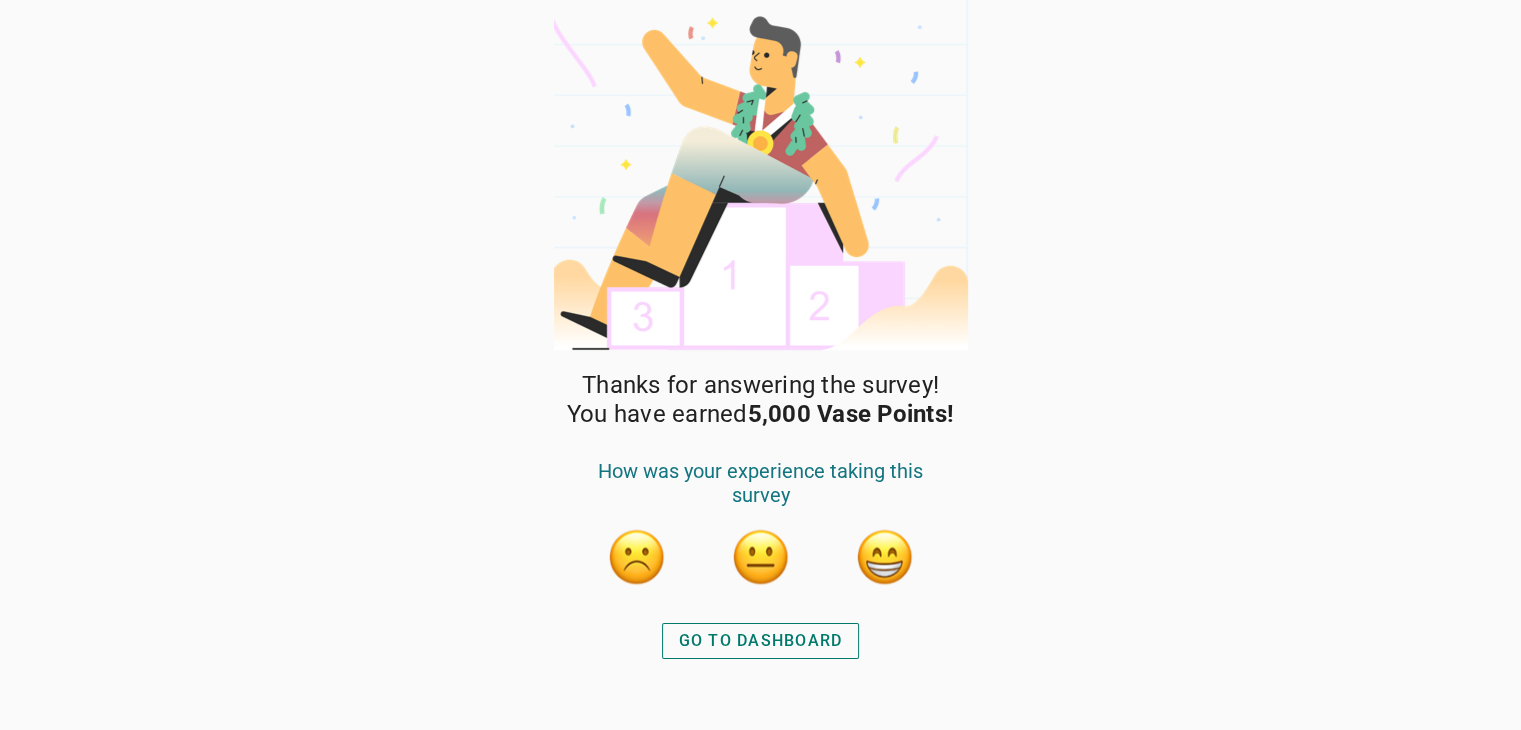 click on "GO TO DASHBOARD" at bounding box center (761, 641) 